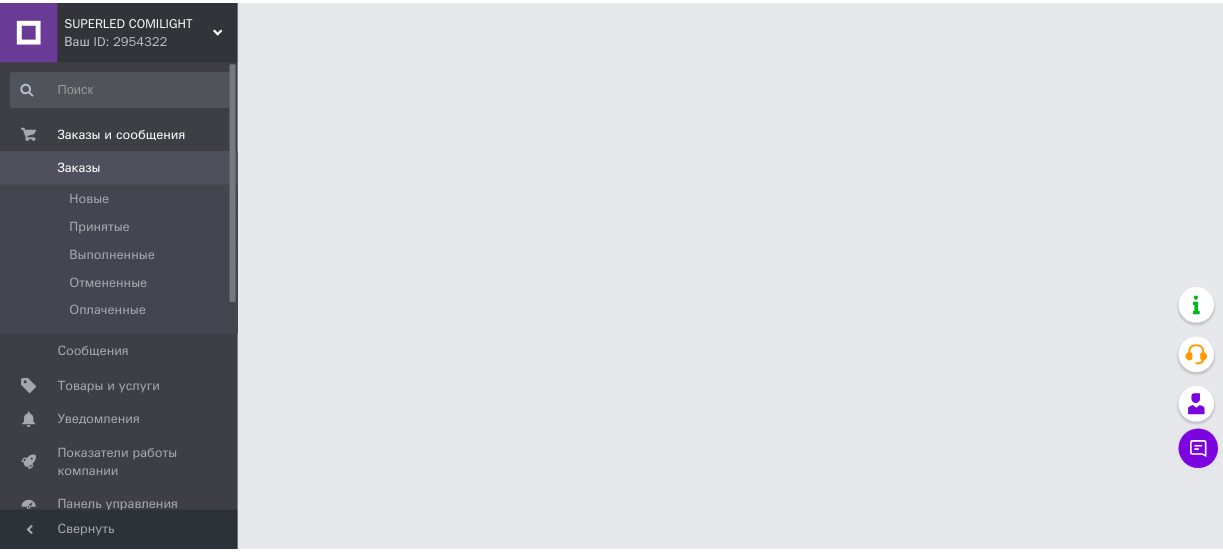 scroll, scrollTop: 0, scrollLeft: 0, axis: both 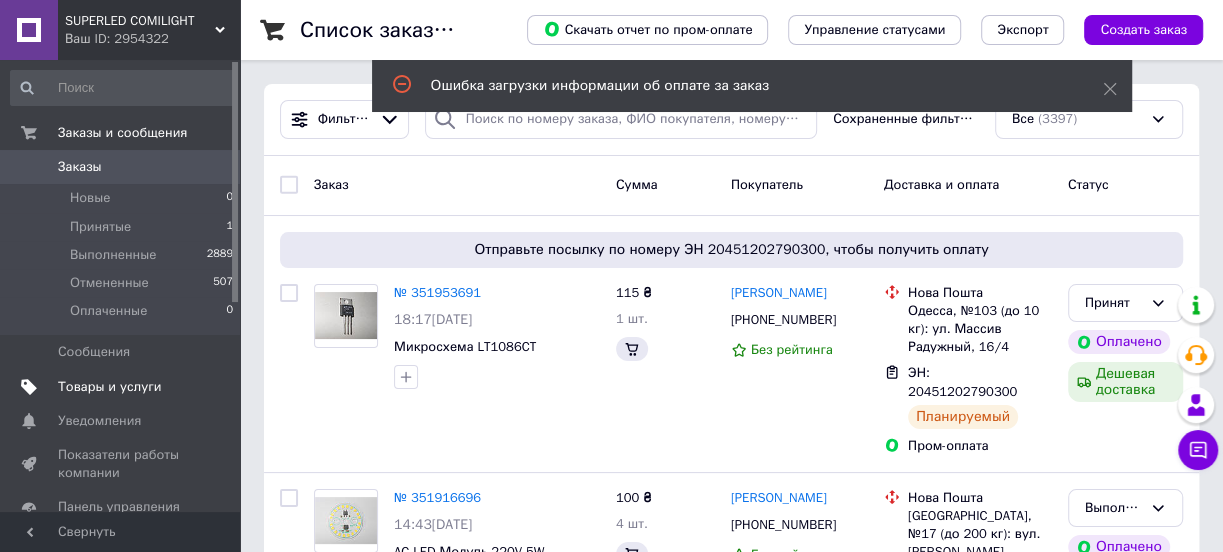 click on "Товары и услуги" at bounding box center (110, 387) 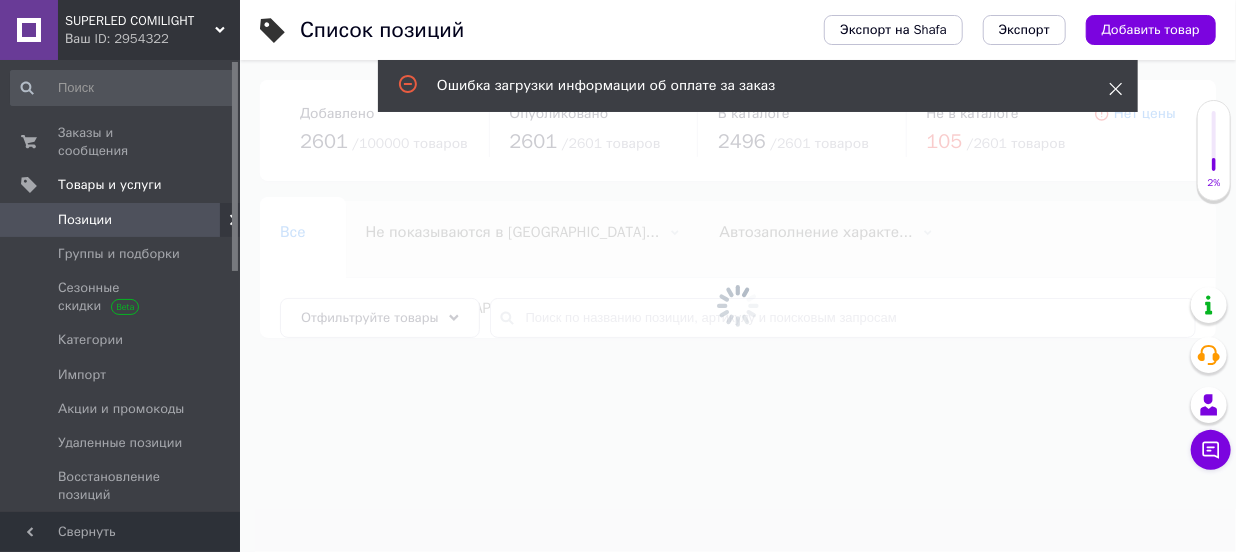 click 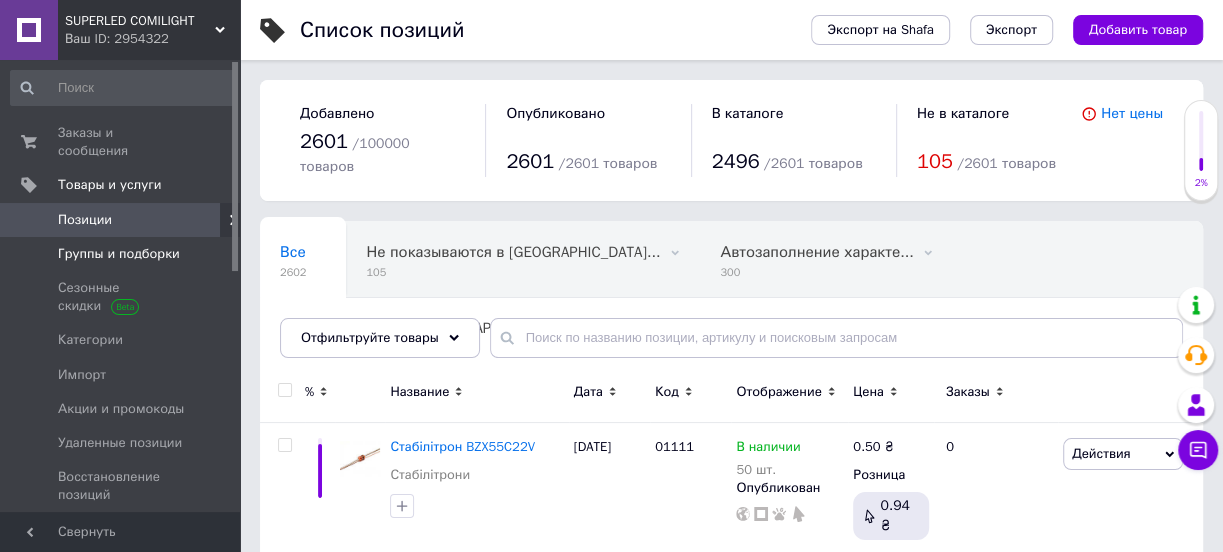 click on "Группы и подборки" at bounding box center (119, 254) 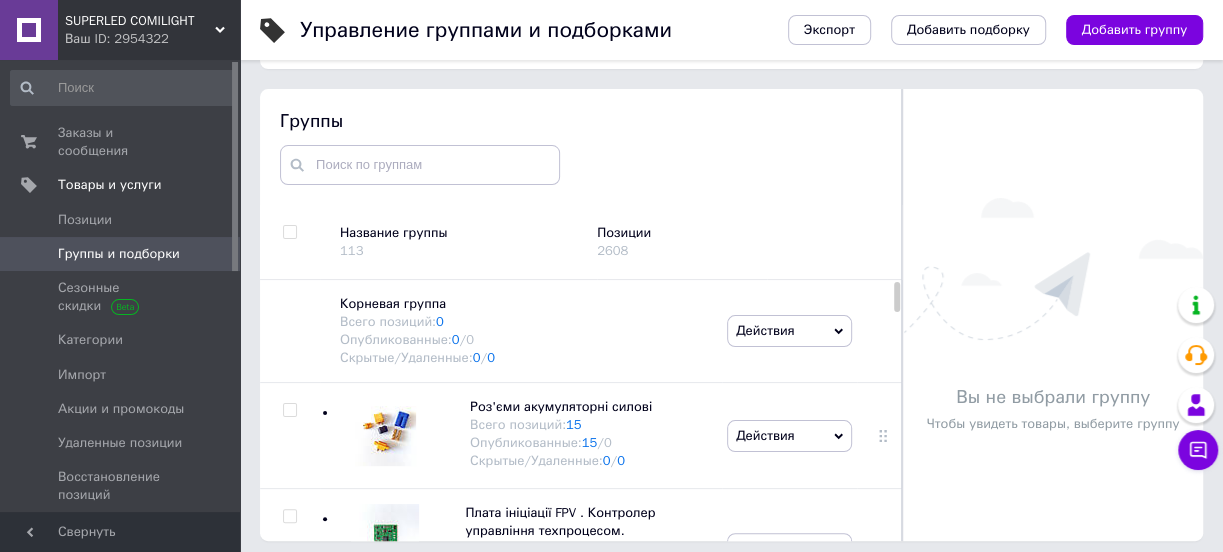 scroll, scrollTop: 113, scrollLeft: 0, axis: vertical 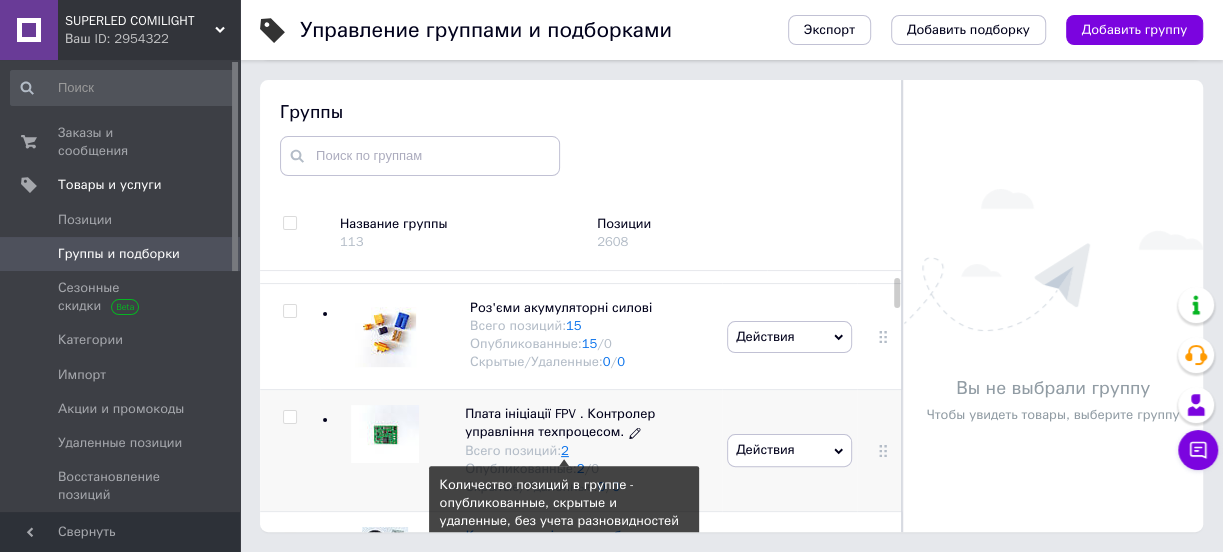 click on "2" at bounding box center (565, 450) 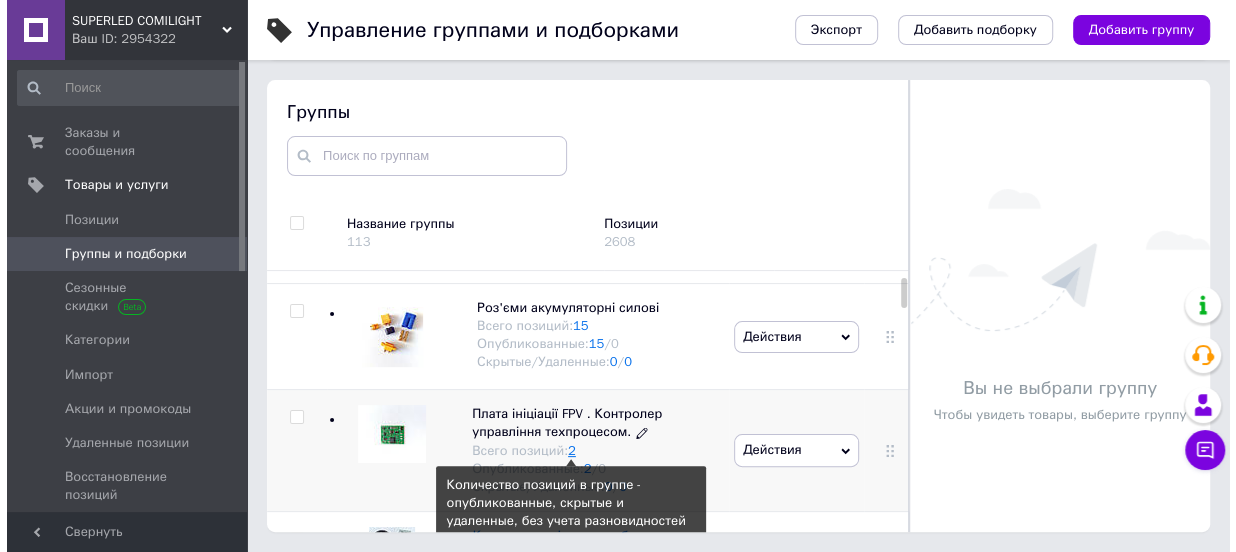 scroll, scrollTop: 0, scrollLeft: 0, axis: both 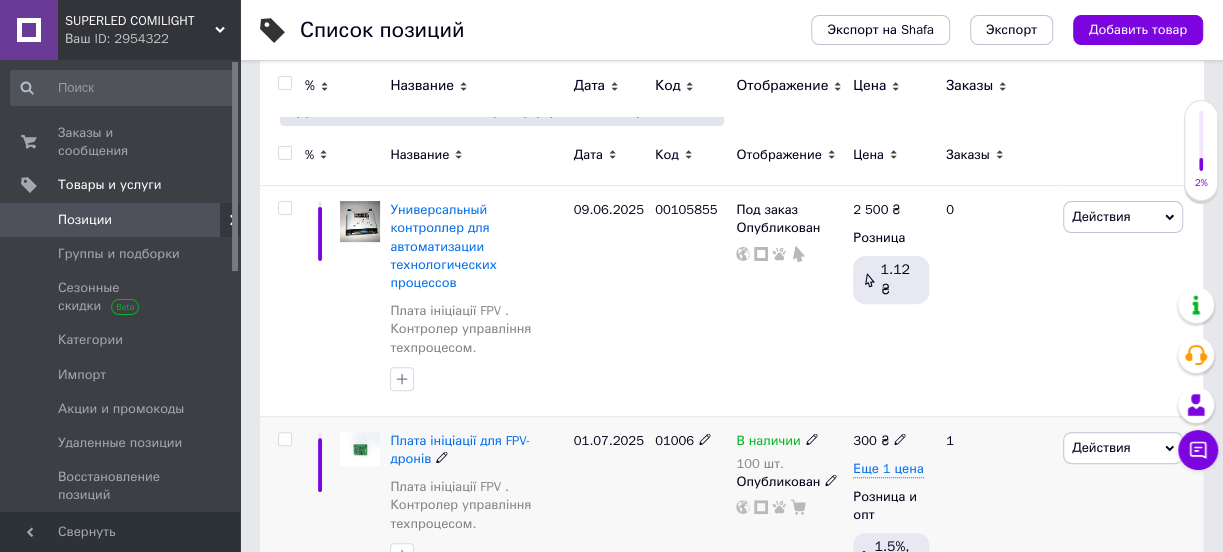 click 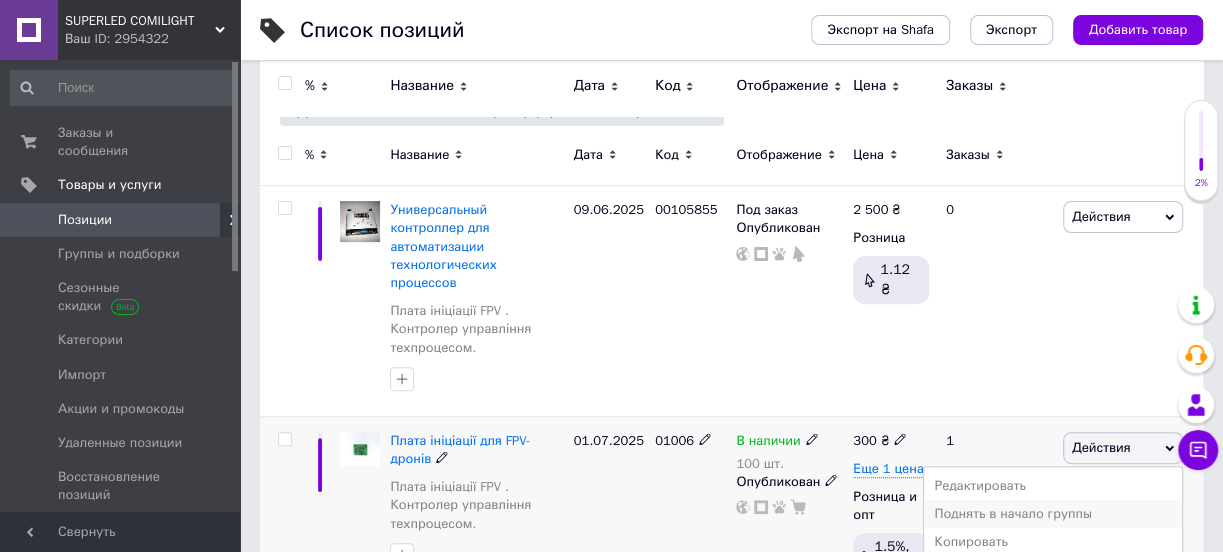 click on "Поднять в начало группы" at bounding box center (1053, 514) 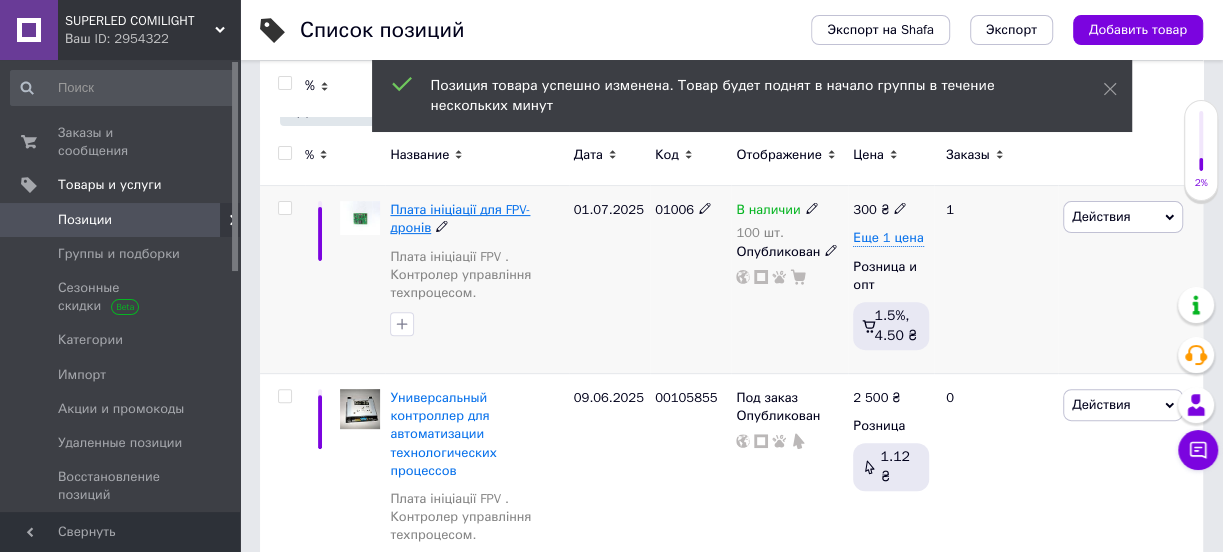 click on "Плата ініціації для FPV-дронів" at bounding box center [460, 218] 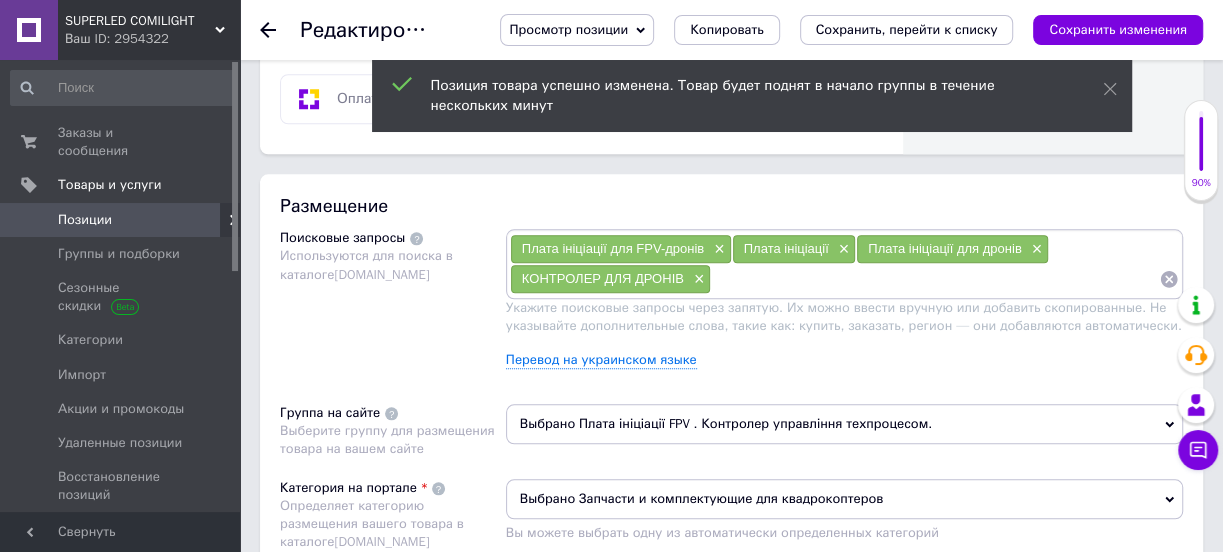 scroll, scrollTop: 636, scrollLeft: 0, axis: vertical 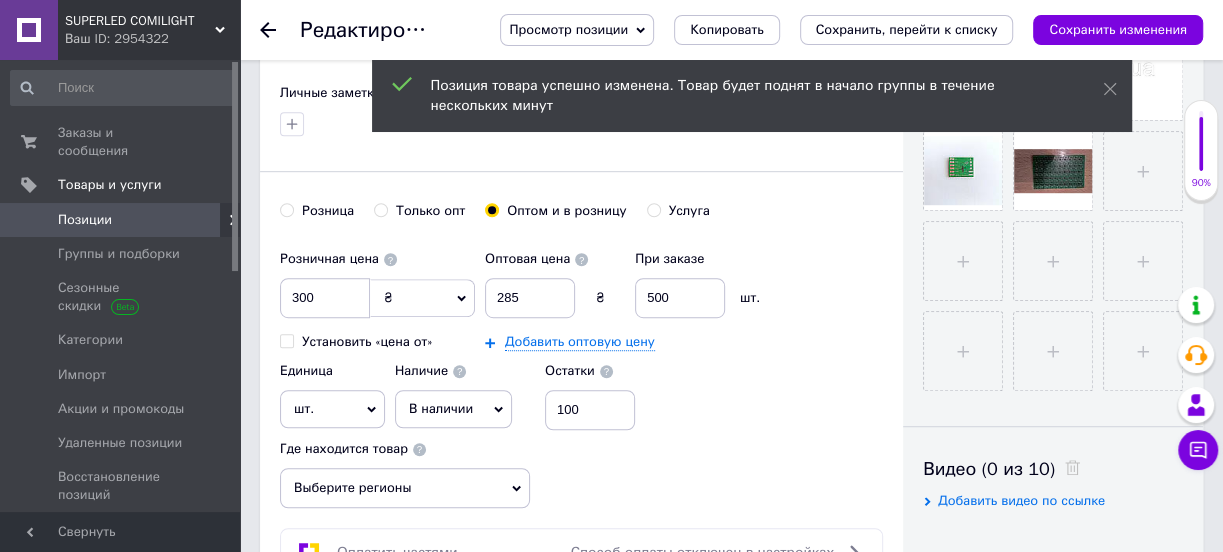 click on "Только опт" at bounding box center [380, 209] 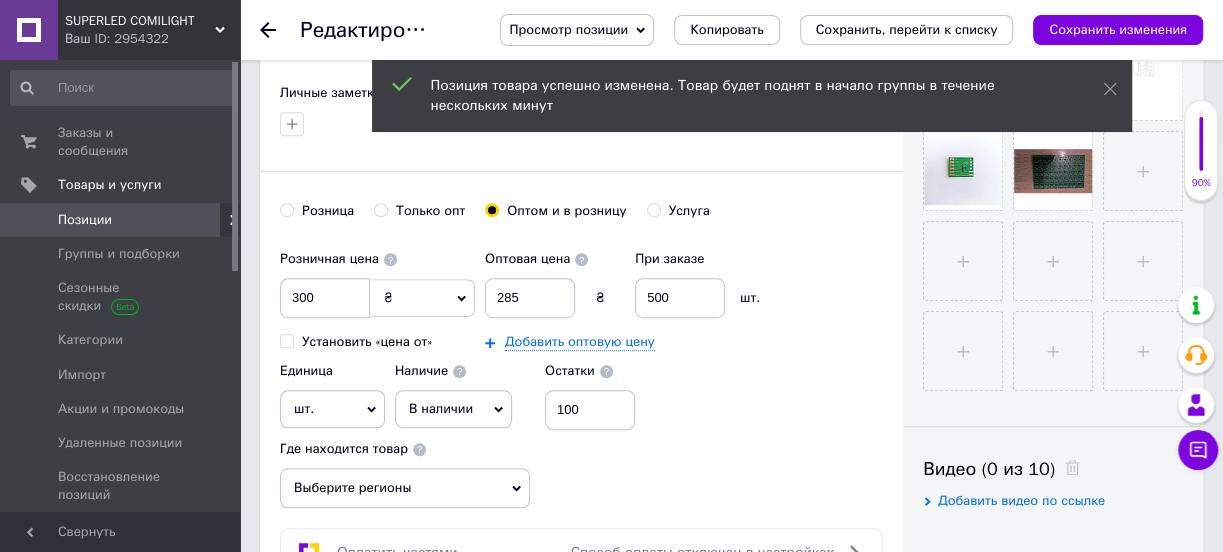 radio on "true" 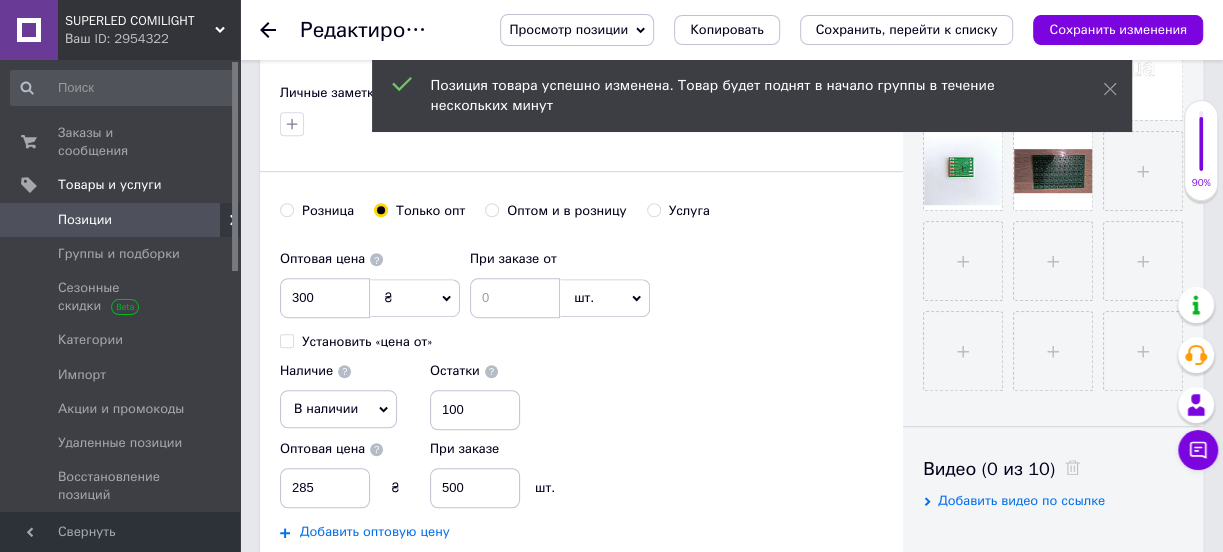 scroll, scrollTop: 727, scrollLeft: 0, axis: vertical 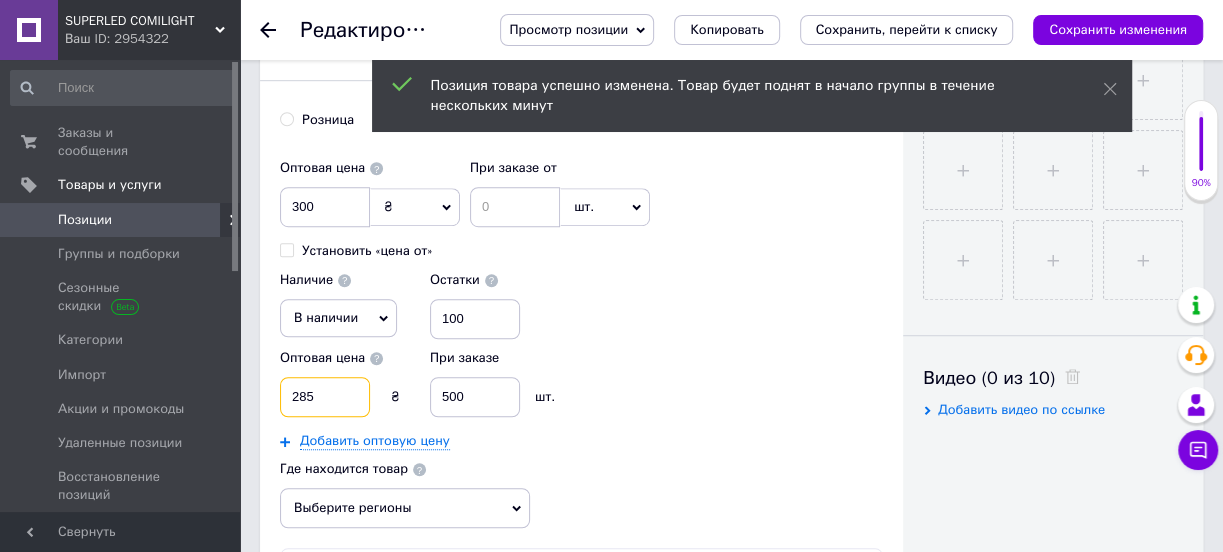 drag, startPoint x: 310, startPoint y: 416, endPoint x: 261, endPoint y: 416, distance: 49 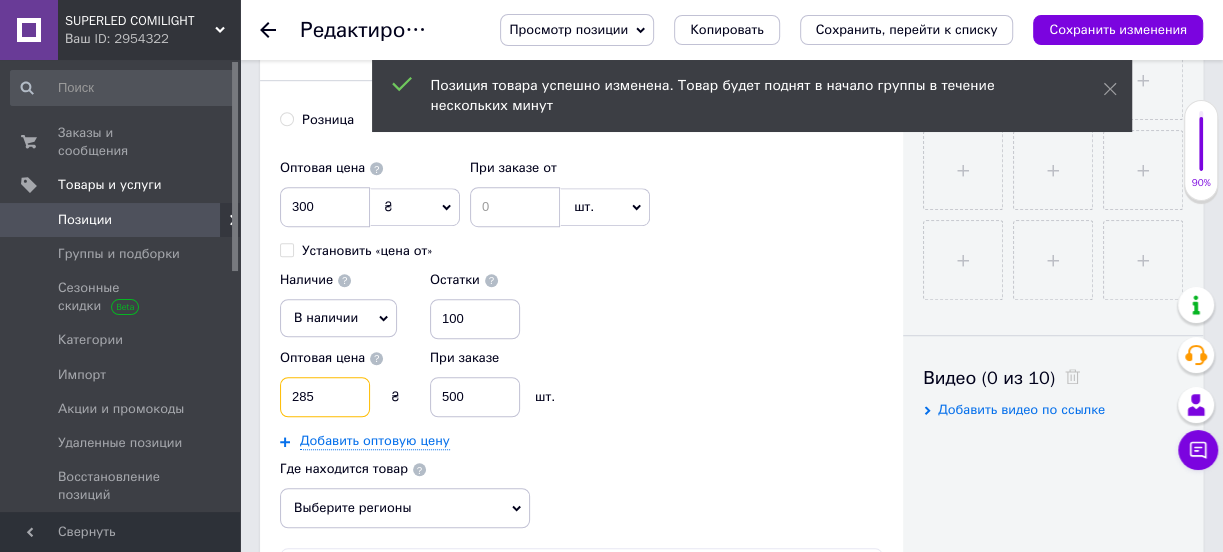 click on "Основная информация Название позиции (Русский) ✱ Плата ініціації для FPV-дронів Код/Артикул 01006 Описание (Русский) ✱ !ціна за 1шт маленька платка !! на фото блок з 50плат !! Плата ініціації призначена для встановлення на дрон-камікадзе. Керування роботою пристрою здійснюється з польотного контролера оператором дрона з використанням пульта дистанційного керування. Плата ініціації (пристрій) призначений для видачі напруги на електродетонатор при детектуванні зіткнення за допомогою зовнішнього контактного механізму, або за командою оператора/
Размер" at bounding box center [581, -10] 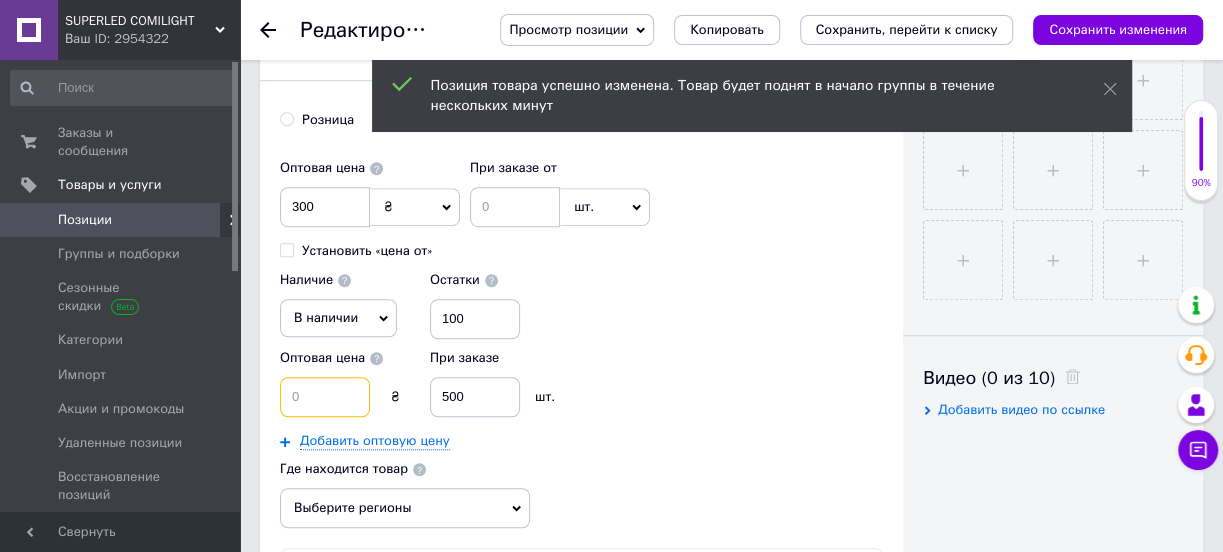 type 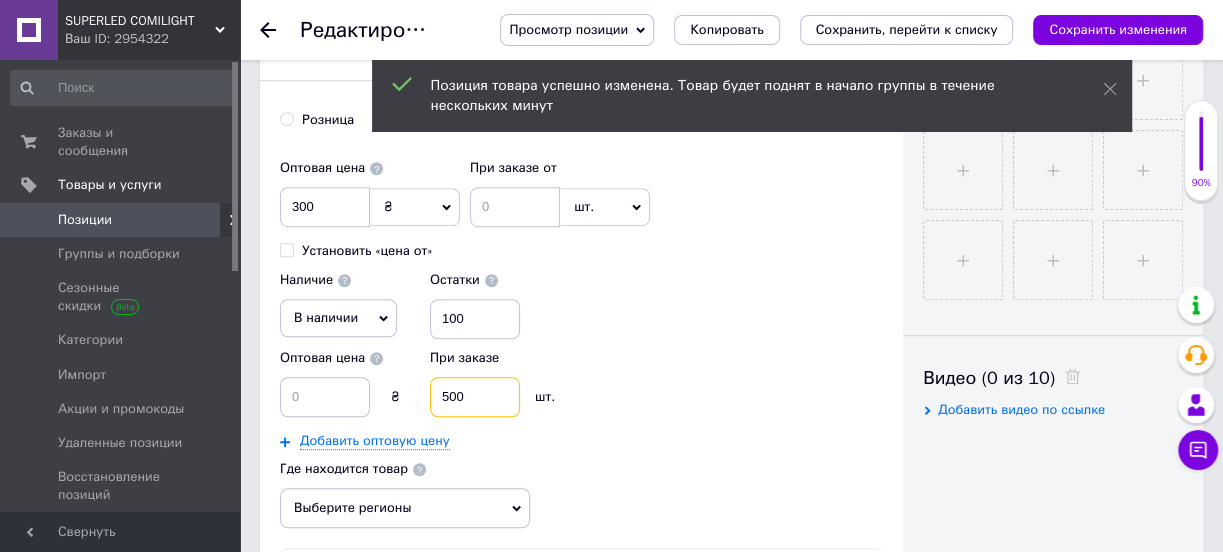 click on "Оптовая цена ₴ При заказе 500 шт." at bounding box center [581, 378] 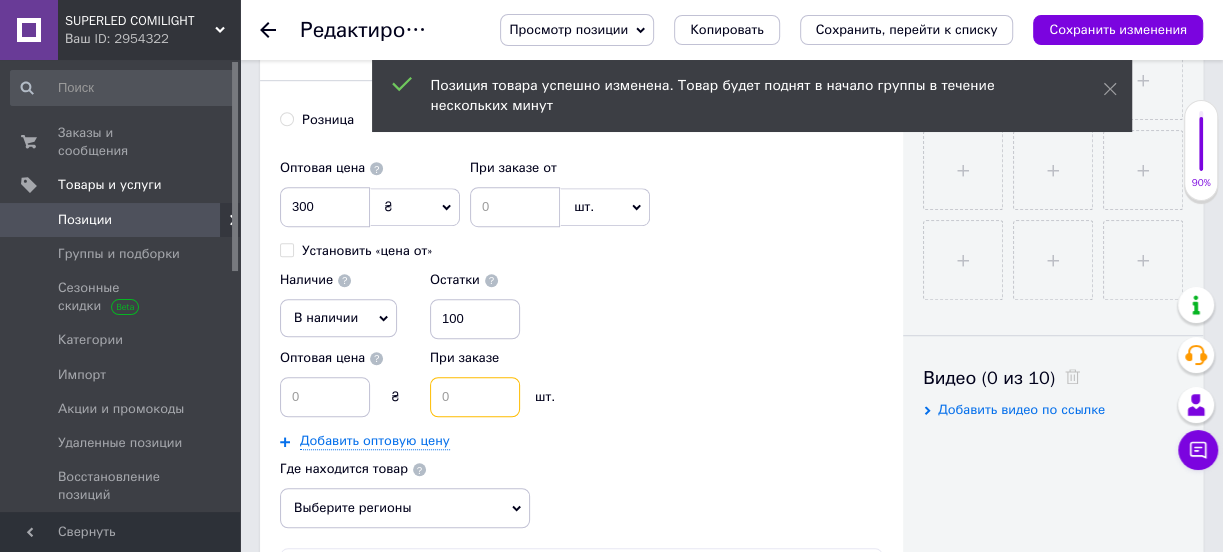 type 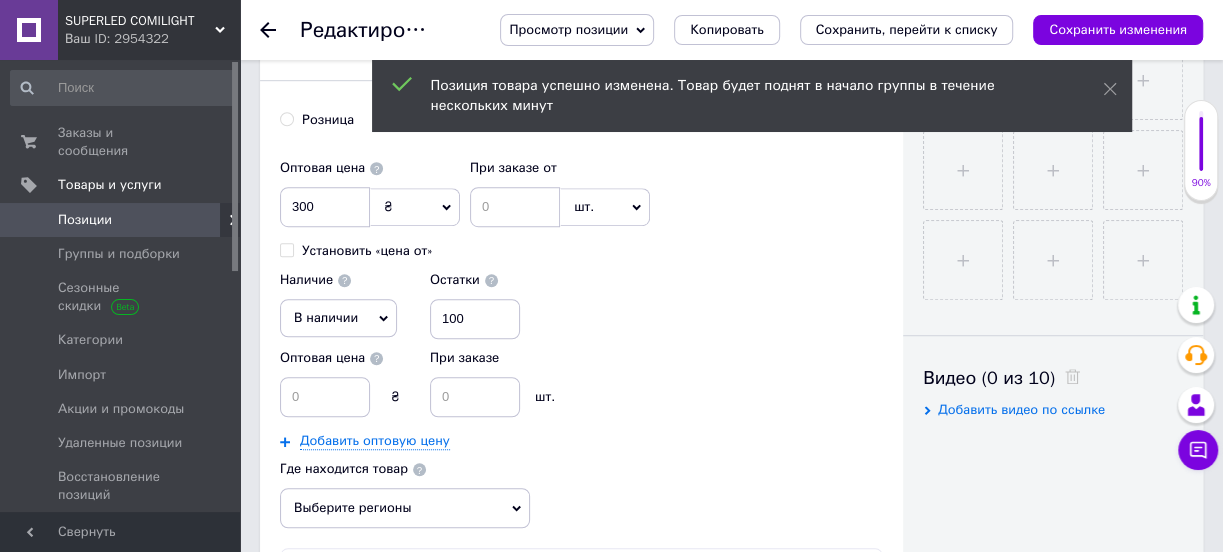 click on "Оптовая цена ₴ При заказе шт. Добавить оптовую цену" at bounding box center (581, 394) 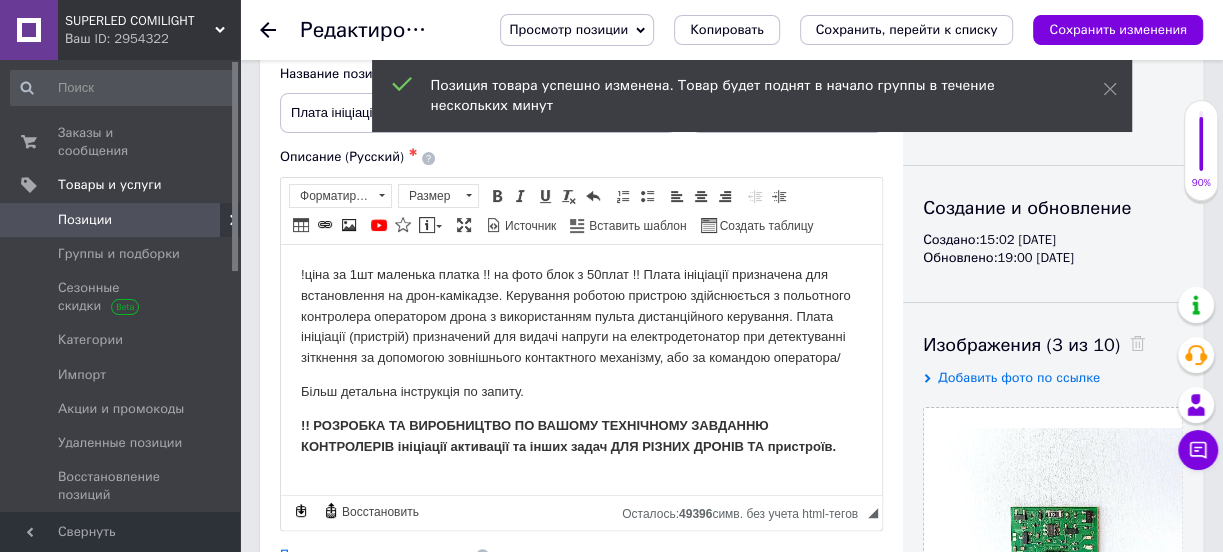 scroll, scrollTop: 181, scrollLeft: 0, axis: vertical 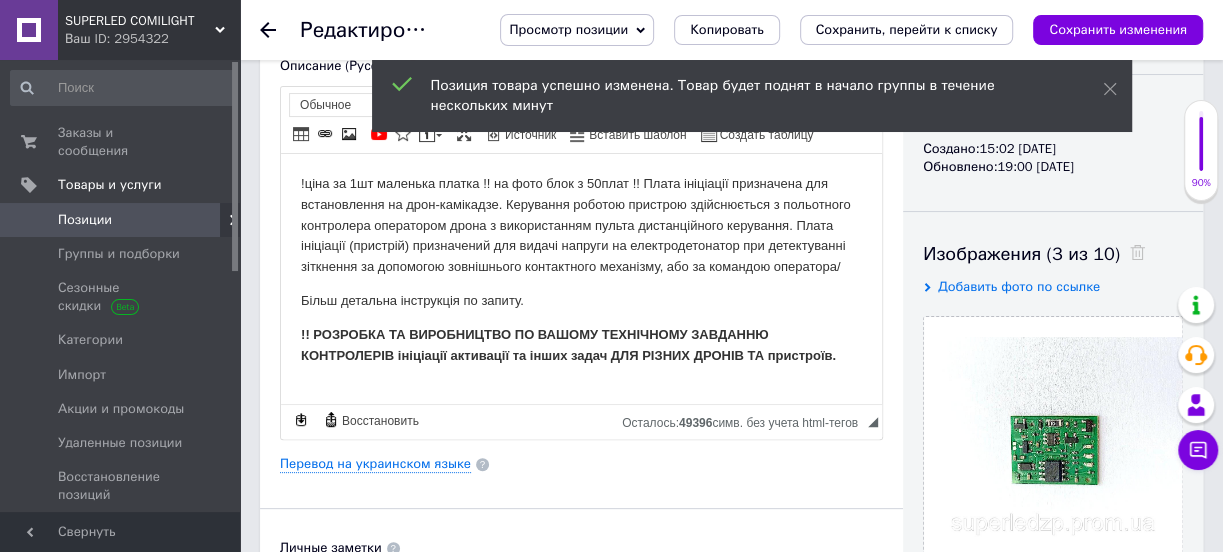 click on "Більш детальна інструкція по запиту." at bounding box center (581, 300) 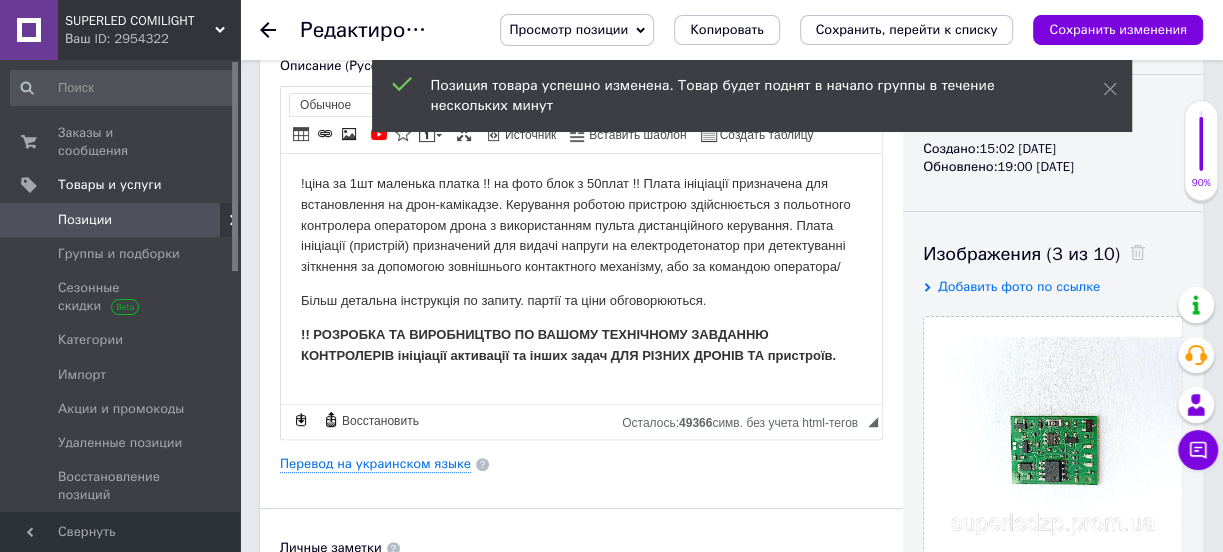 click on "Більш детальна інструкція по запиту. партії та ціни обговорюються." at bounding box center [581, 300] 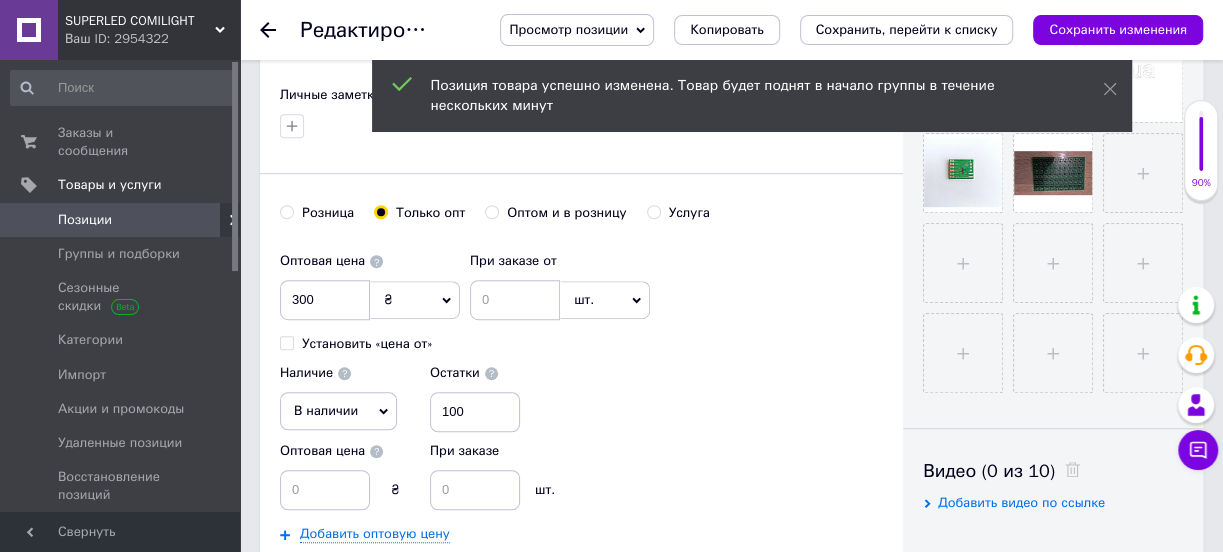 scroll, scrollTop: 636, scrollLeft: 0, axis: vertical 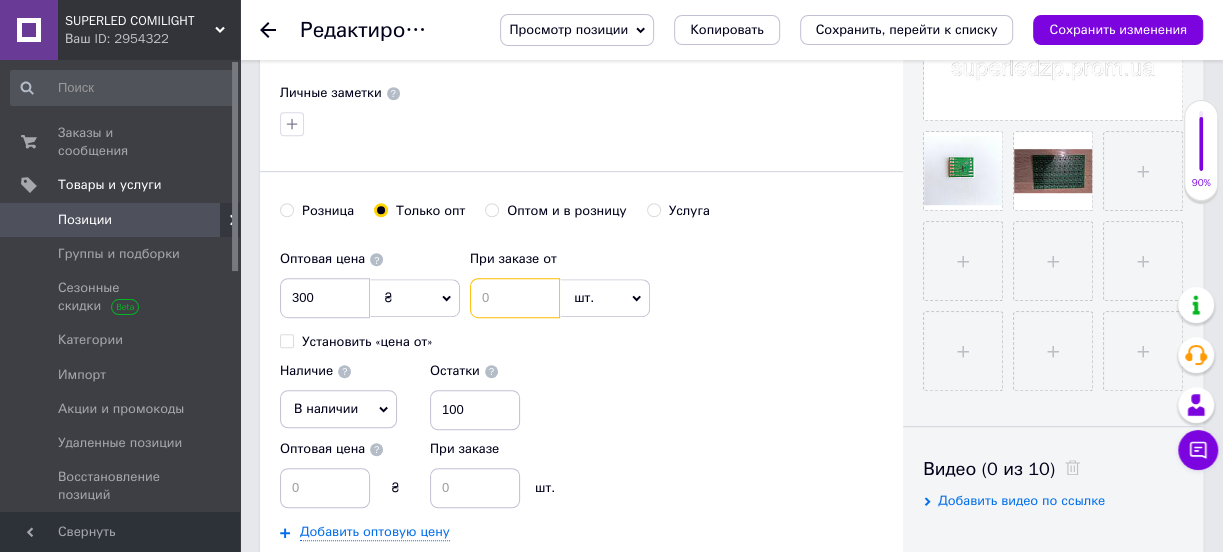 click at bounding box center (515, 298) 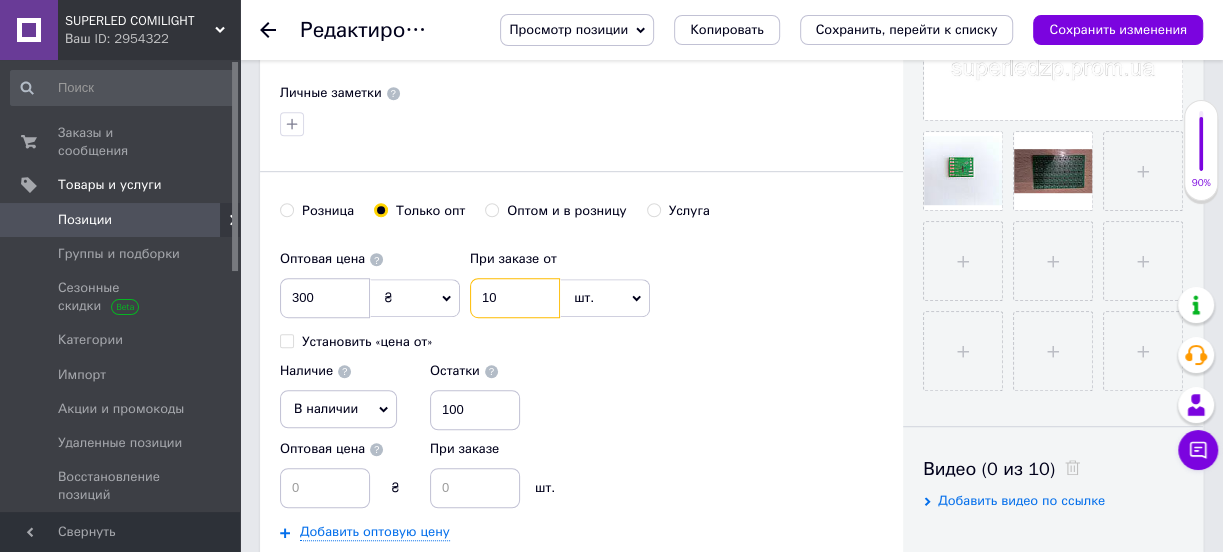 type on "1" 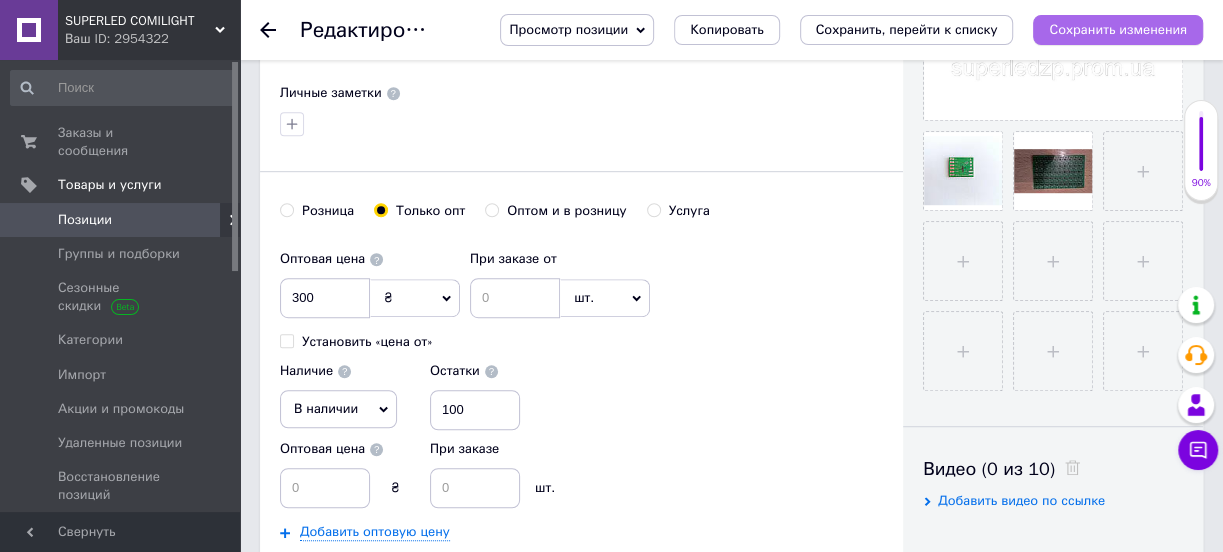 click on "Сохранить изменения" at bounding box center (1118, 29) 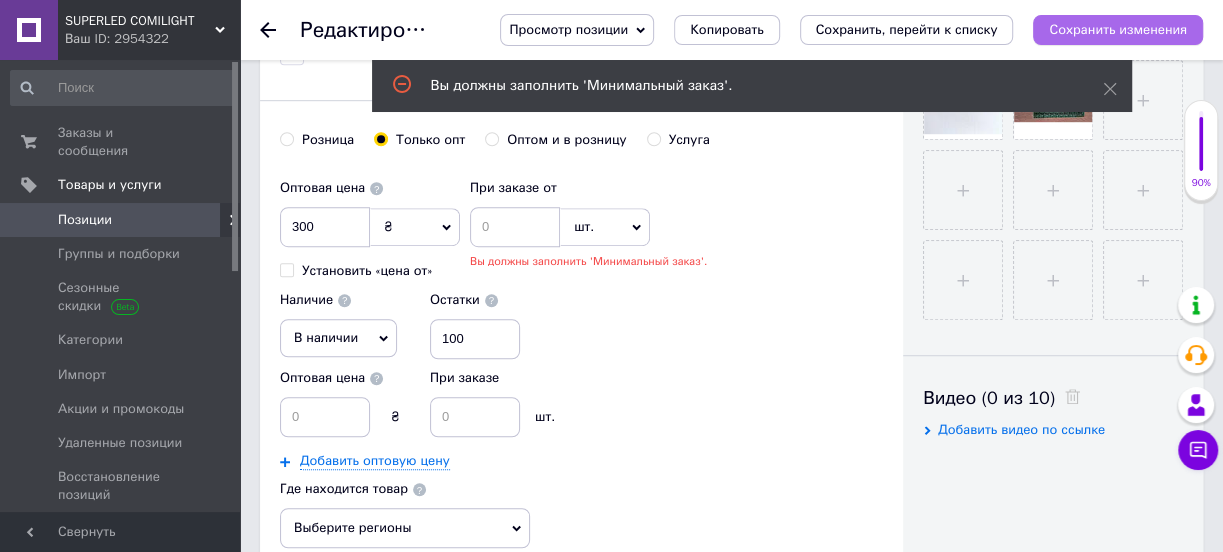 scroll, scrollTop: 720, scrollLeft: 0, axis: vertical 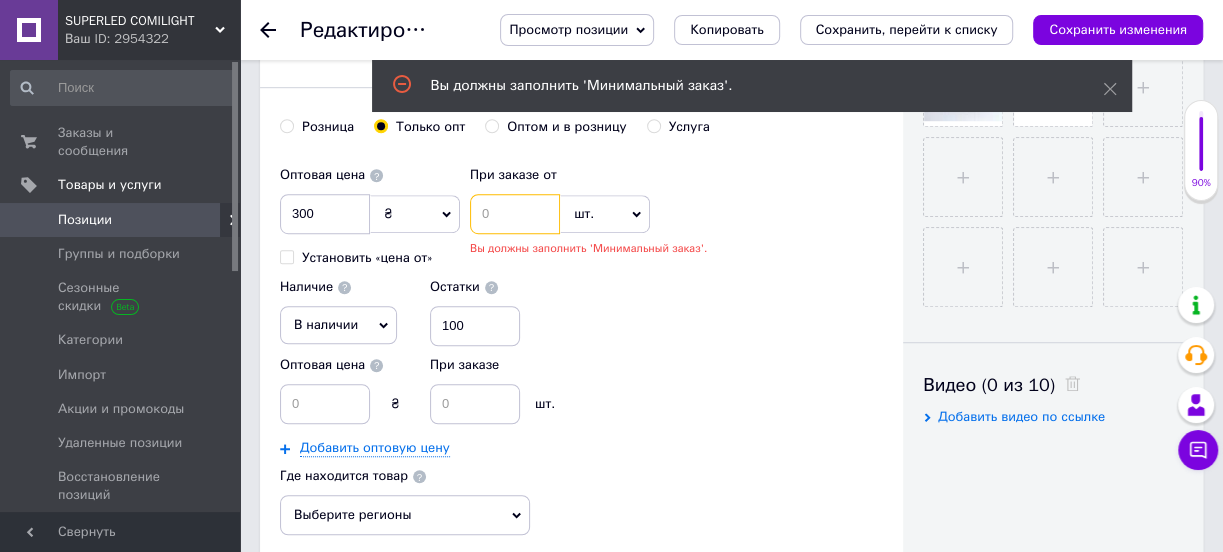 click at bounding box center [515, 214] 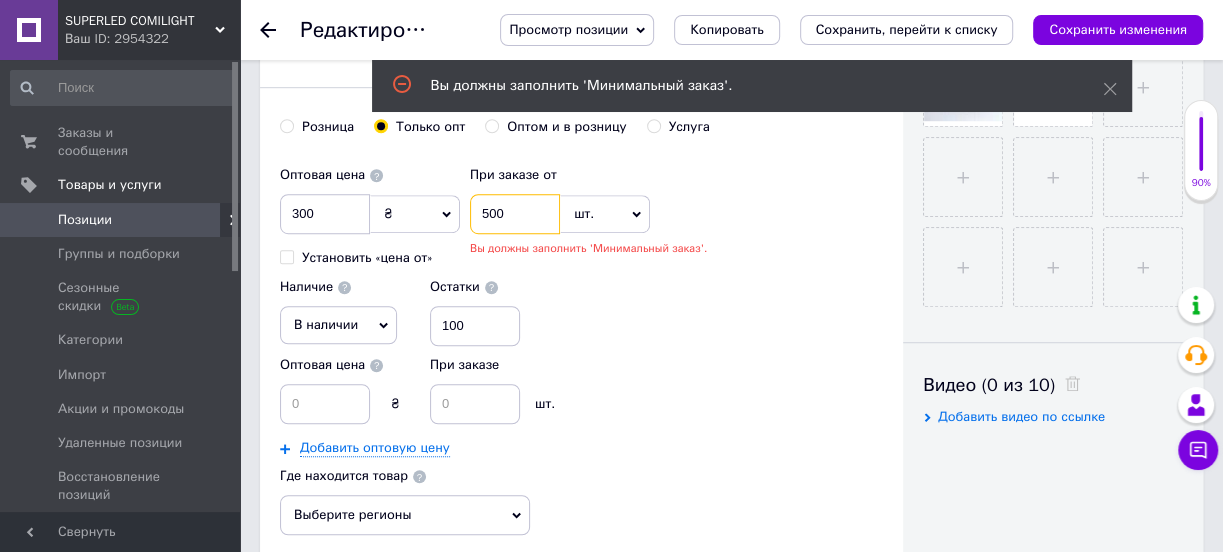 type on "500" 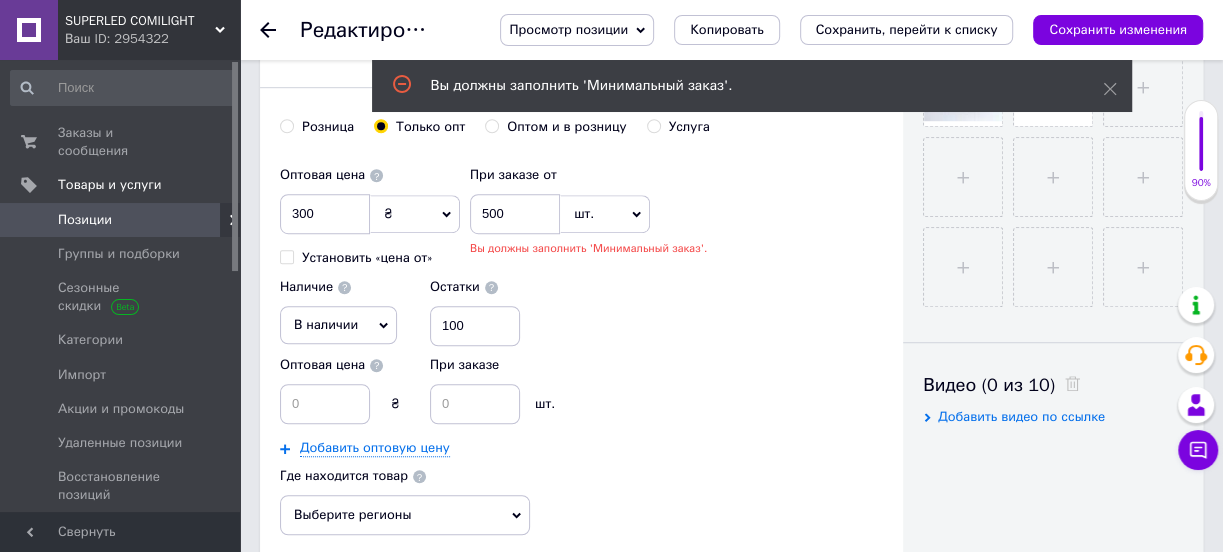 click on "Оптовая цена 300 ₴ $ € CHF £ ¥ PLN ₸ MDL HUF KGS CN¥ TRY ₩ lei Установить «цена от» При заказе от 500 шт. Популярное комплект упаковка кв.м пара м кг пог.м услуга т а автоцистерна ампула б баллон банка блистер бобина бочка бут бухта в ватт ведро выезд г г га гигакалория год гр/кв.м д дал два месяца день доза е еврокуб ед. к кВт канистра карат кв.дм кв.м кв.см кв.фут квартал кг кг/кв.м км колесо комплект коробка куб.дм куб.м л л лист м м мВт месяц мешок минута мл мм моток н набор неделя номер о объект п паллетоместо пара партия пач пог.м полгода посевная единица птицеместо р рейс с т" at bounding box center [581, 306] 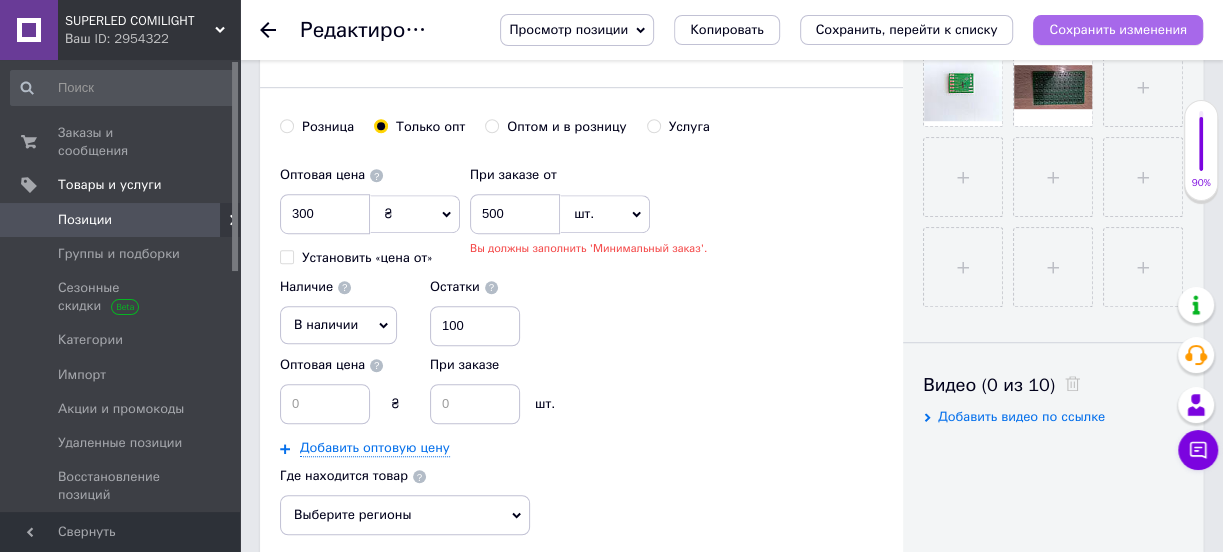 click on "Сохранить изменения" at bounding box center [1118, 29] 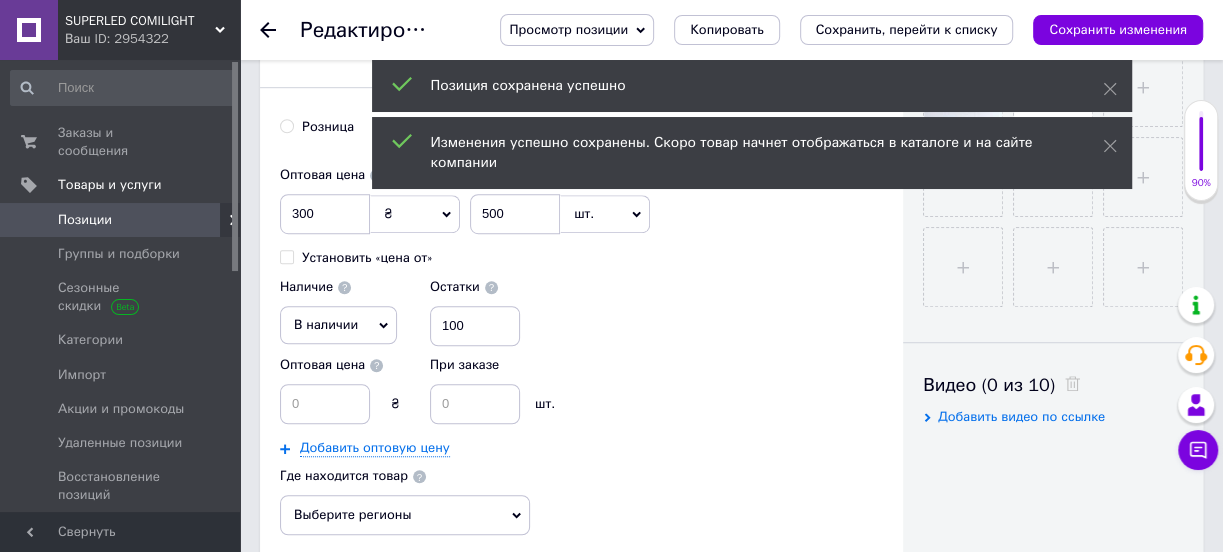 click 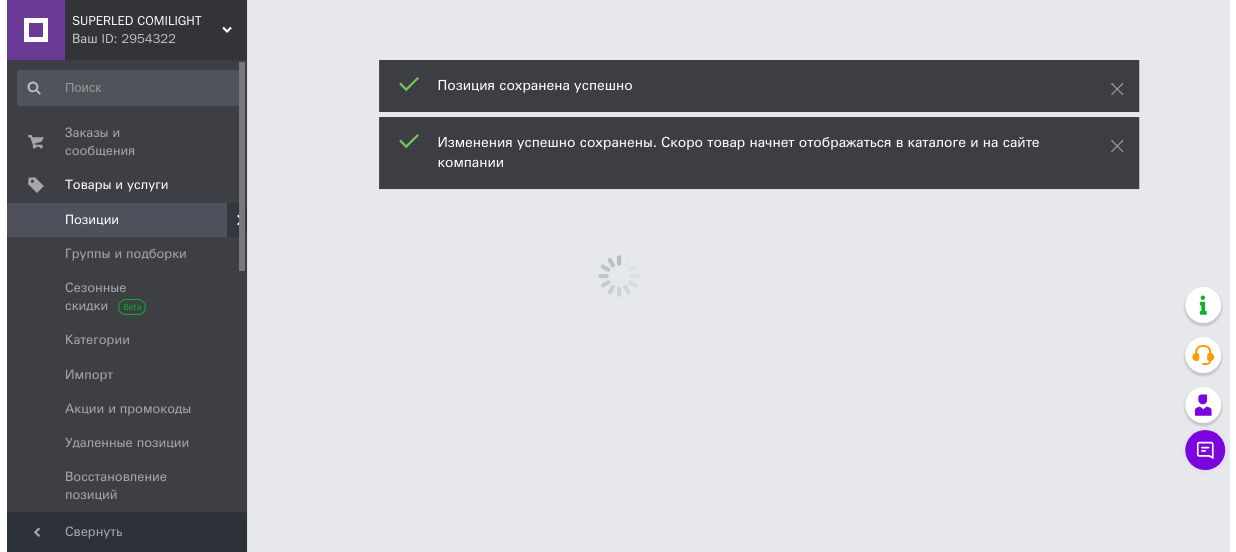 scroll, scrollTop: 0, scrollLeft: 0, axis: both 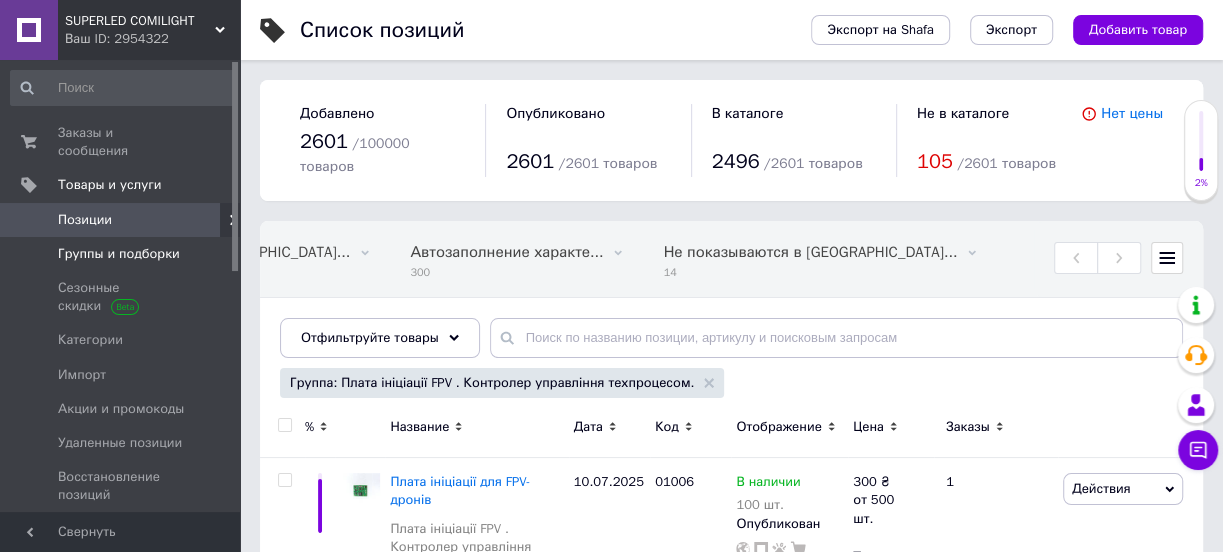 click on "Группы и подборки" at bounding box center [119, 254] 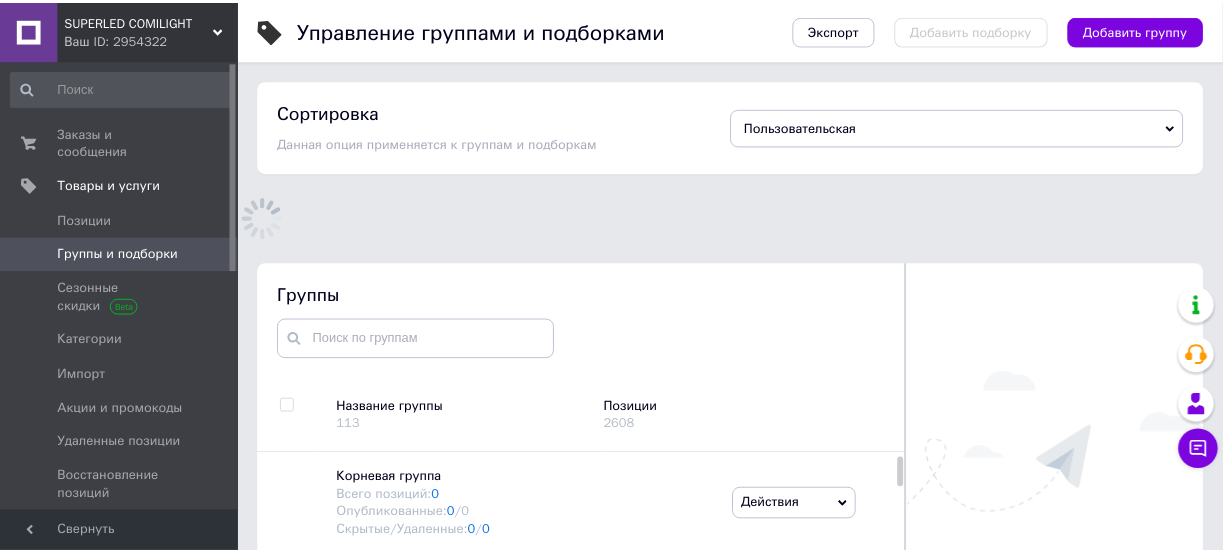 scroll, scrollTop: 113, scrollLeft: 0, axis: vertical 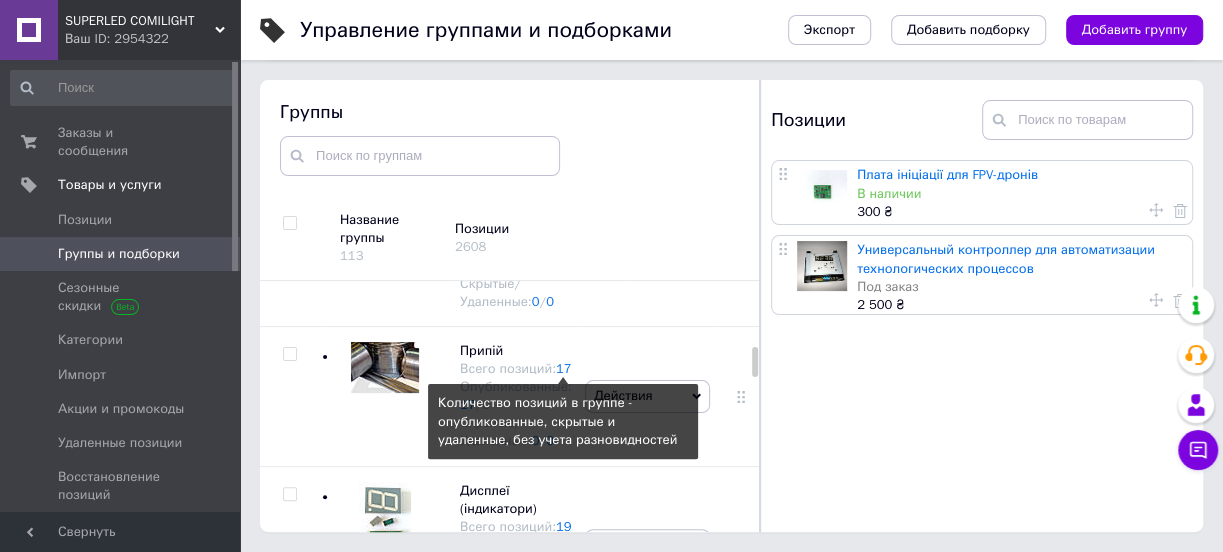 click on "17" at bounding box center [564, 368] 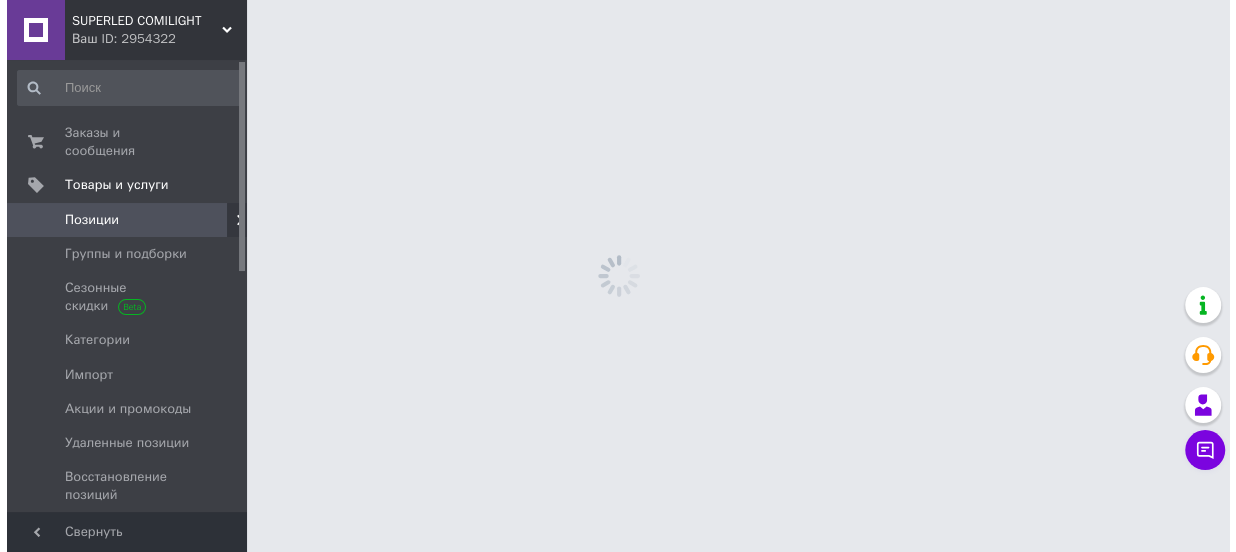 scroll, scrollTop: 0, scrollLeft: 0, axis: both 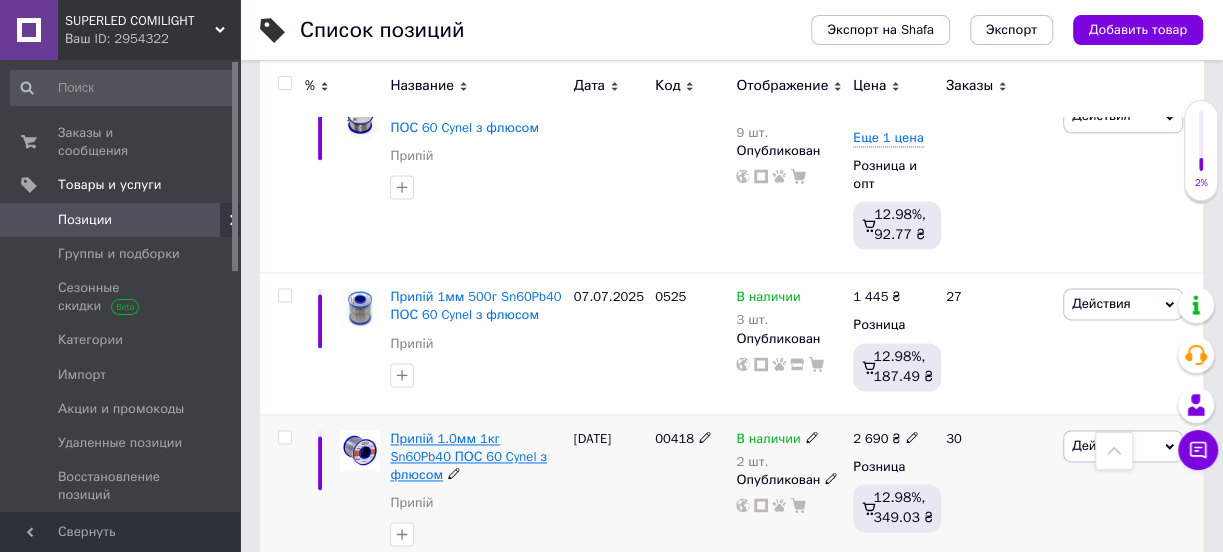 click on "Припій 1.0мм 1кг Sn60Pb40 ПОС 60 Cynel з флюсом" at bounding box center [468, 456] 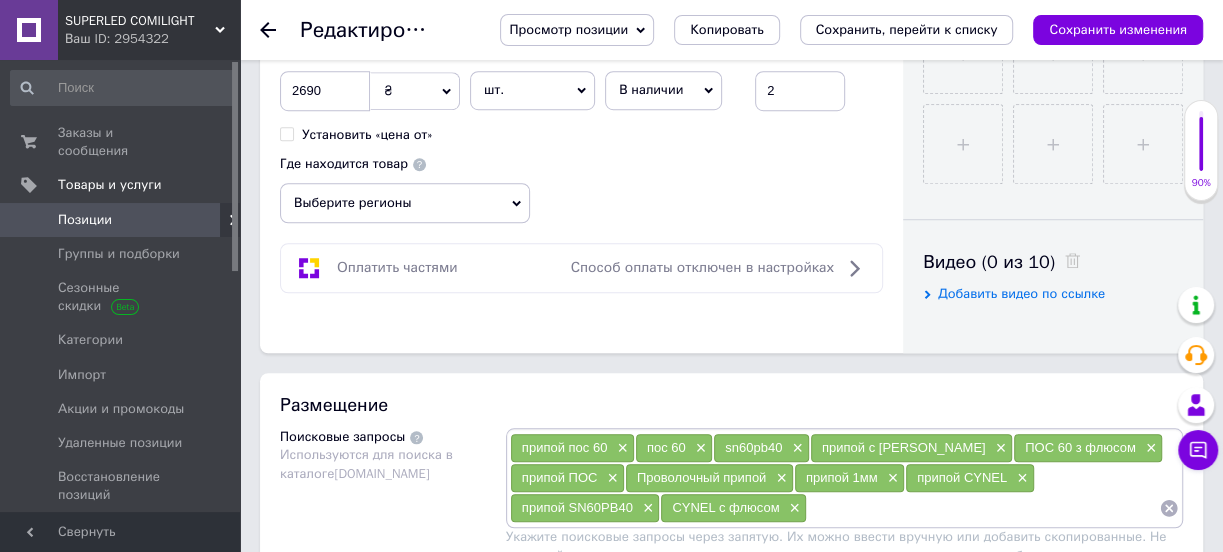 scroll, scrollTop: 1000, scrollLeft: 0, axis: vertical 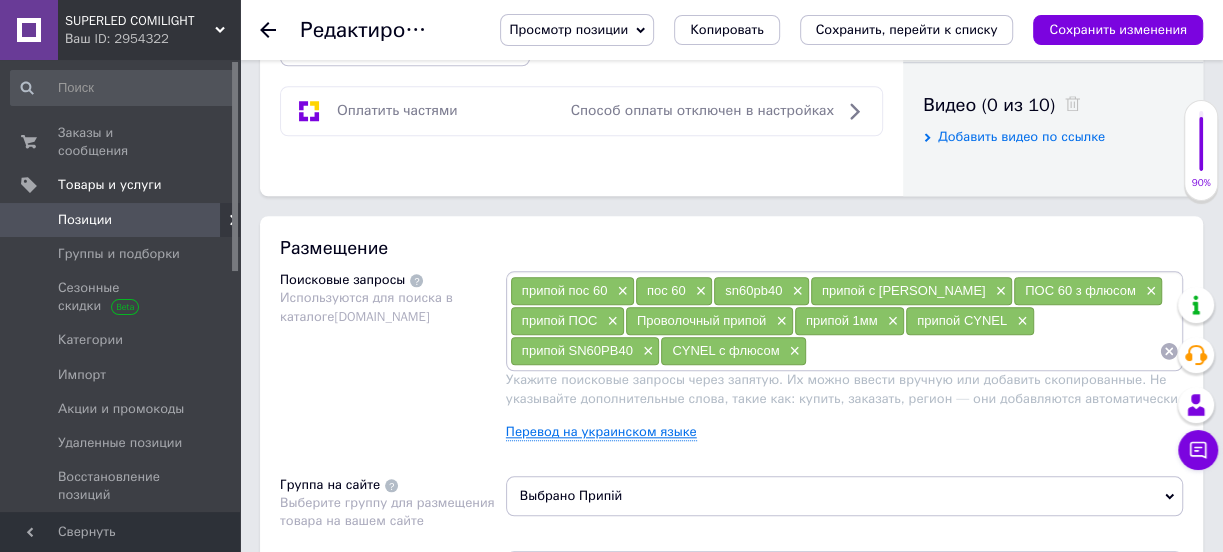 click on "Перевод на украинском языке" at bounding box center [601, 432] 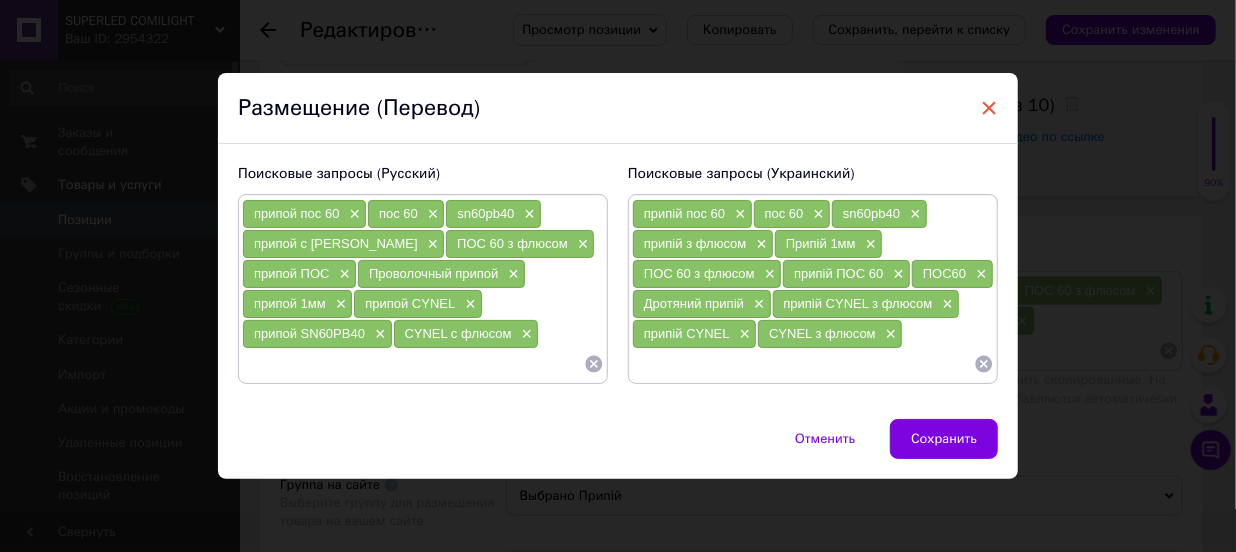 click on "×" at bounding box center [989, 108] 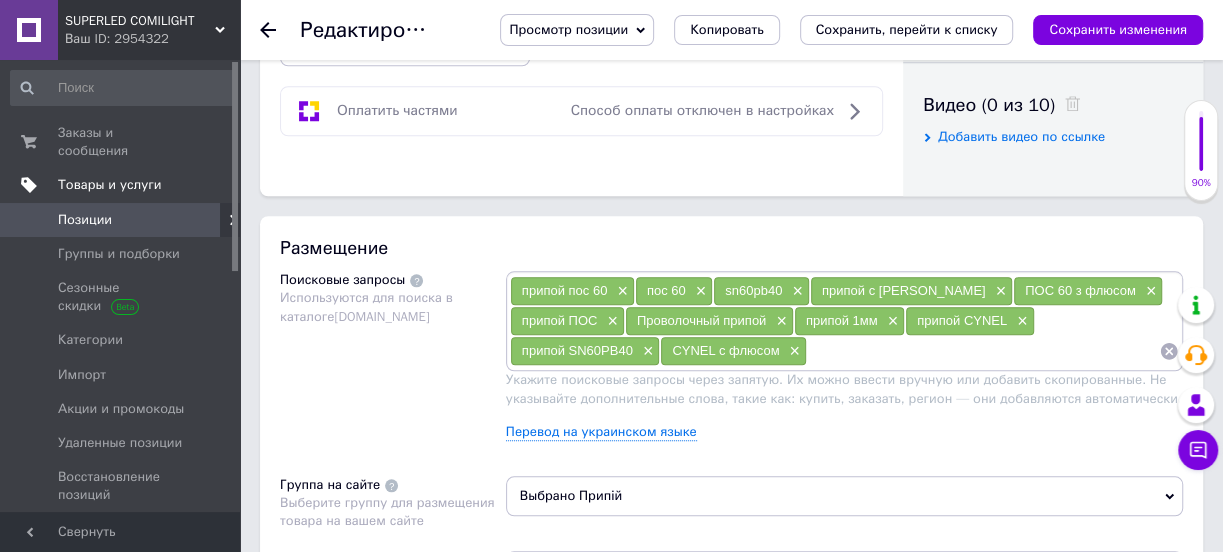click on "Товары и услуги" at bounding box center (110, 185) 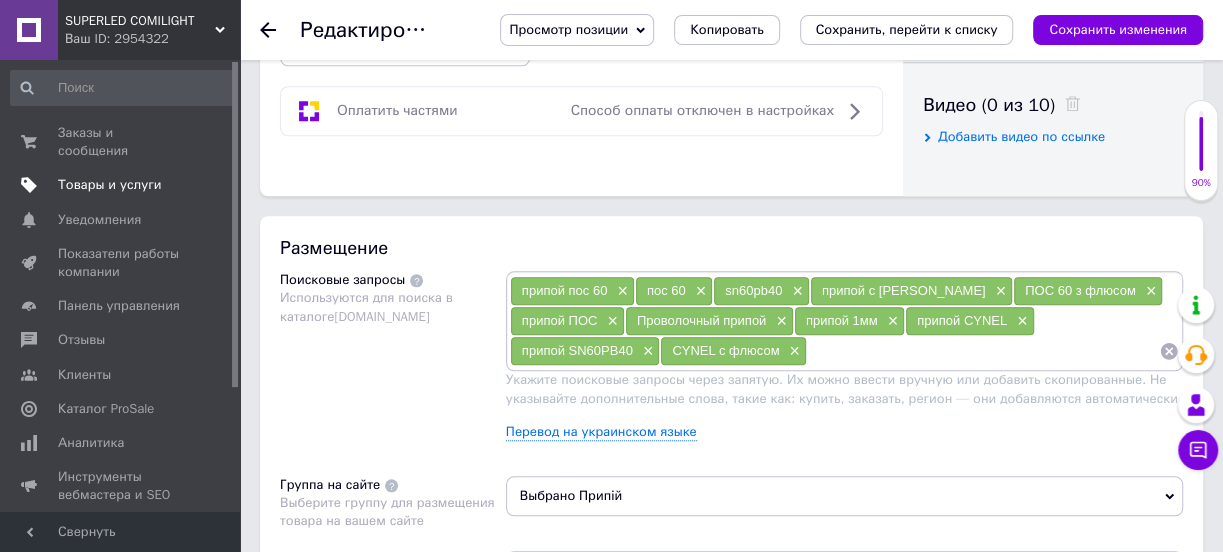click on "Товары и услуги" at bounding box center [110, 185] 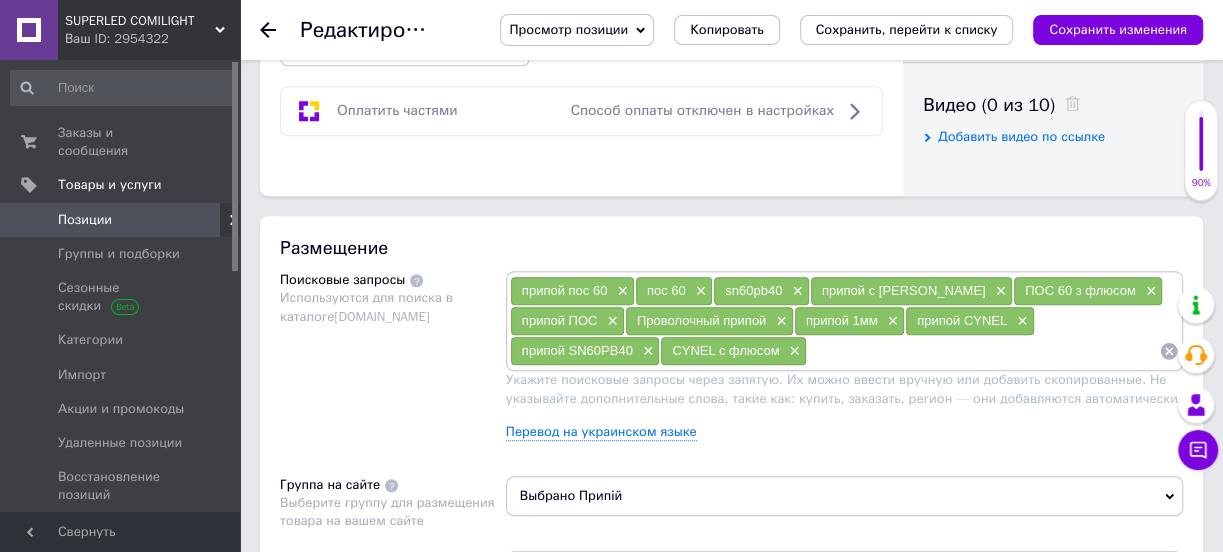 click on "Позиции" at bounding box center [85, 220] 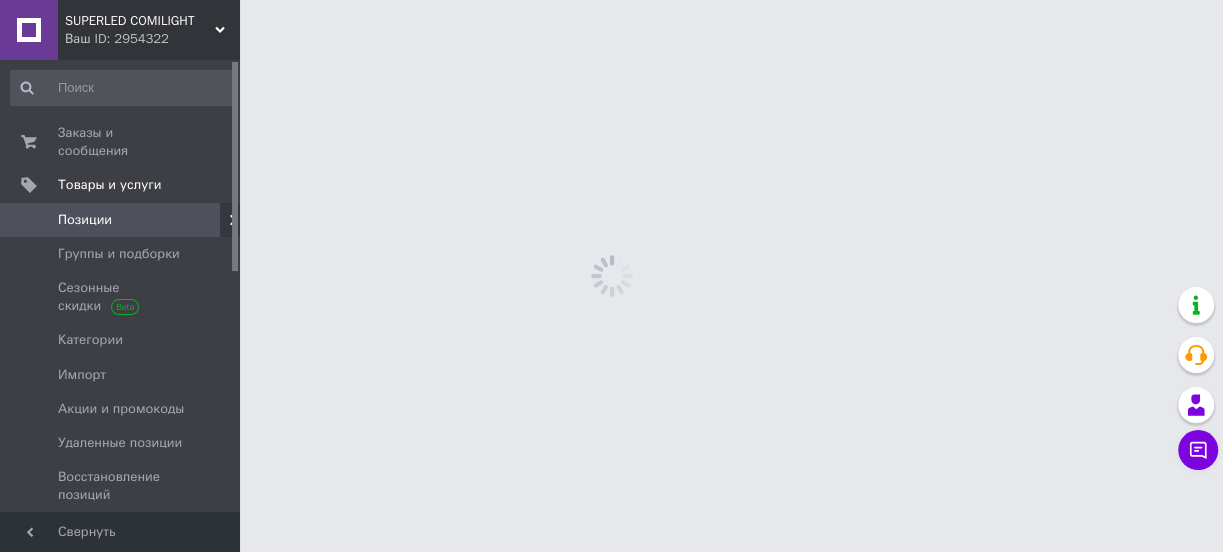scroll, scrollTop: 0, scrollLeft: 0, axis: both 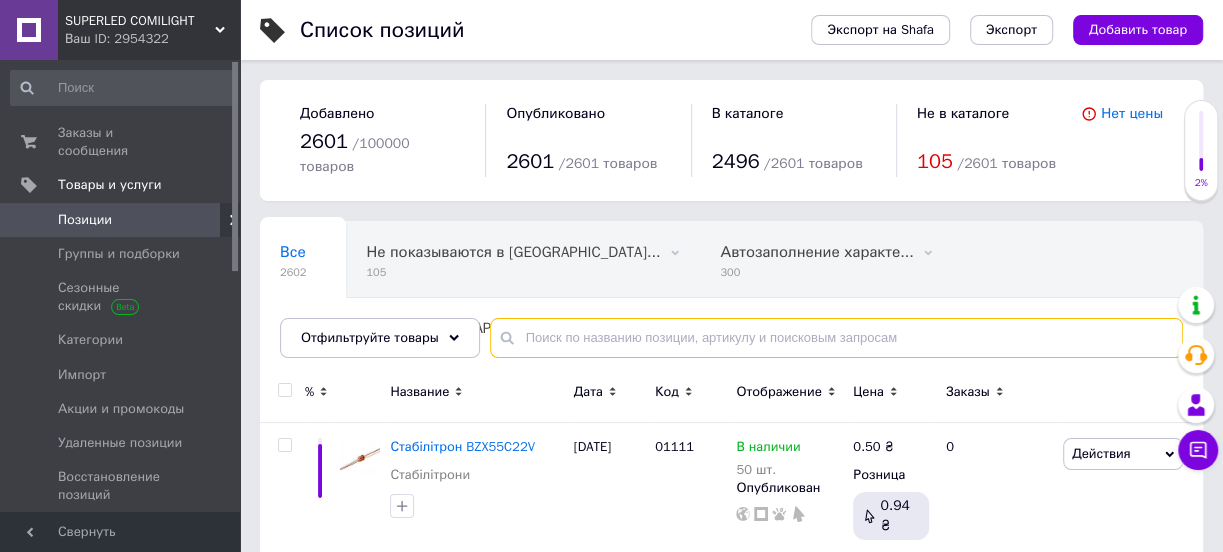 click at bounding box center (836, 338) 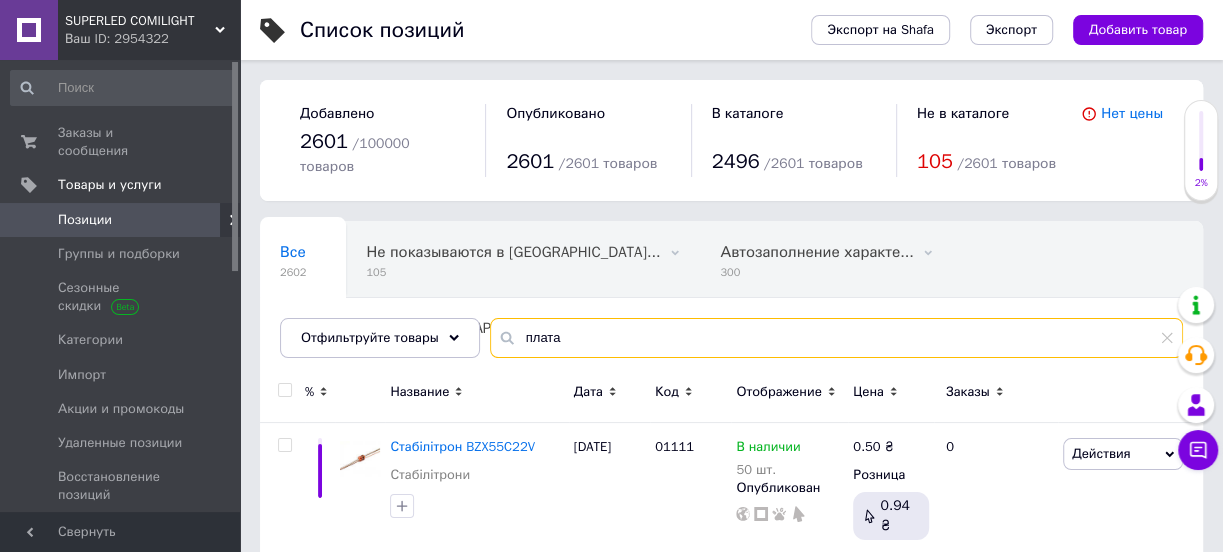 type on "плата" 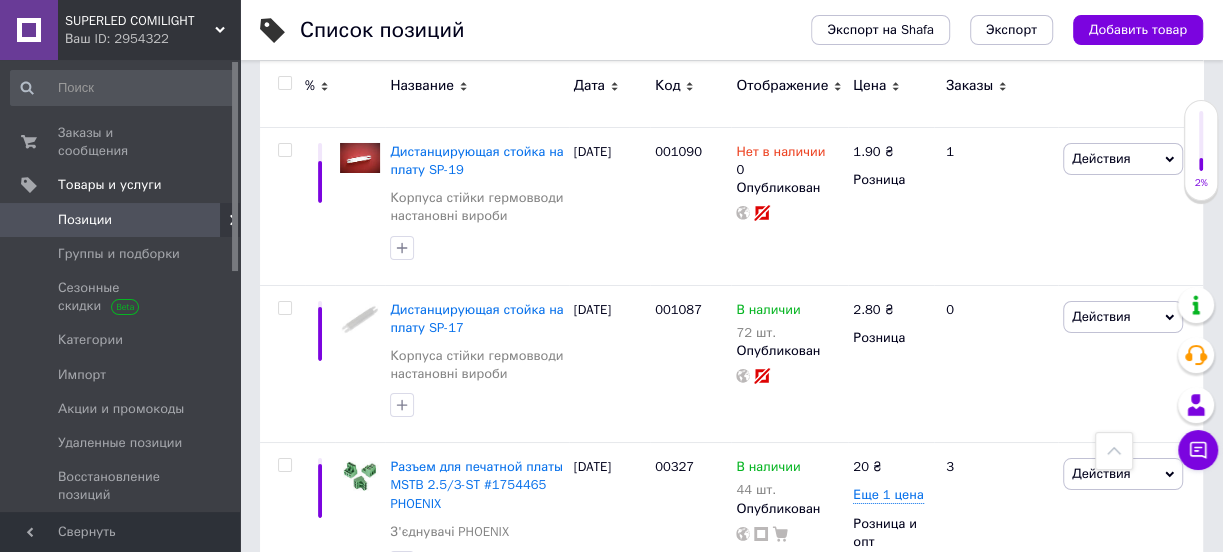 scroll, scrollTop: 4636, scrollLeft: 0, axis: vertical 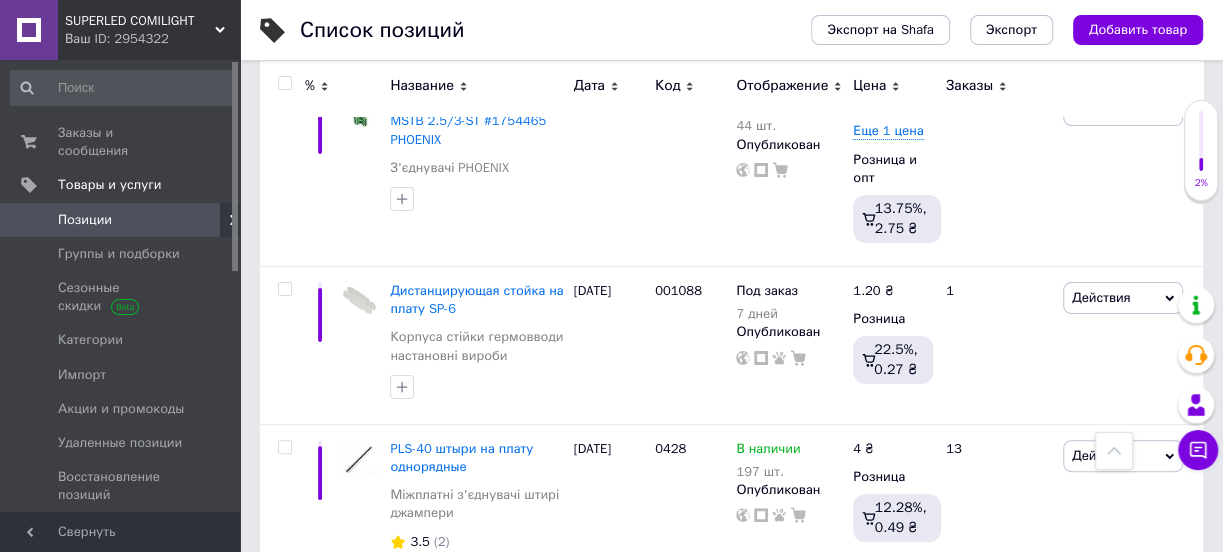 click on "Плата" at bounding box center (408, 632) 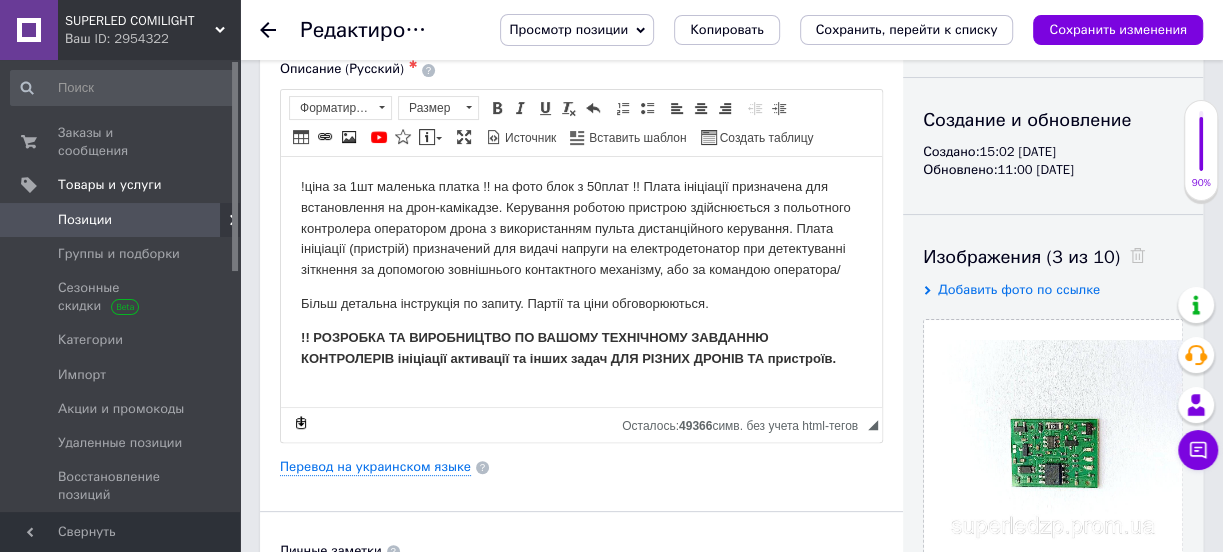 scroll, scrollTop: 181, scrollLeft: 0, axis: vertical 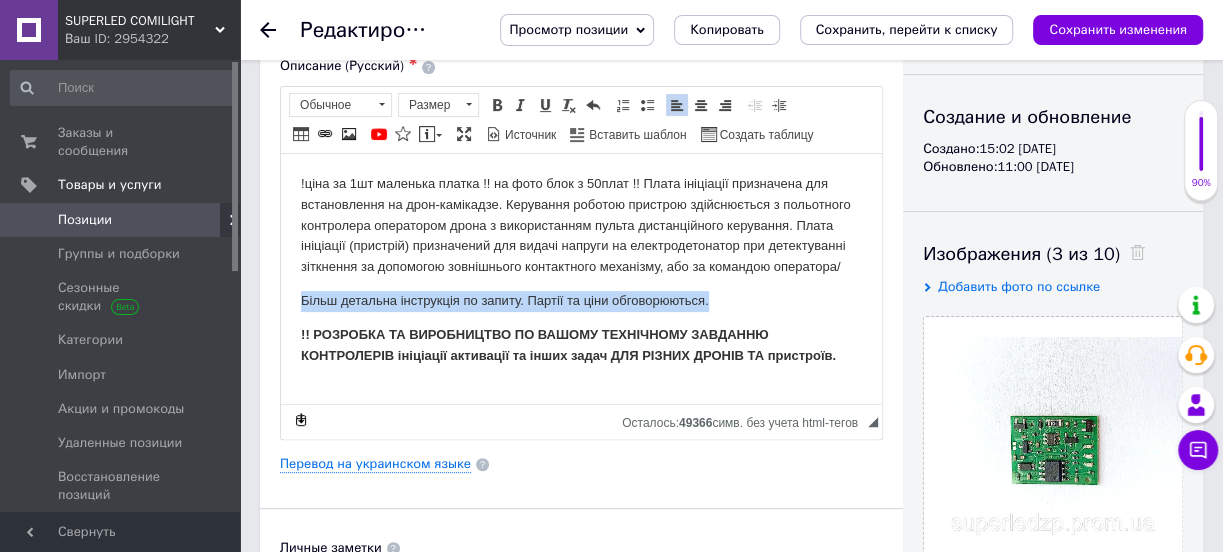 drag, startPoint x: 298, startPoint y: 293, endPoint x: 760, endPoint y: 291, distance: 462.00433 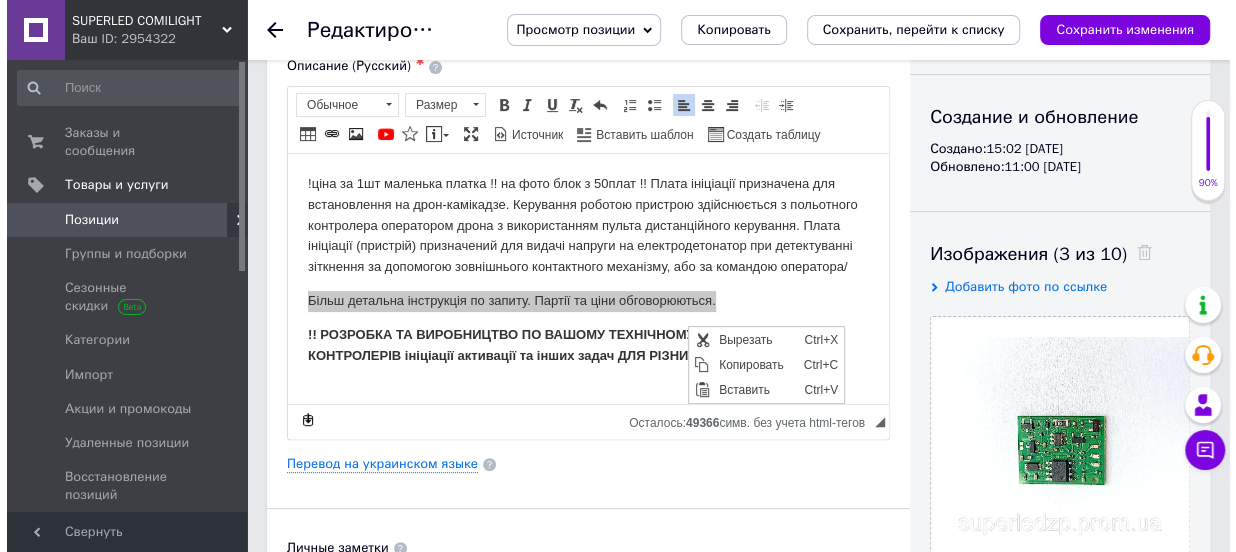 scroll, scrollTop: 0, scrollLeft: 0, axis: both 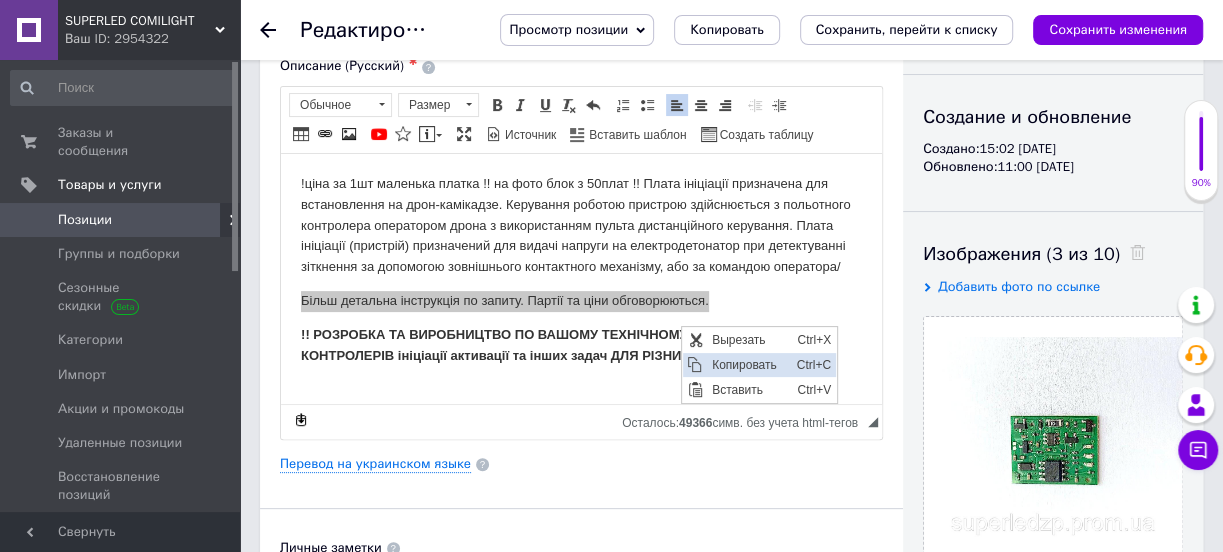 click on "Копировать" at bounding box center (749, 364) 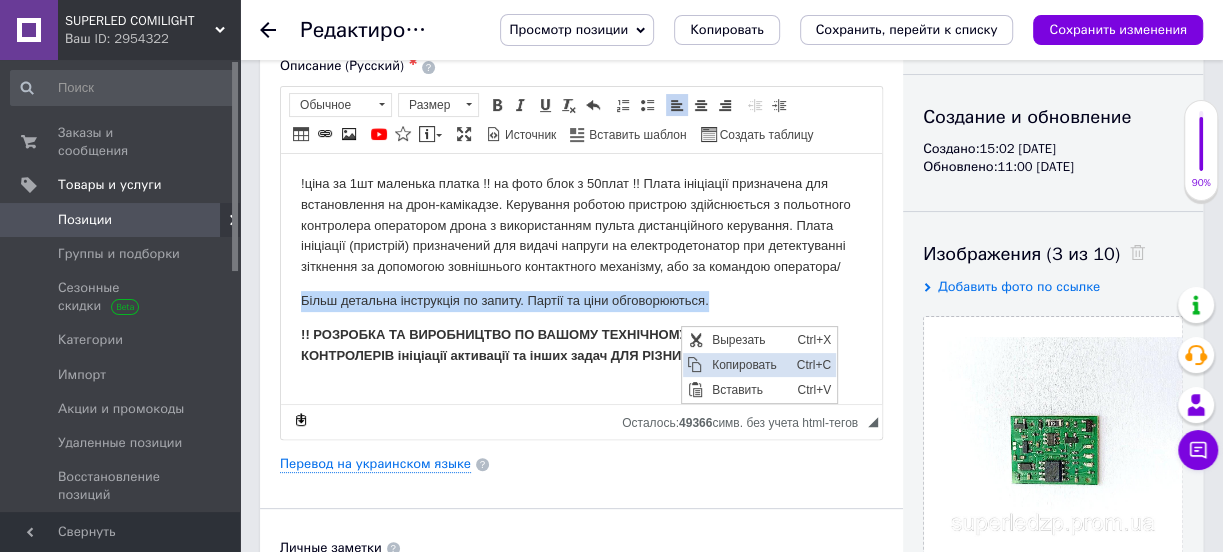 copy on "Більш детальна інструкція по запиту. Партії та ціни обговорюються." 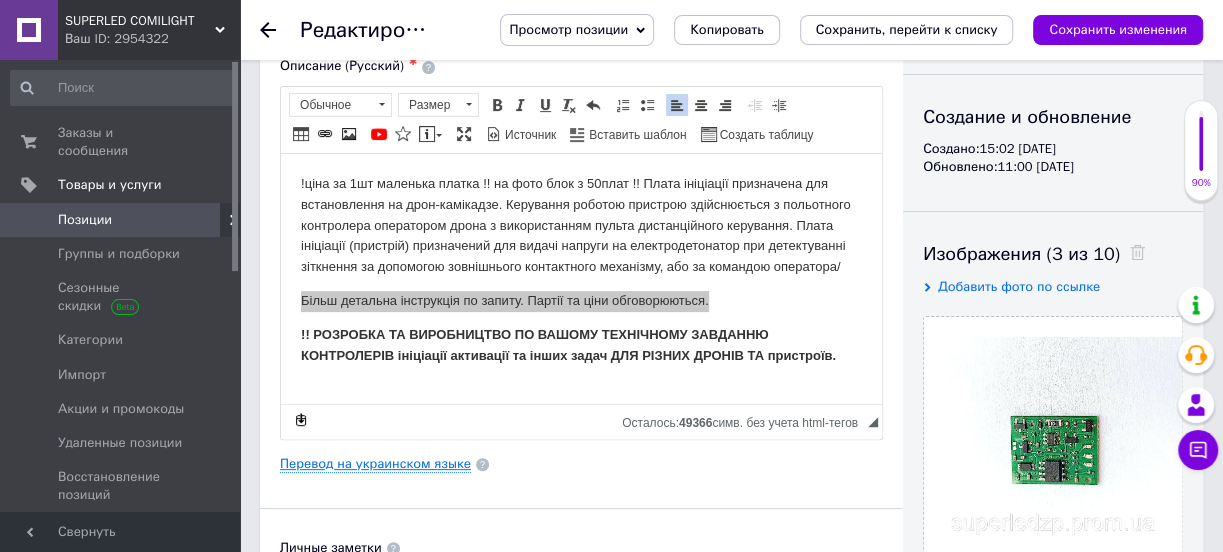 click on "Перевод на украинском языке" at bounding box center [375, 464] 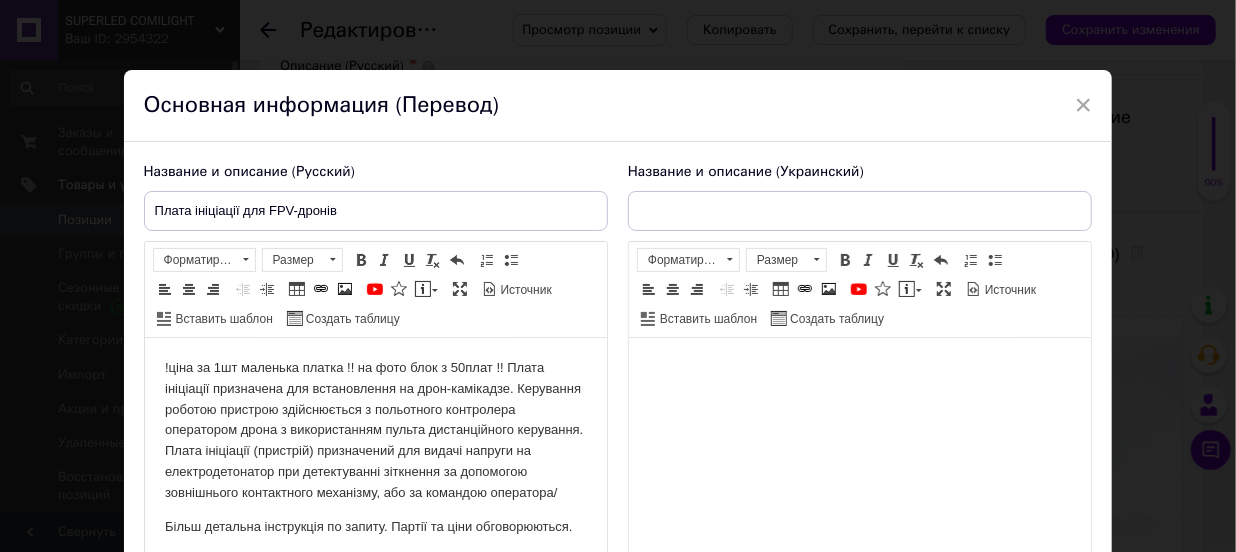 scroll, scrollTop: 0, scrollLeft: 0, axis: both 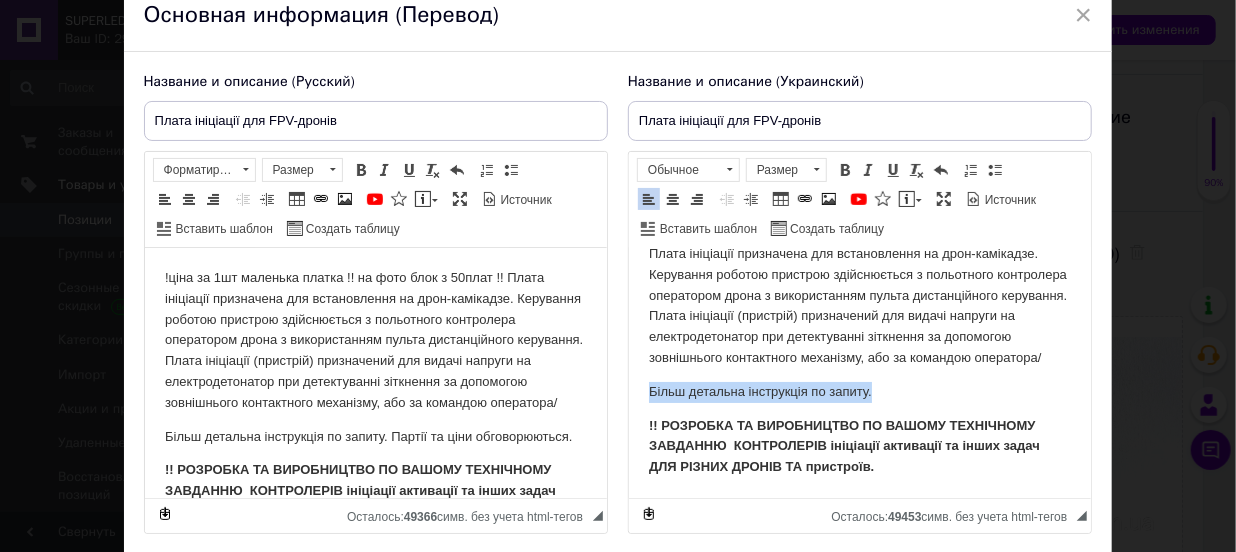 drag, startPoint x: 898, startPoint y: 396, endPoint x: 651, endPoint y: 394, distance: 247.0081 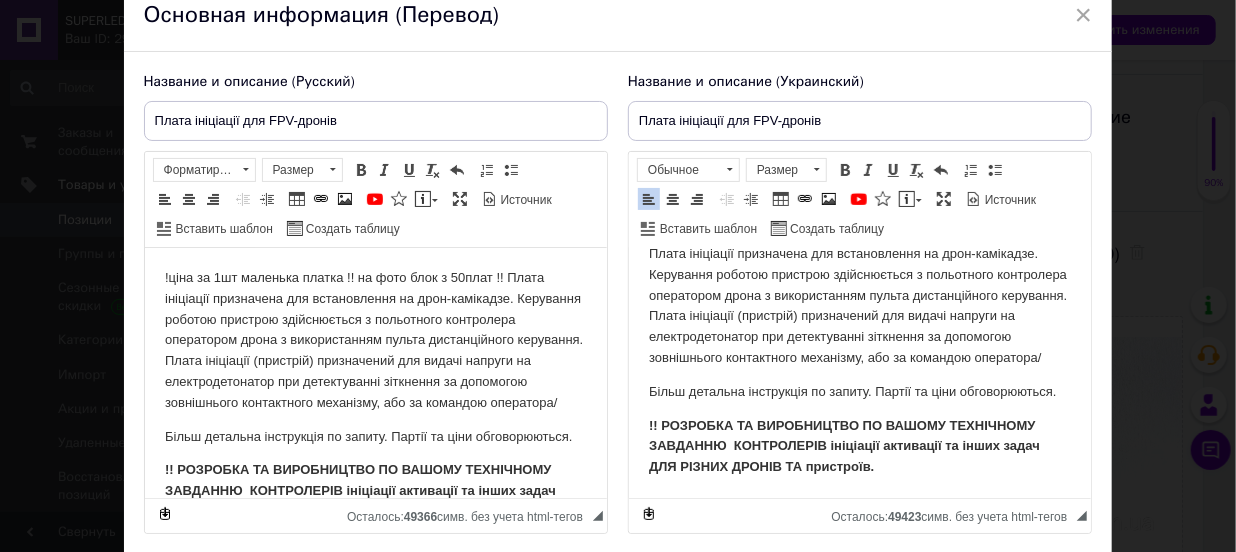 scroll, scrollTop: 65, scrollLeft: 0, axis: vertical 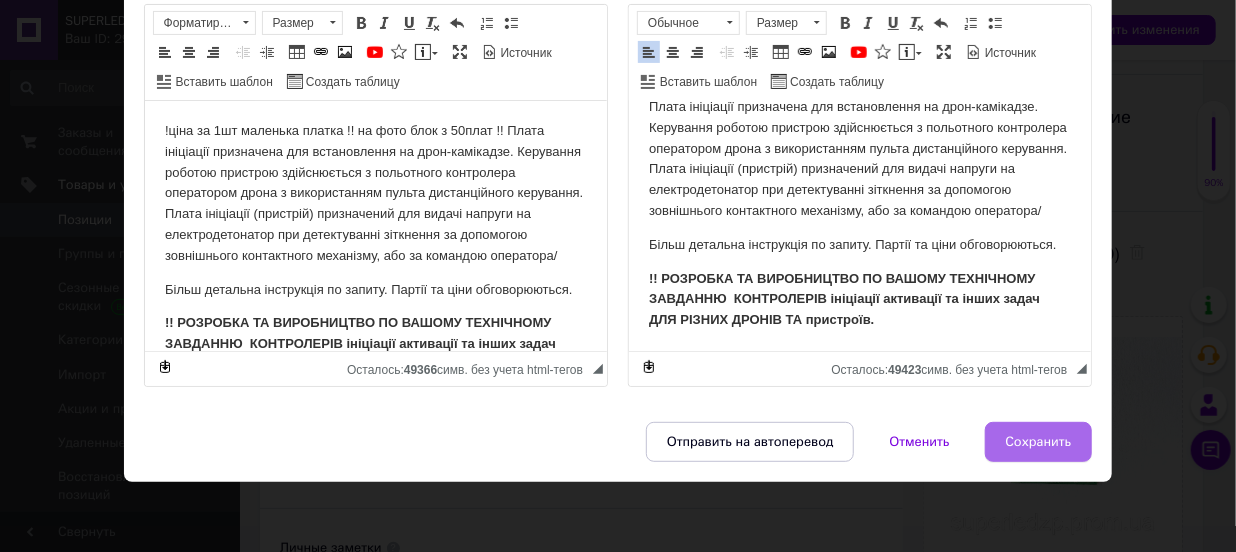 click on "Сохранить" at bounding box center [1039, 442] 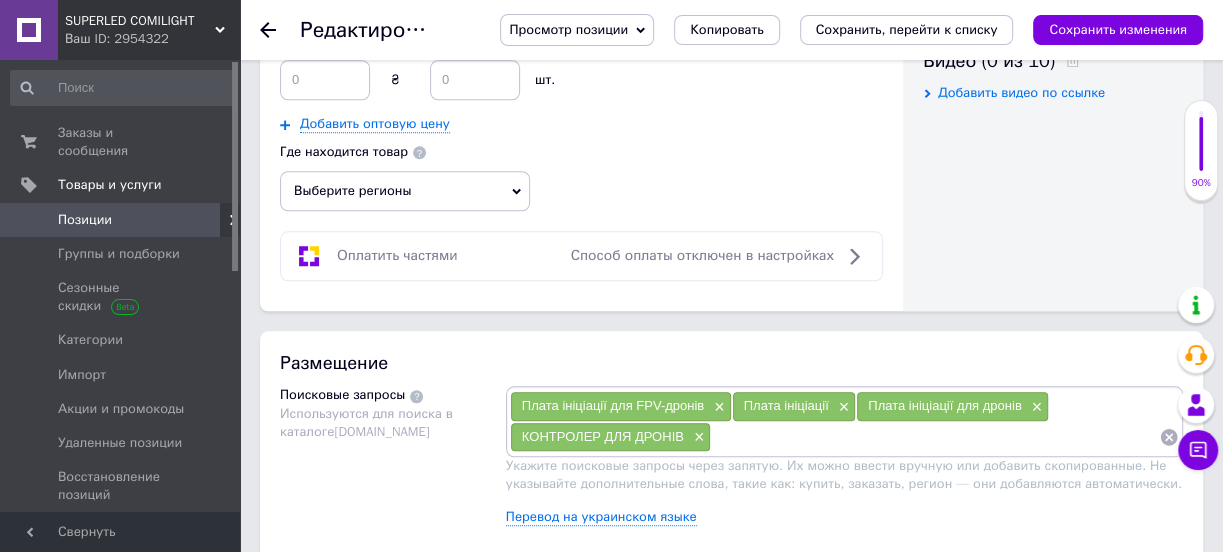 scroll, scrollTop: 1272, scrollLeft: 0, axis: vertical 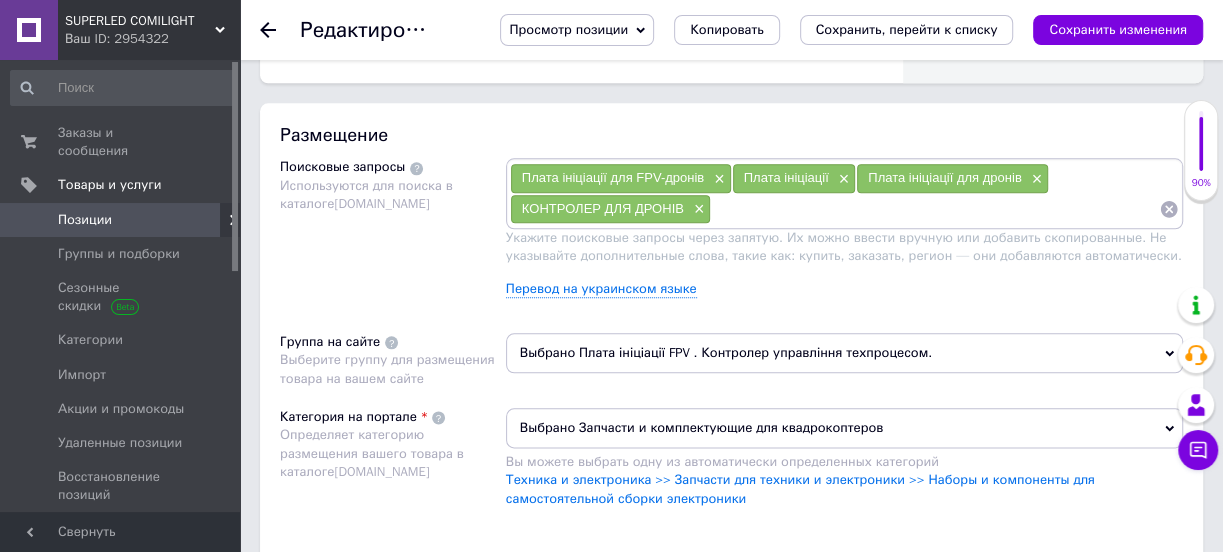 click at bounding box center [935, 209] 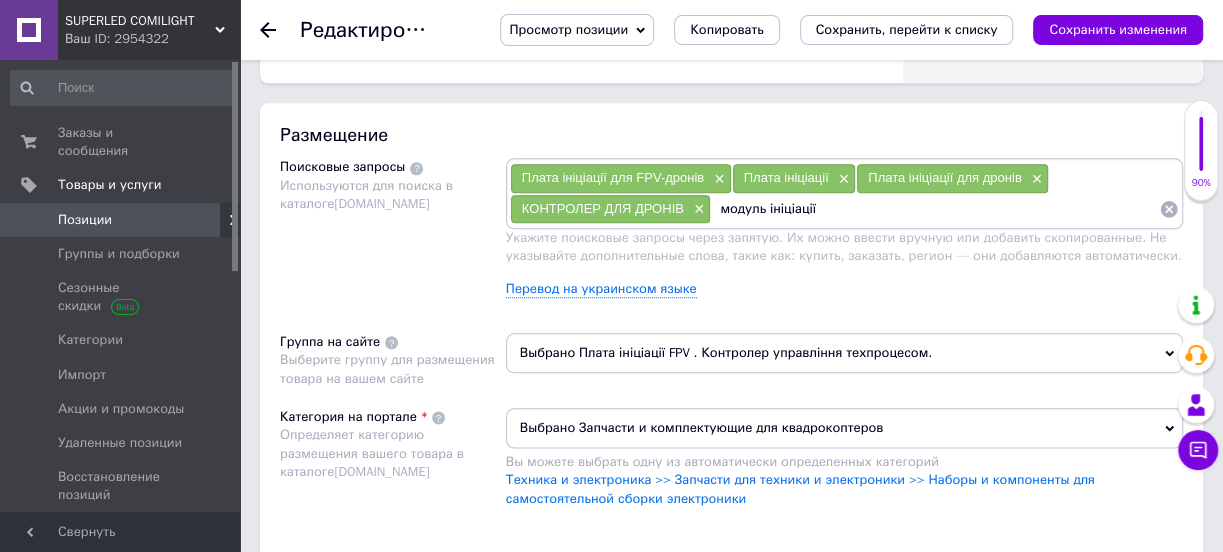 type on "модуль ініціації" 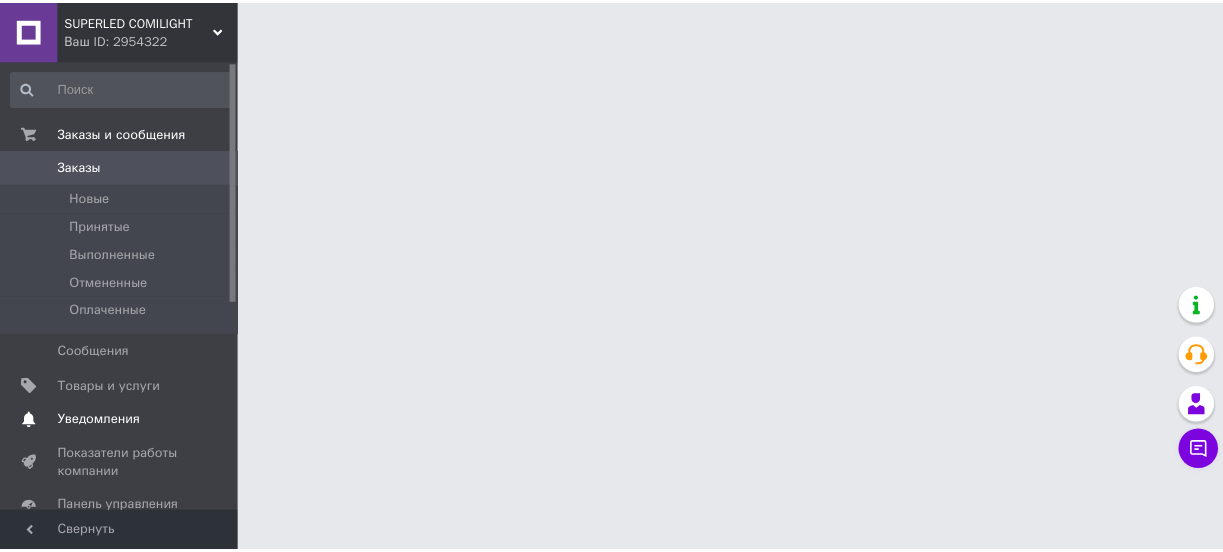 scroll, scrollTop: 0, scrollLeft: 0, axis: both 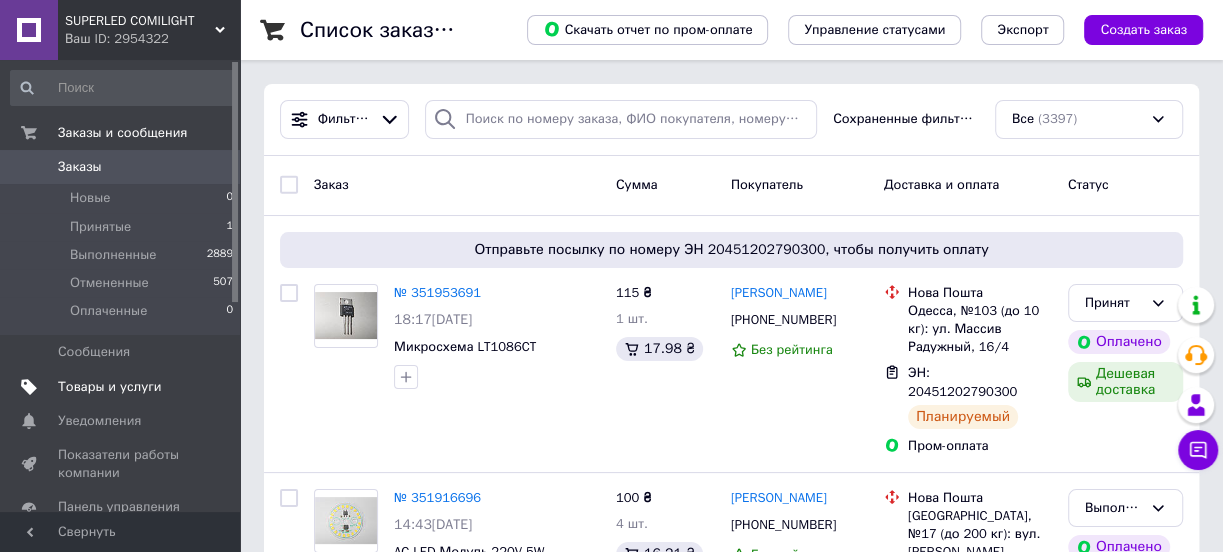 click on "Товары и услуги" at bounding box center (110, 387) 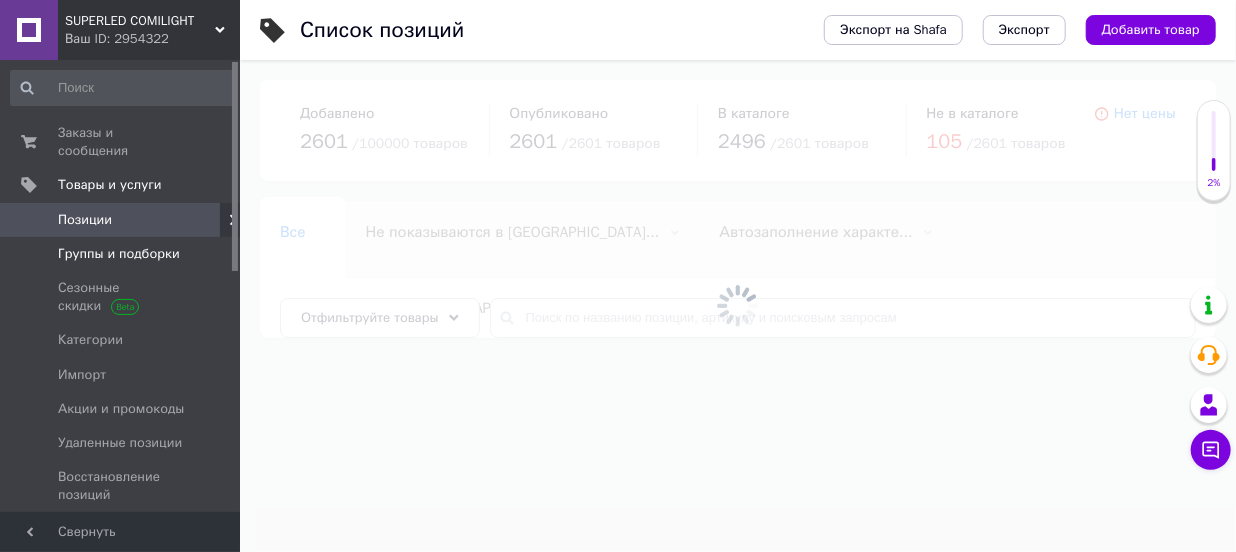 click on "Группы и подборки" at bounding box center [119, 254] 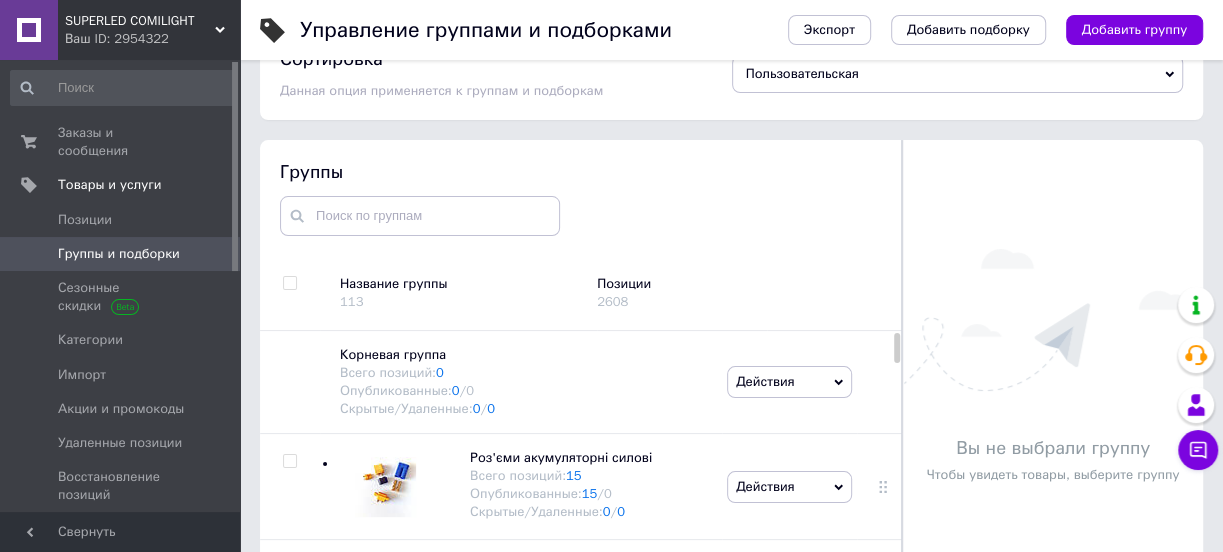 scroll, scrollTop: 113, scrollLeft: 0, axis: vertical 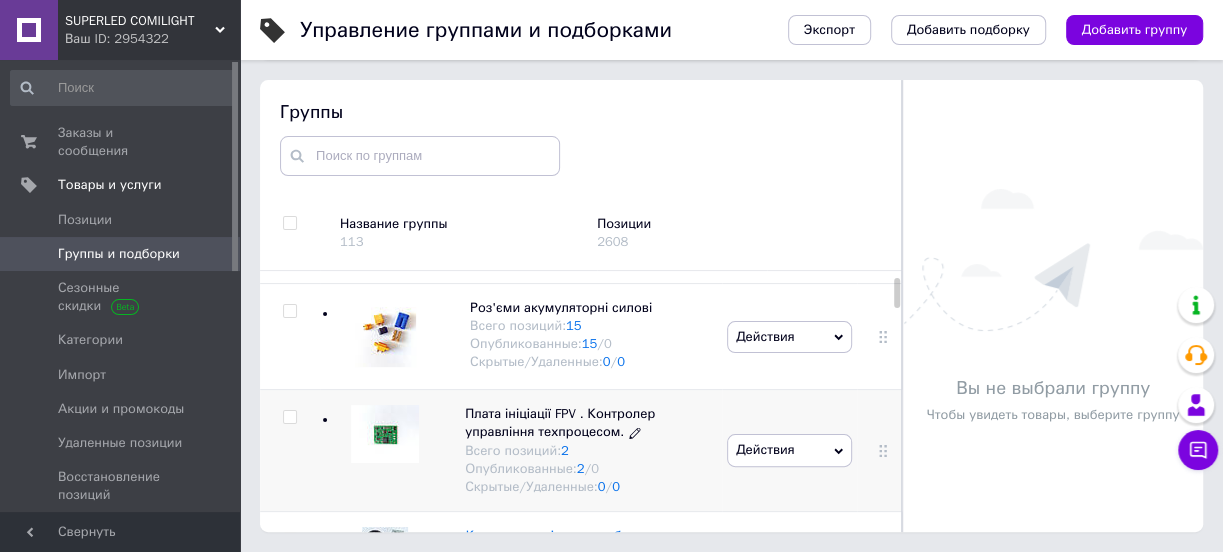 click on "Плата ініціації FPV . Контролер управління техпроцесом." at bounding box center (560, 422) 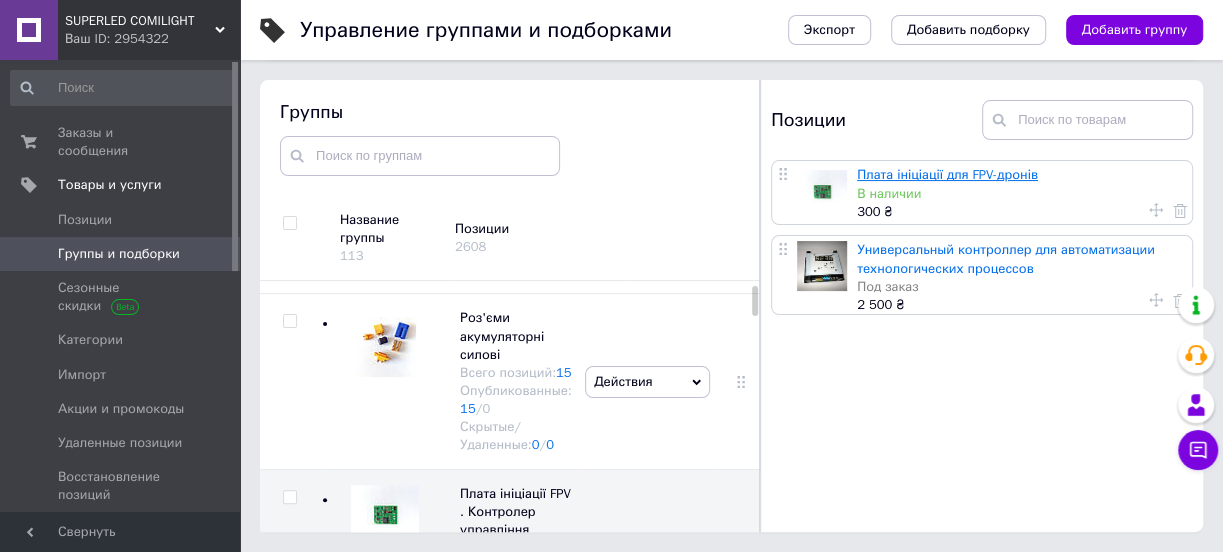 click on "Плата ініціації для FPV-дронів" at bounding box center (947, 174) 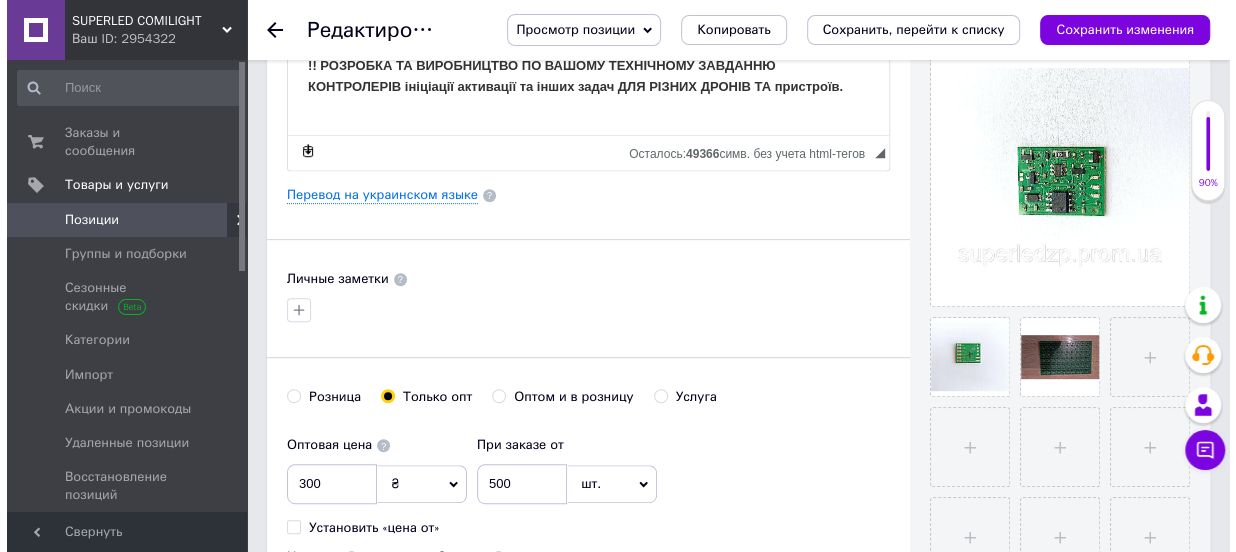 scroll, scrollTop: 454, scrollLeft: 0, axis: vertical 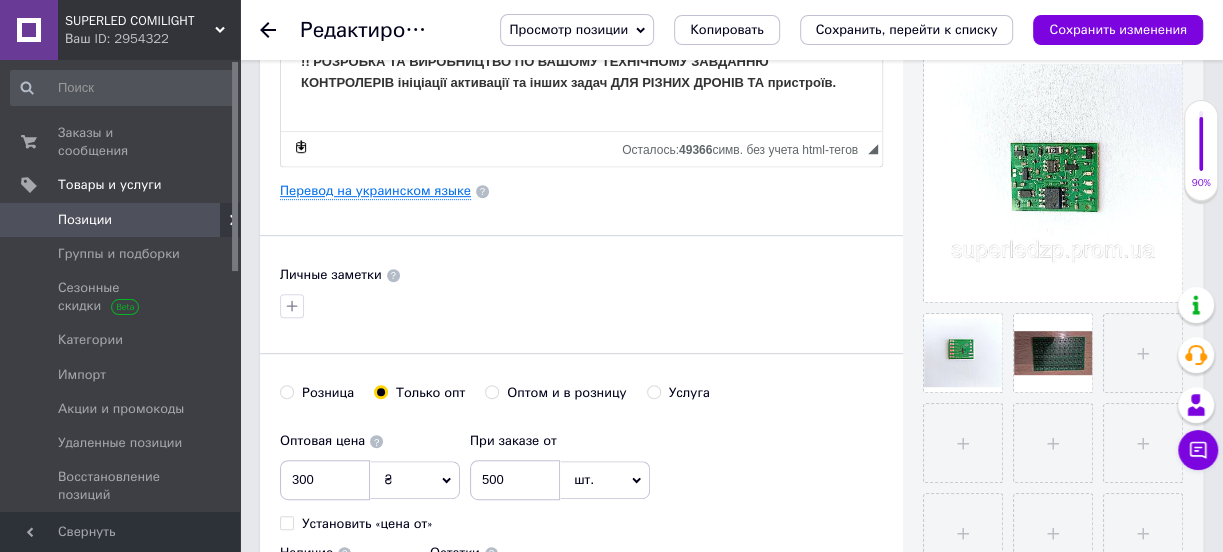 click on "Перевод на украинском языке" at bounding box center [375, 191] 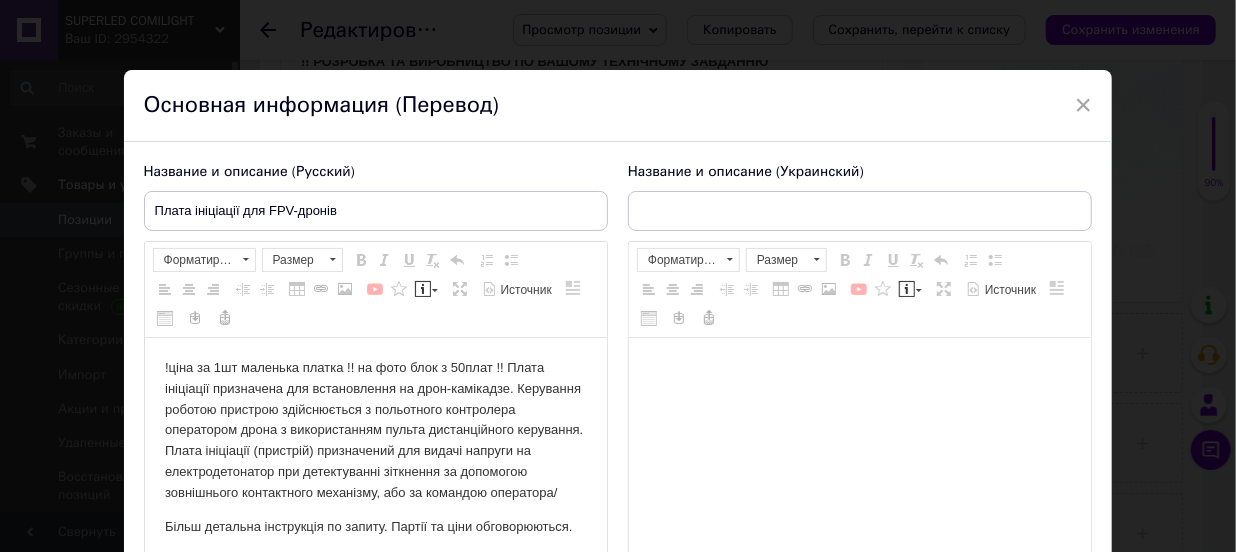 scroll, scrollTop: 0, scrollLeft: 0, axis: both 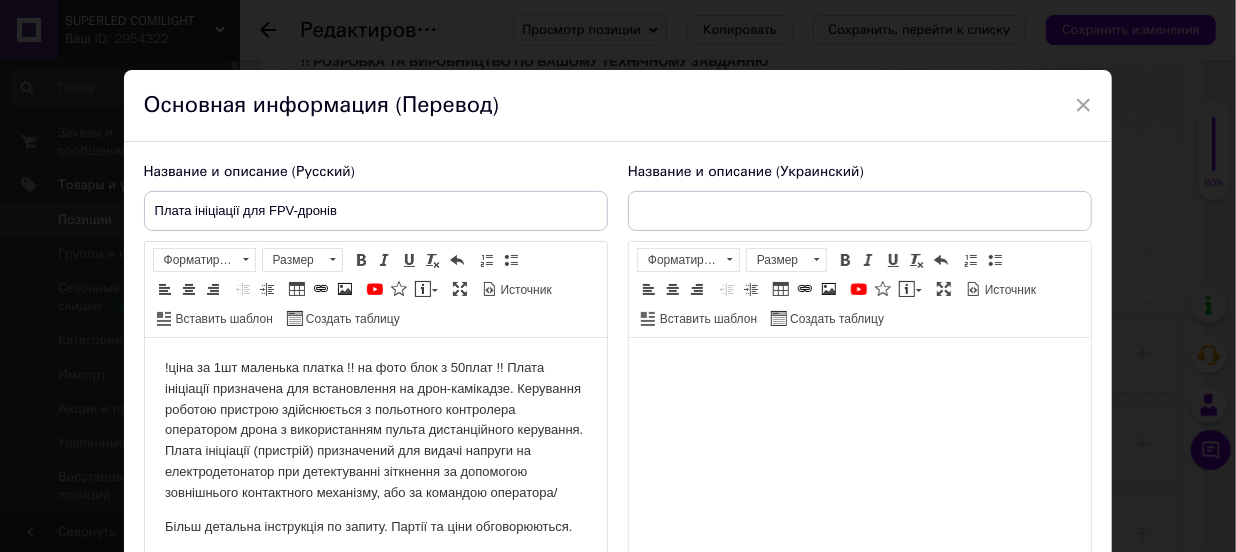 type on "Плата ініціації для FPV-дронів" 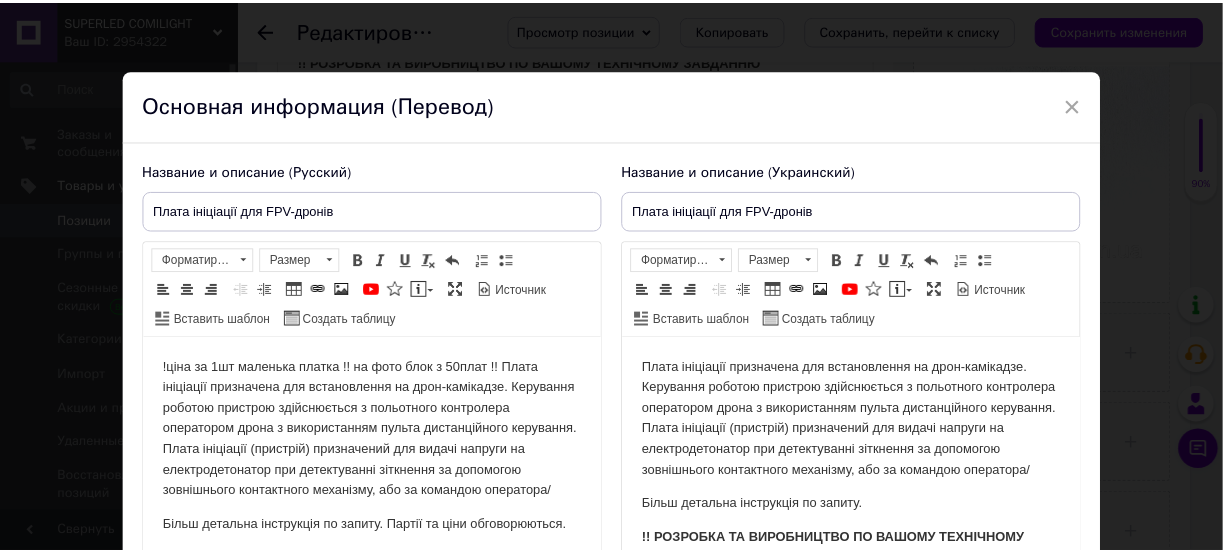 scroll, scrollTop: 181, scrollLeft: 0, axis: vertical 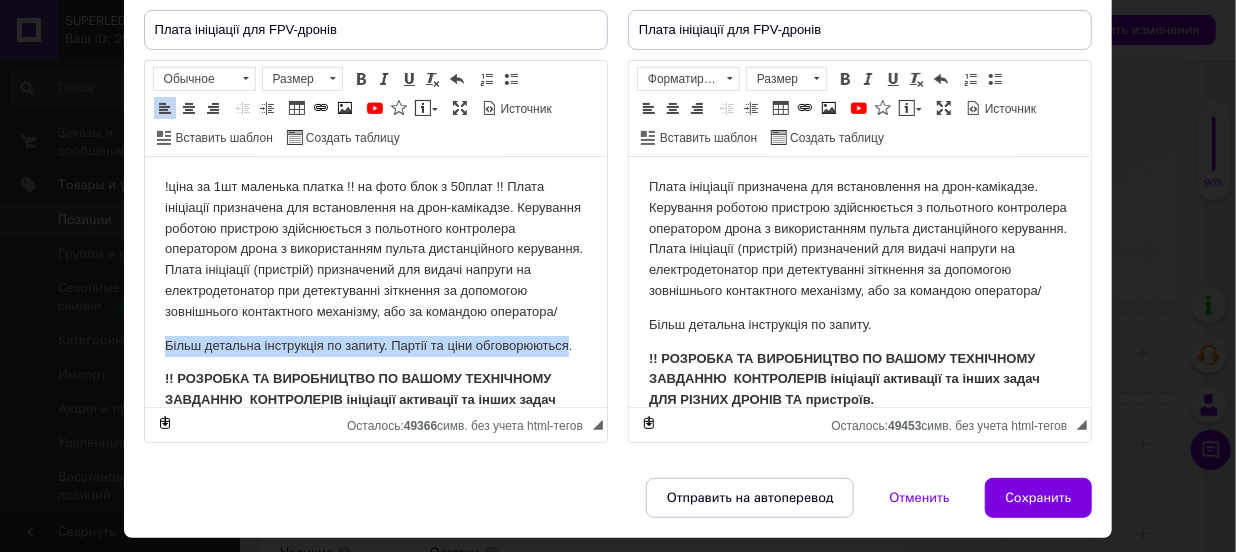drag, startPoint x: 255, startPoint y: 385, endPoint x: 164, endPoint y: 360, distance: 94.371605 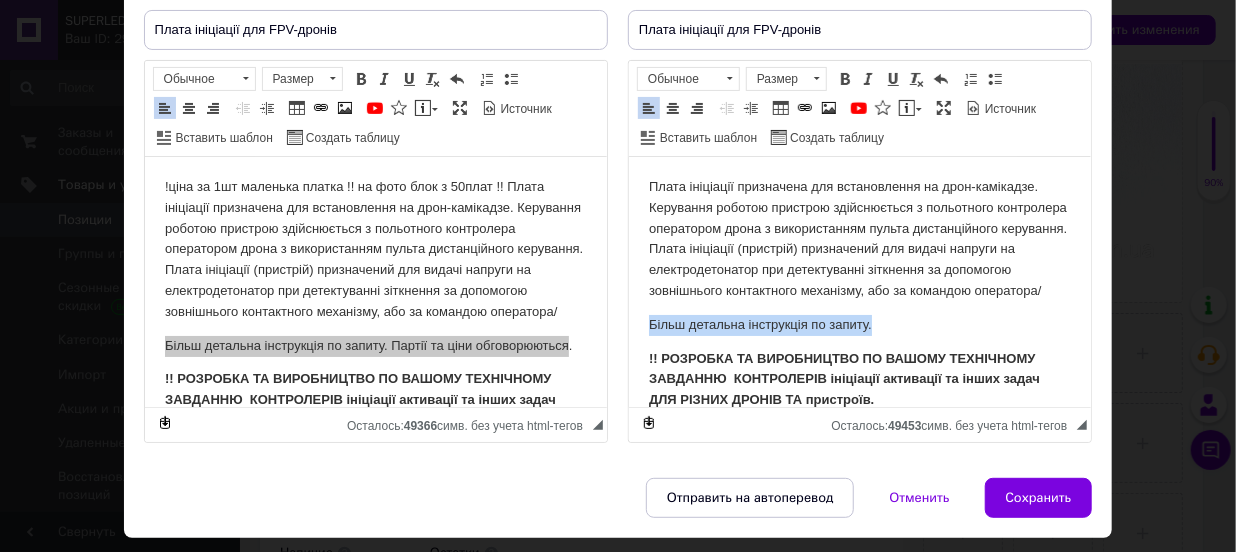 drag, startPoint x: 885, startPoint y: 345, endPoint x: 641, endPoint y: 348, distance: 244.01845 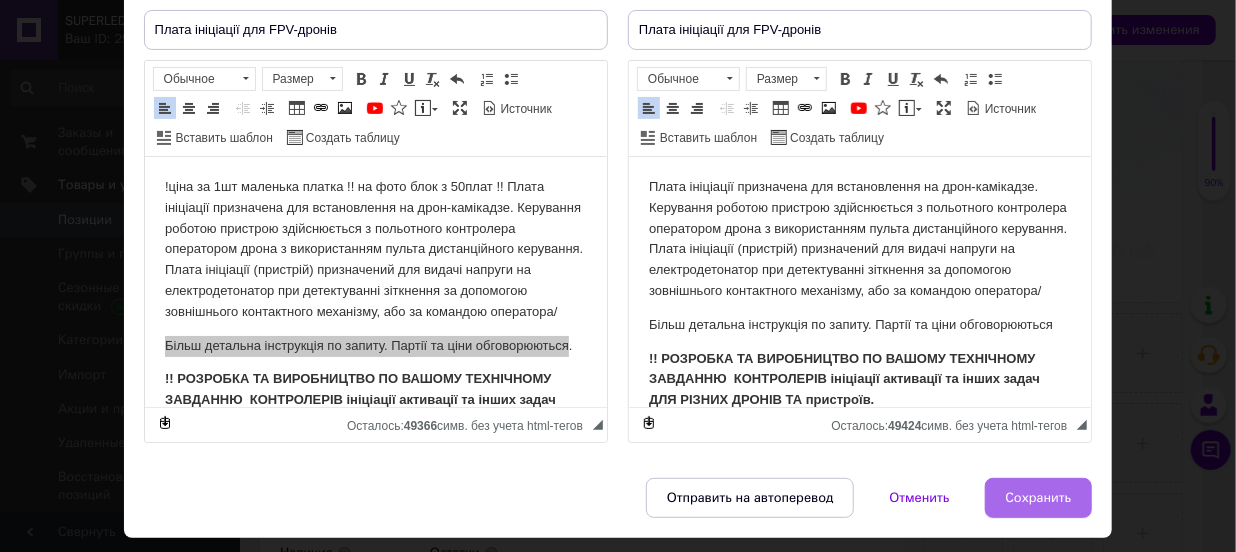 click on "Сохранить" at bounding box center [1039, 498] 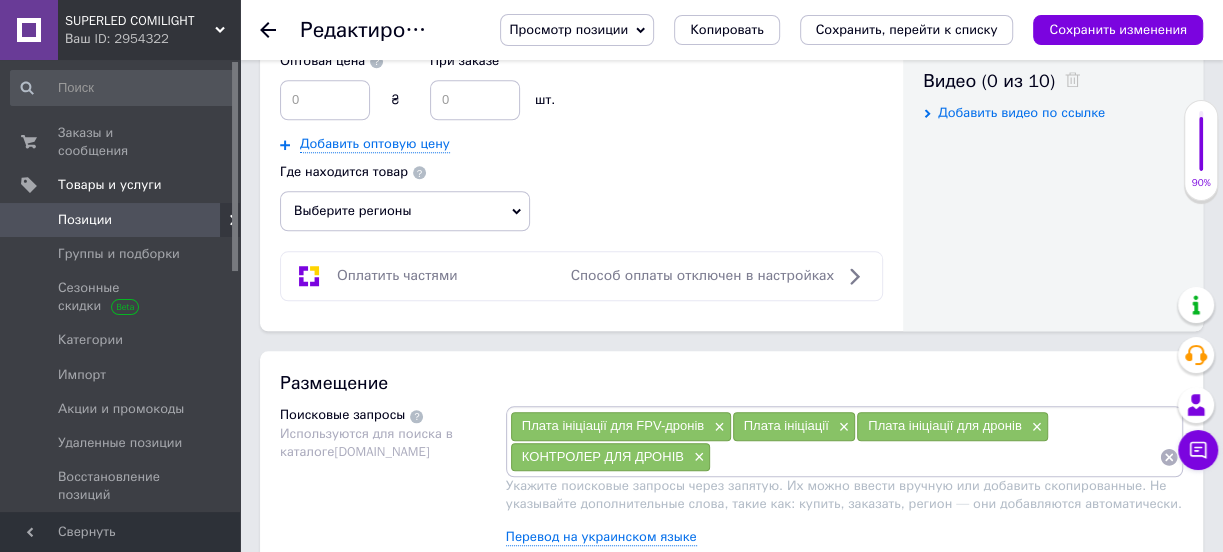 scroll, scrollTop: 1272, scrollLeft: 0, axis: vertical 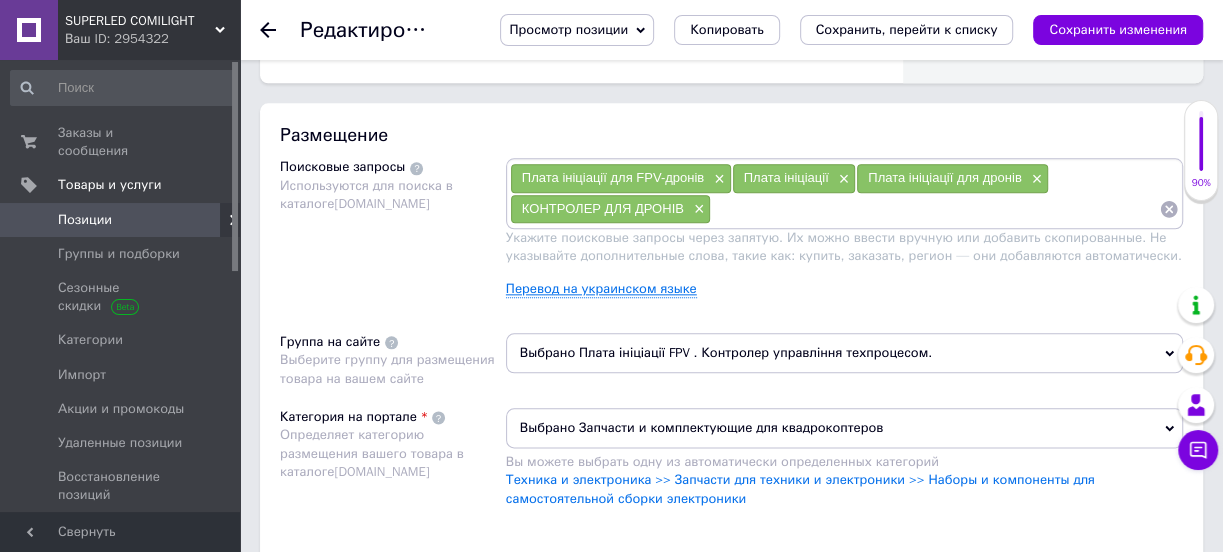 click on "Перевод на украинском языке" at bounding box center [601, 289] 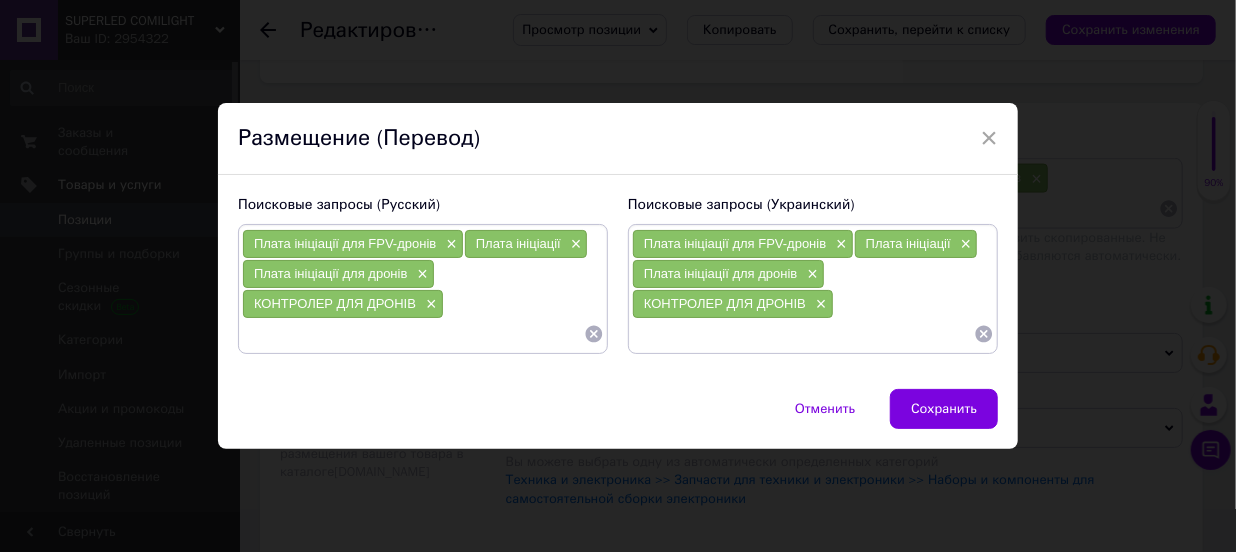 click at bounding box center (803, 334) 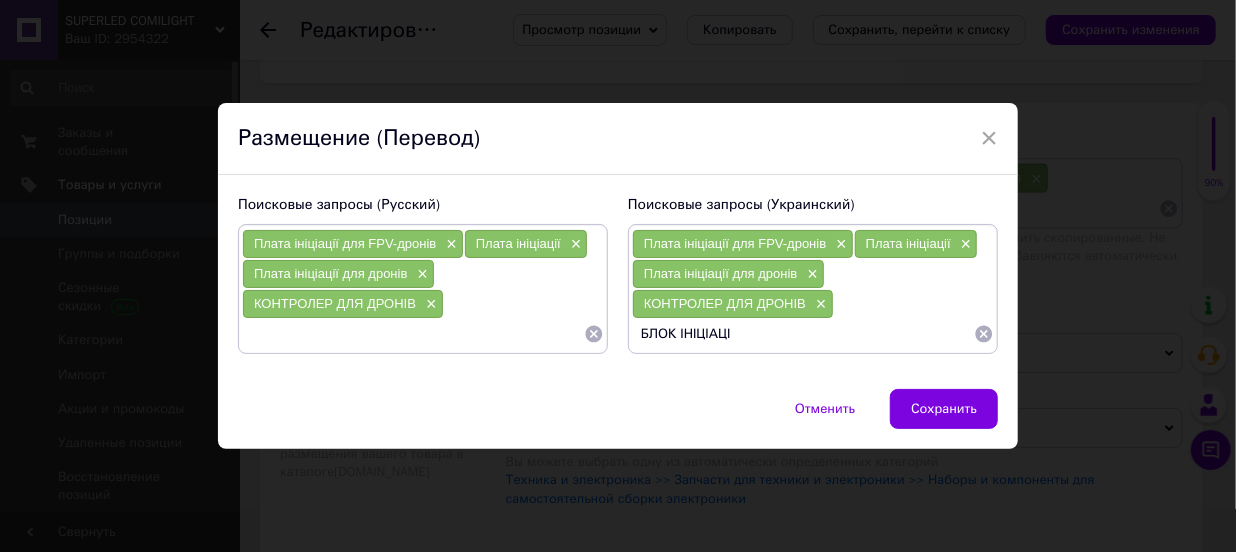 type on "БЛОК ІНІЦІАЦІЇ" 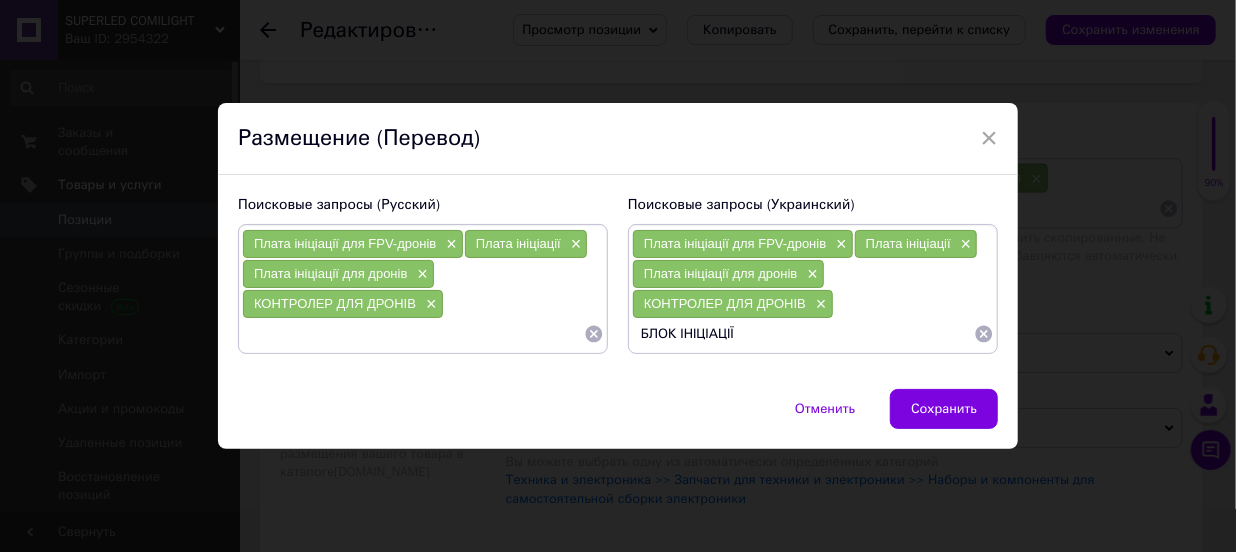 drag, startPoint x: 750, startPoint y: 335, endPoint x: 620, endPoint y: 330, distance: 130.09612 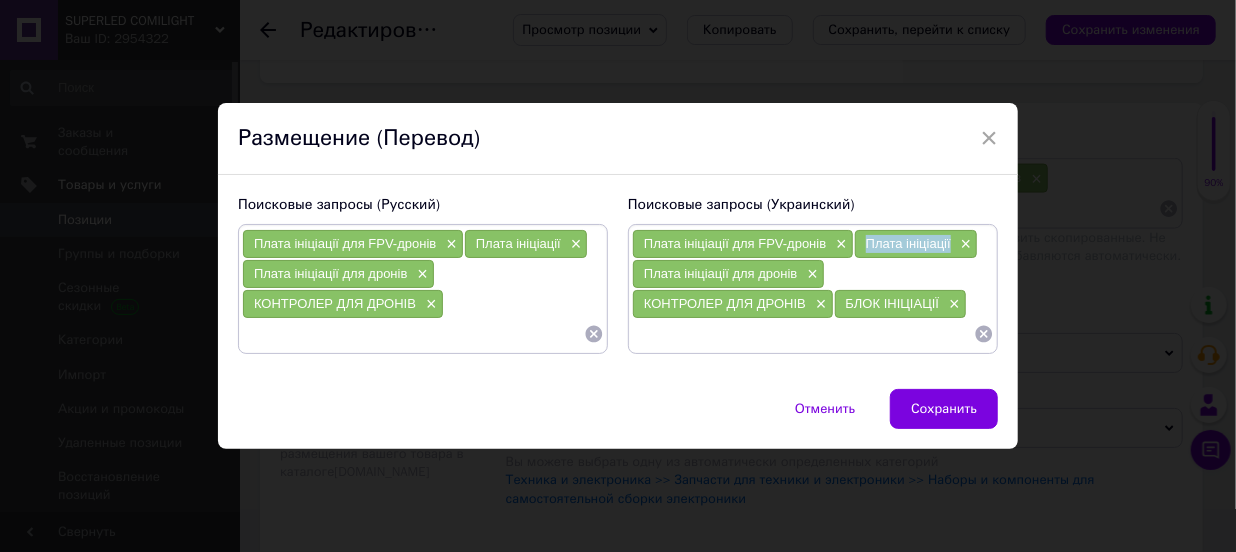 drag, startPoint x: 948, startPoint y: 249, endPoint x: 855, endPoint y: 244, distance: 93.13431 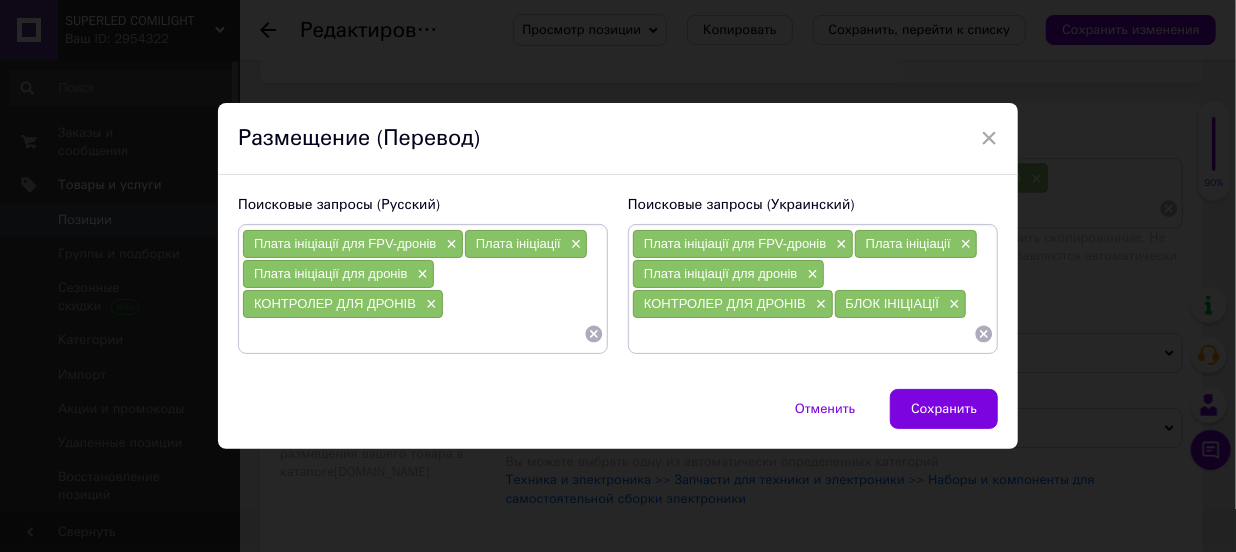 click at bounding box center [803, 334] 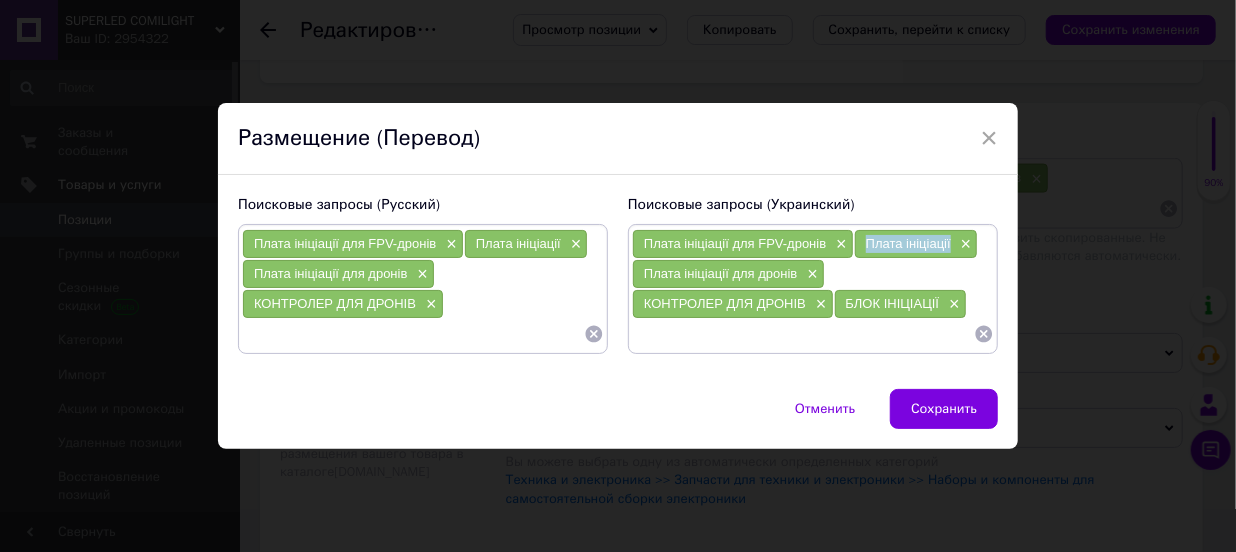 drag, startPoint x: 949, startPoint y: 247, endPoint x: 860, endPoint y: 243, distance: 89.08984 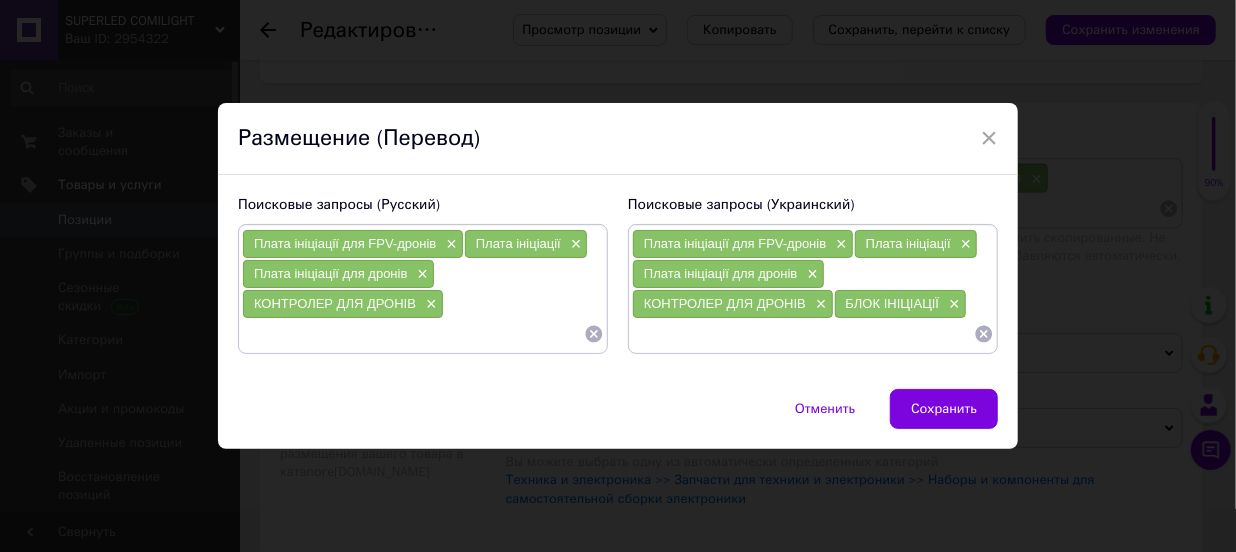 click at bounding box center [803, 334] 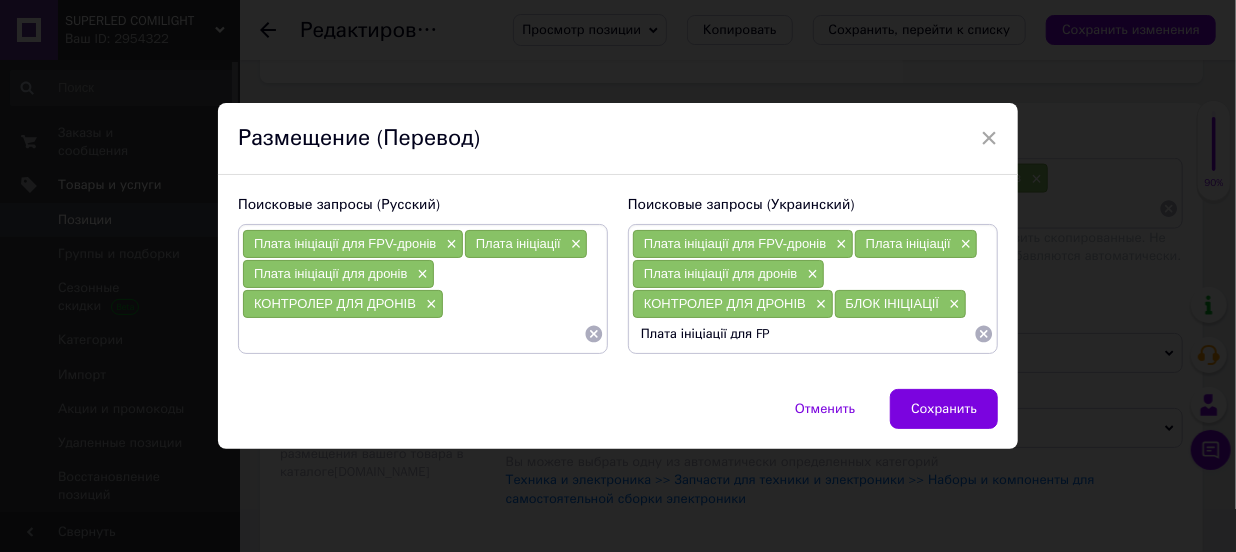 type on "Плата ініціації для FPV" 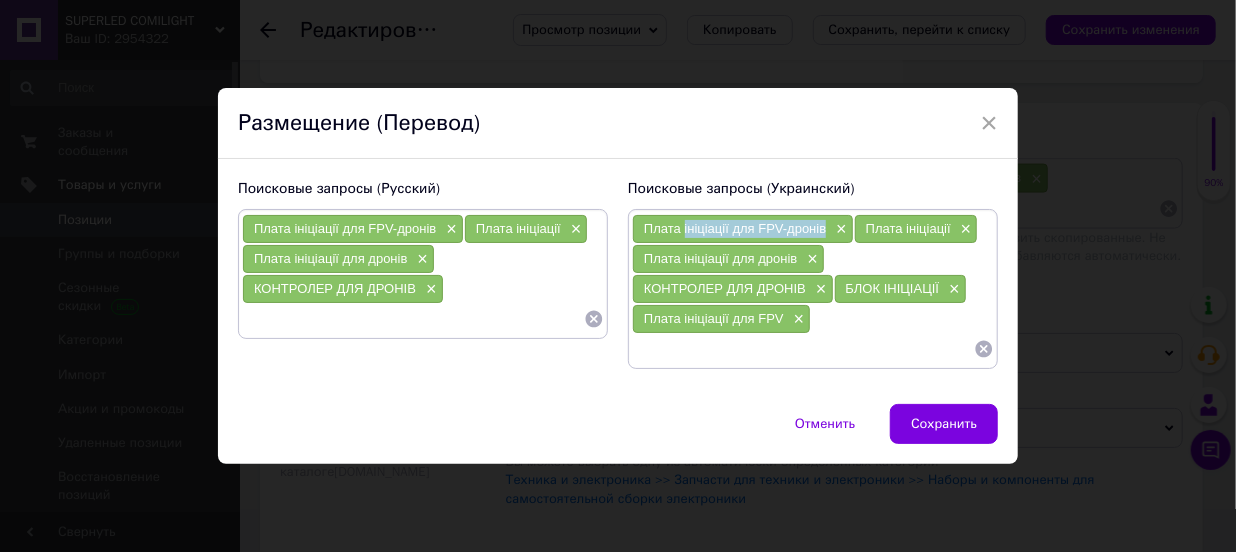 drag, startPoint x: 825, startPoint y: 233, endPoint x: 680, endPoint y: 231, distance: 145.0138 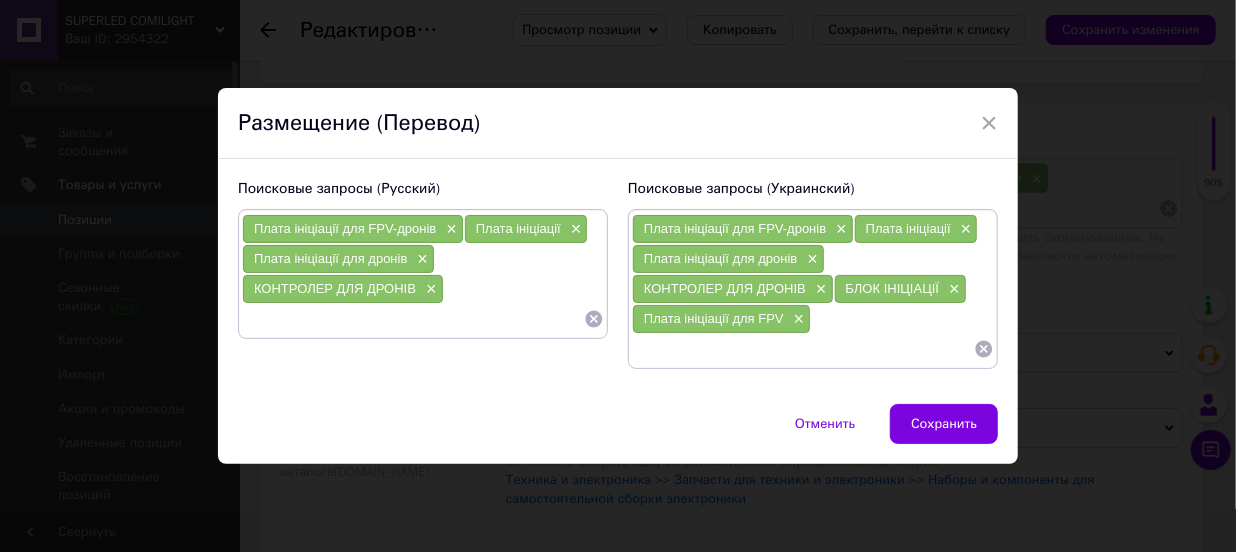 click at bounding box center (803, 349) 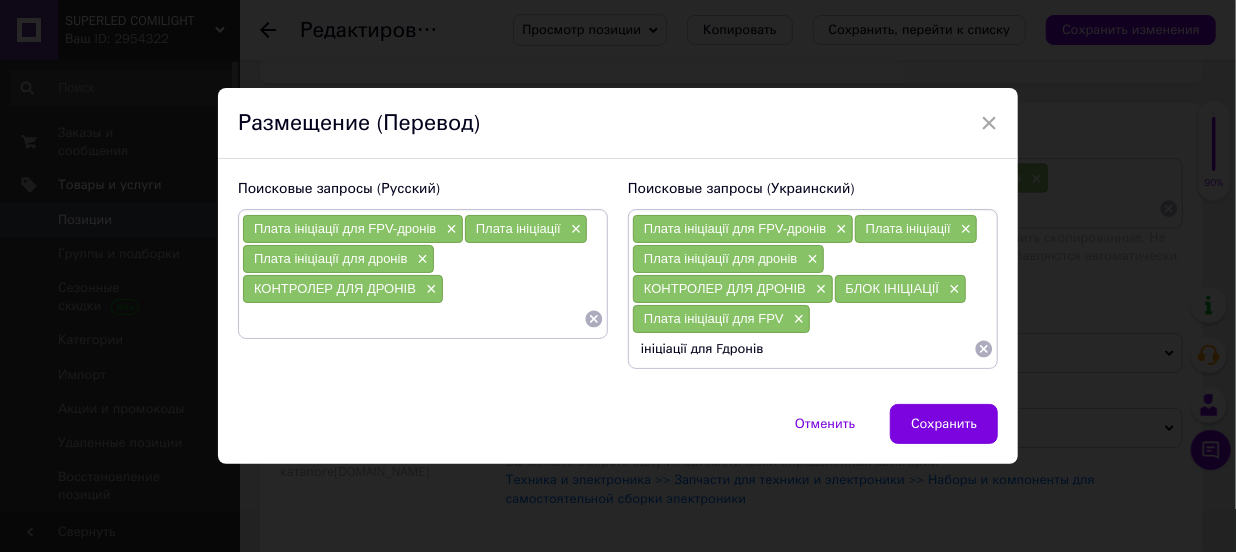 type on "ініціації для дронів" 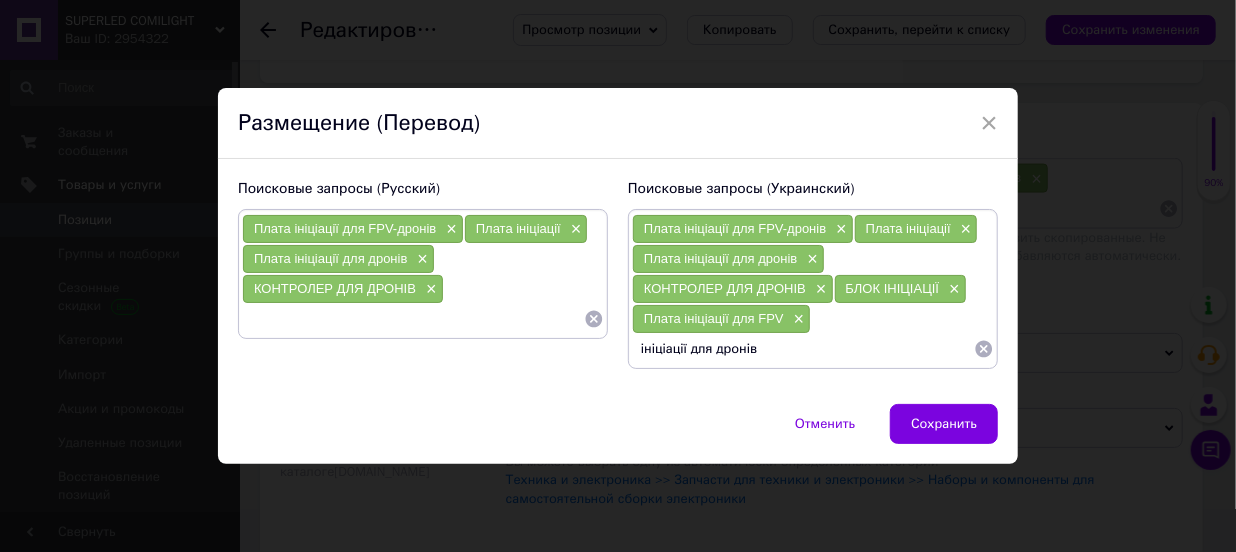 click on "ініціації для дронів" at bounding box center (803, 349) 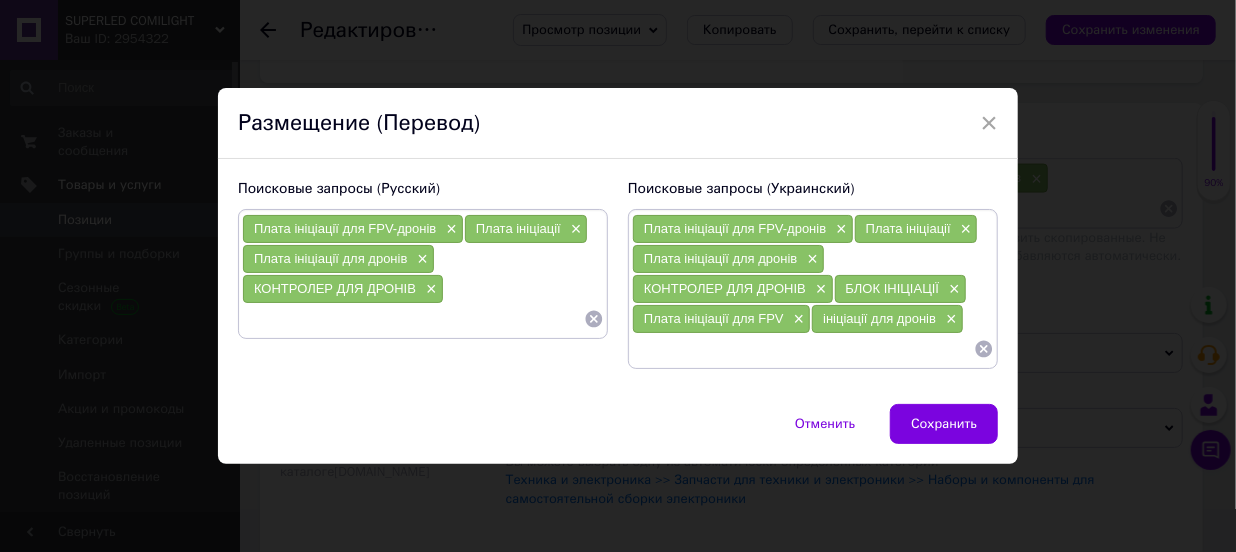 paste on "ініціації для FPV-дронів" 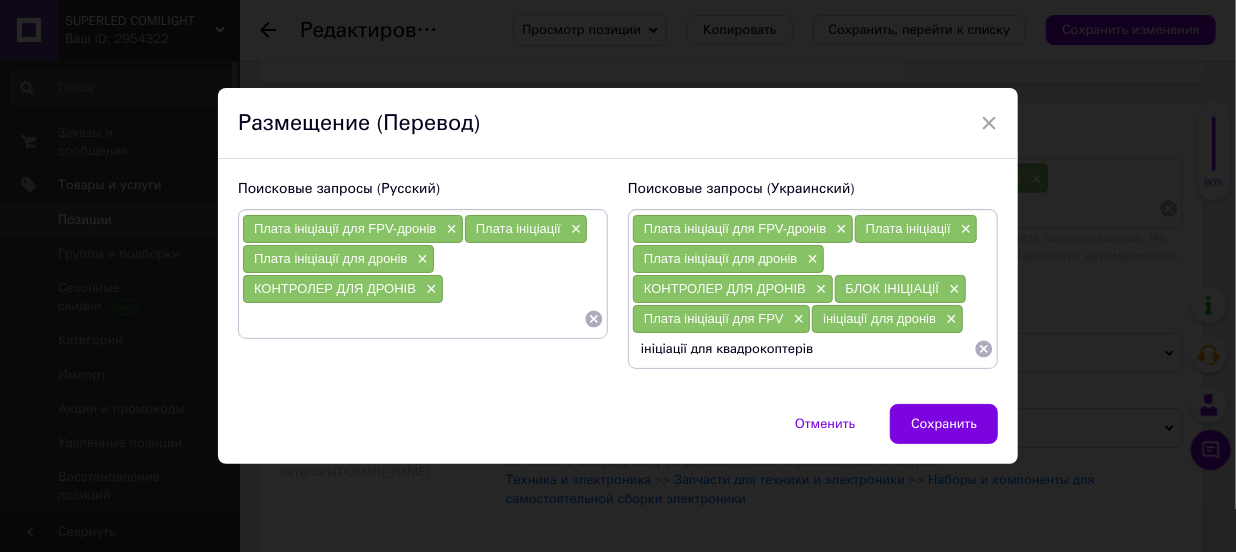 click on "ініціації для квадрокоптерів" at bounding box center (803, 349) 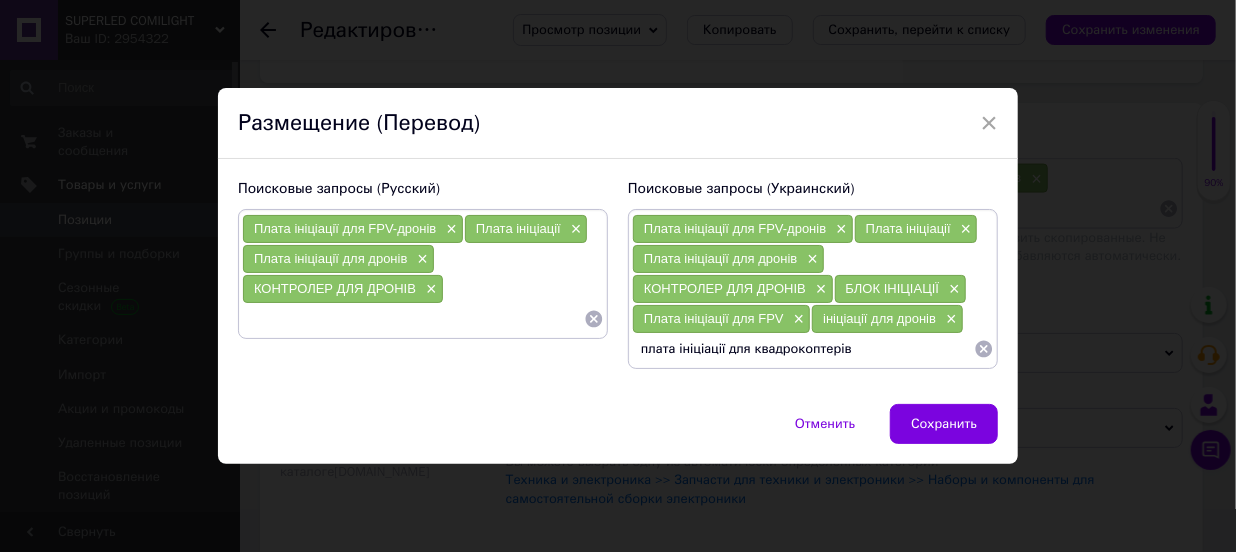 click on "плата ініціації для квадрокоптерів" at bounding box center [803, 349] 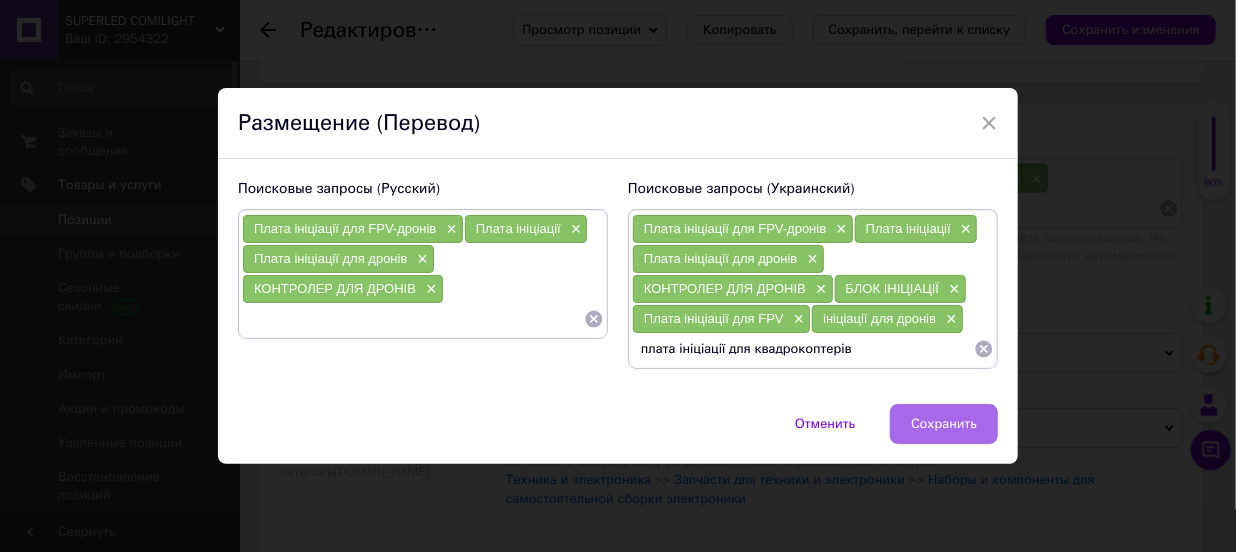 type on "плата ініціації для квадрокоптерів" 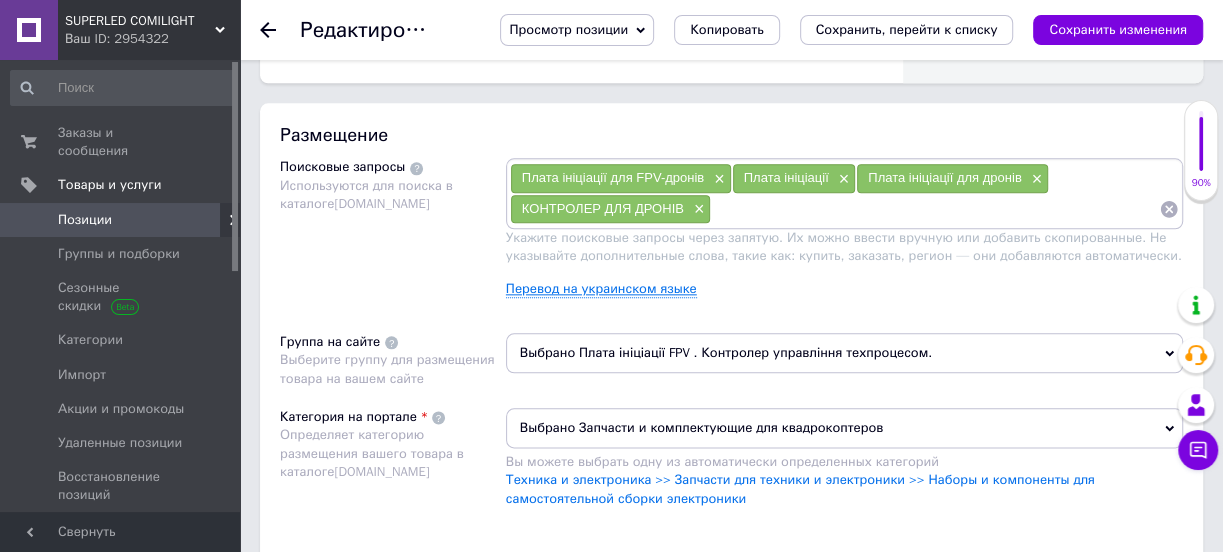 click on "Перевод на украинском языке" at bounding box center [601, 289] 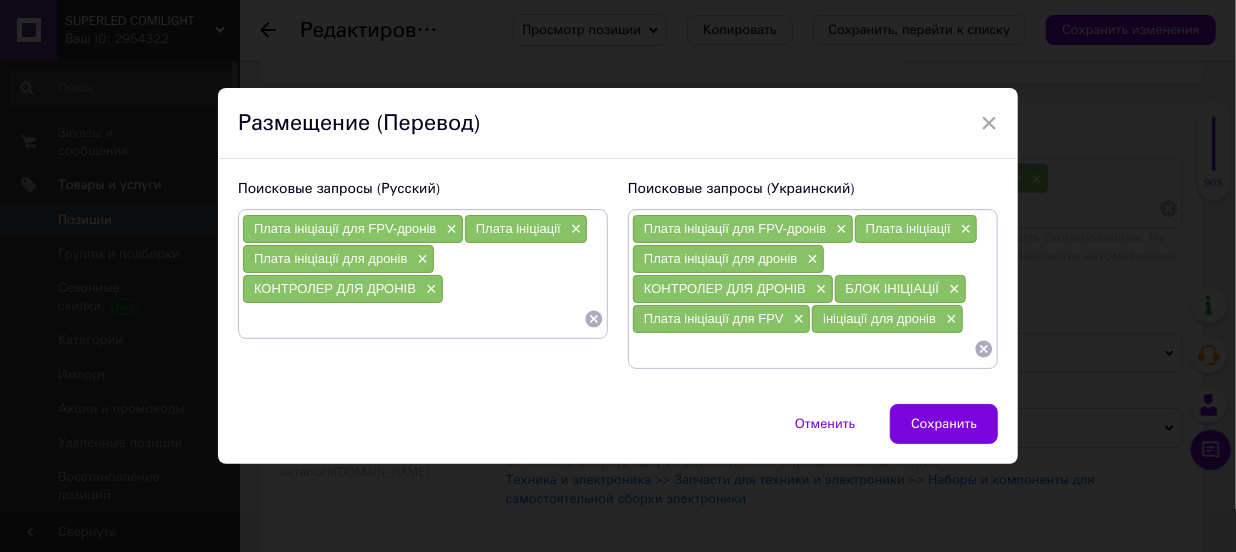 click at bounding box center [803, 349] 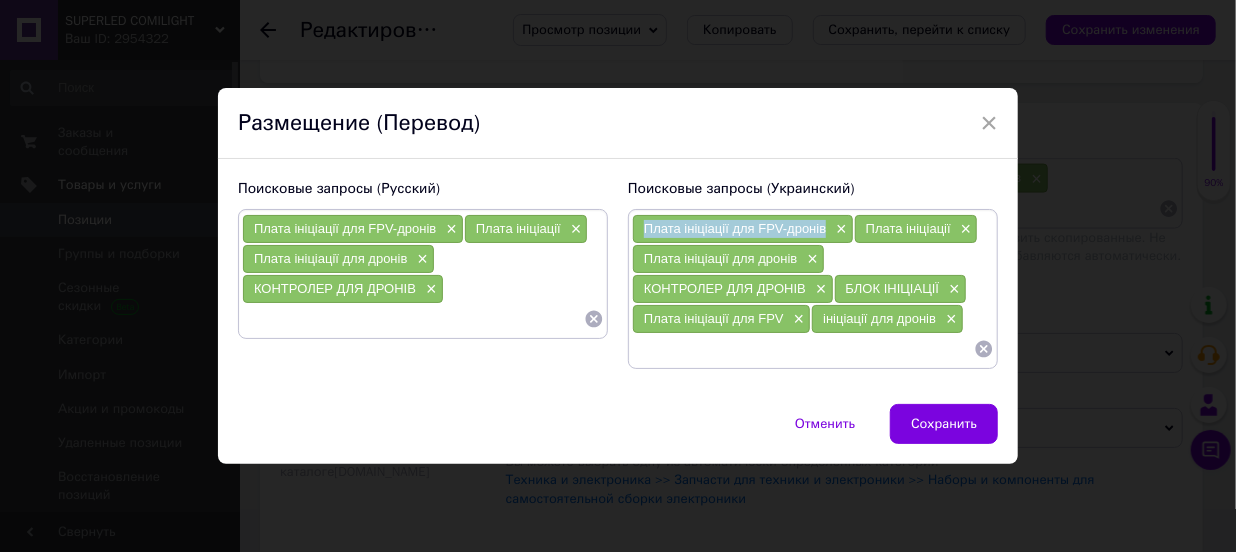 drag, startPoint x: 825, startPoint y: 234, endPoint x: 630, endPoint y: 239, distance: 195.06409 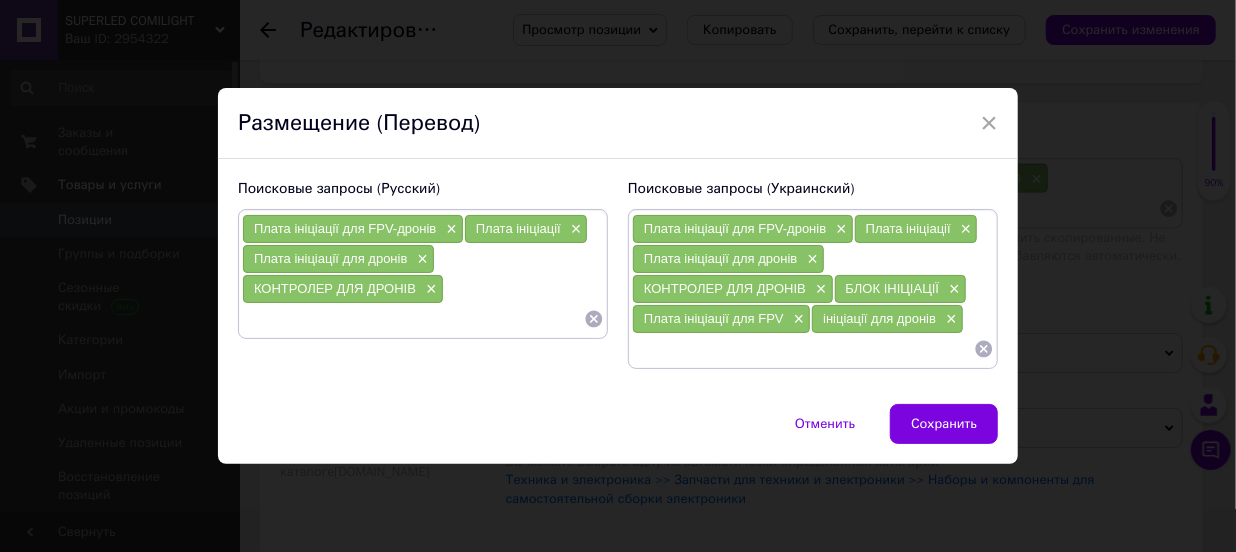 click at bounding box center (803, 349) 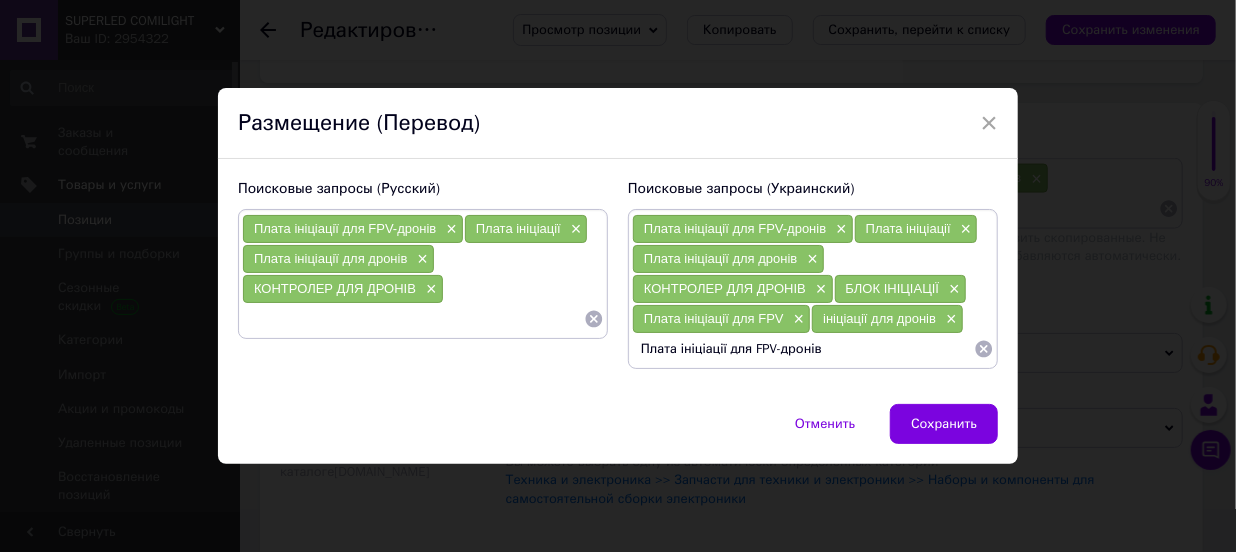 drag, startPoint x: 778, startPoint y: 350, endPoint x: 750, endPoint y: 346, distance: 28.284271 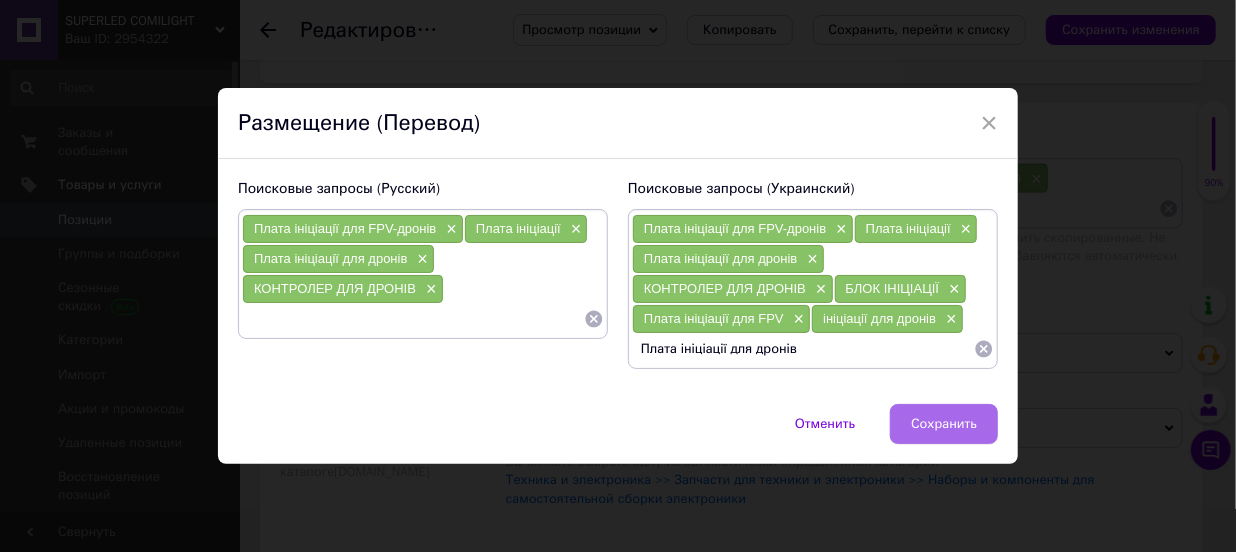 type on "Плата ініціації для дронів" 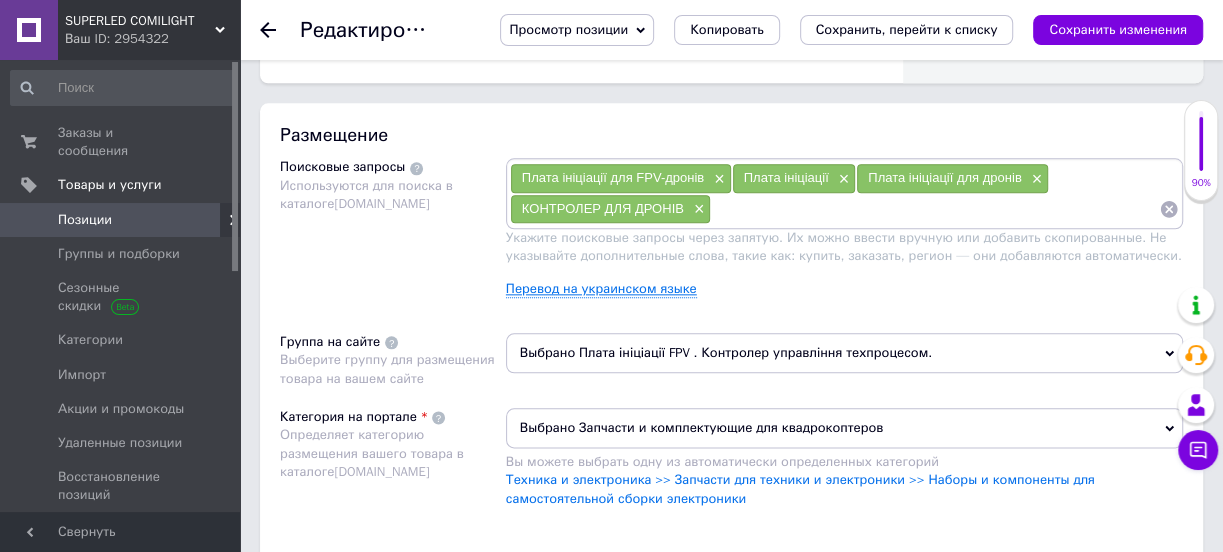 click on "Перевод на украинском языке" at bounding box center (601, 289) 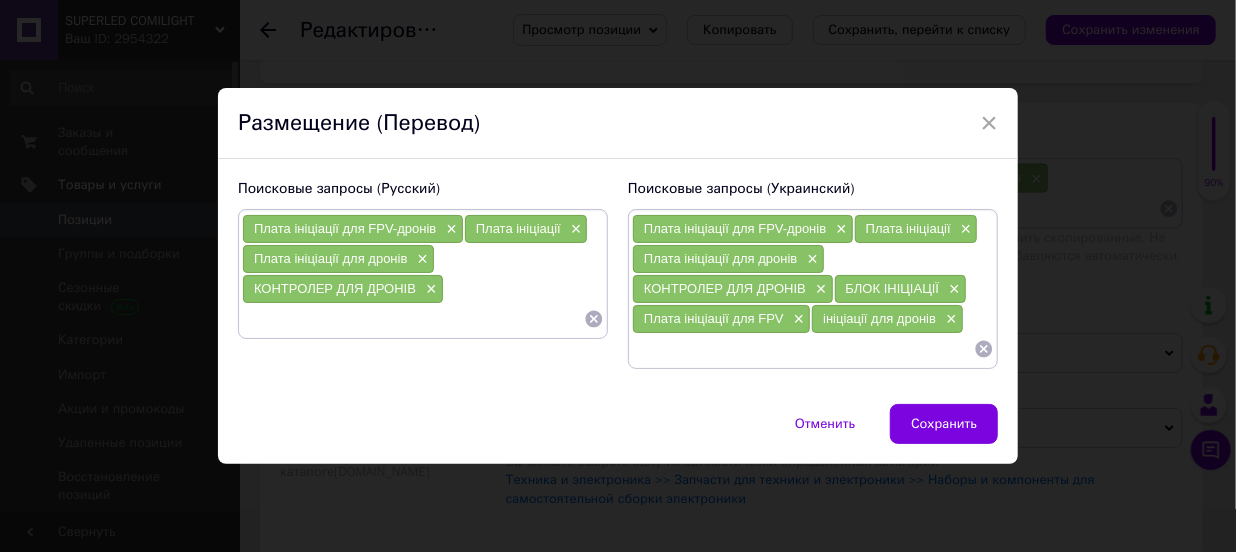click at bounding box center (803, 349) 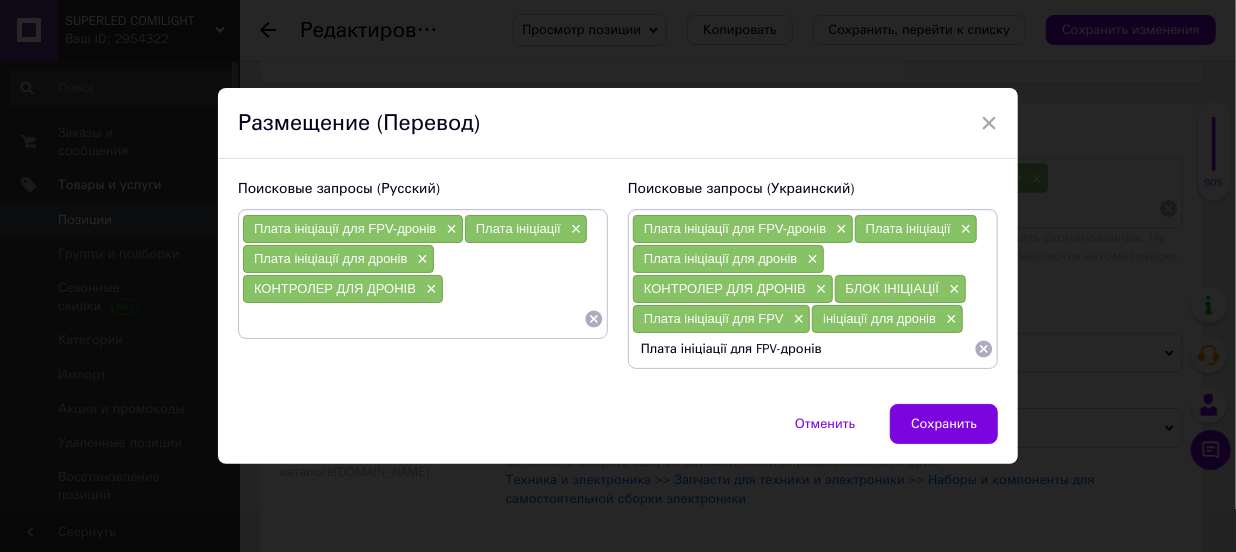 drag, startPoint x: 776, startPoint y: 349, endPoint x: 751, endPoint y: 341, distance: 26.24881 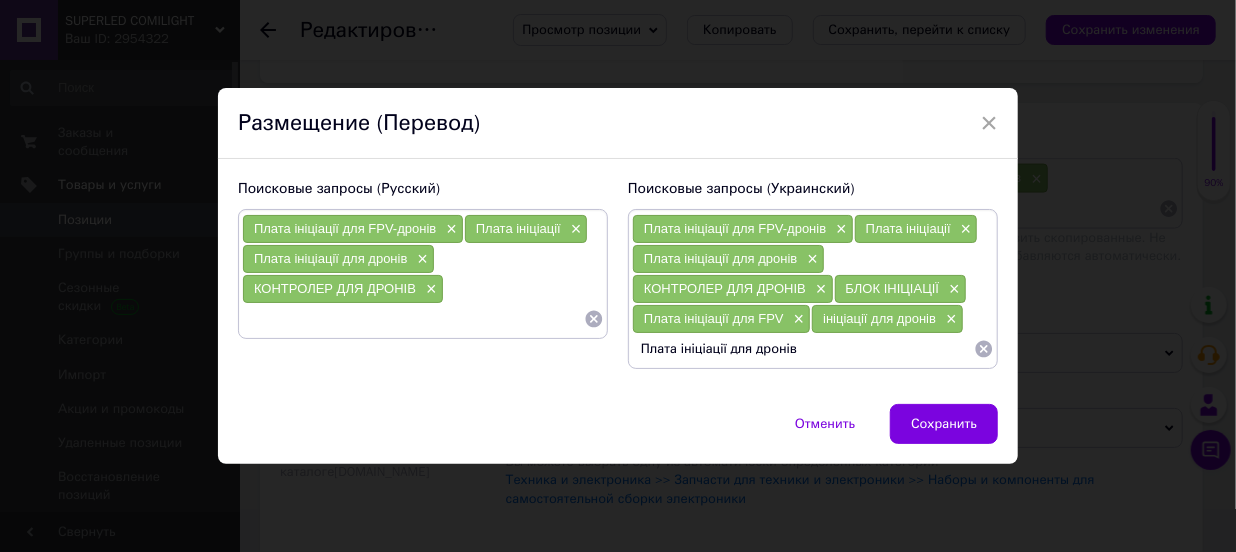 click on "Плата ініціації для дронів" at bounding box center (803, 349) 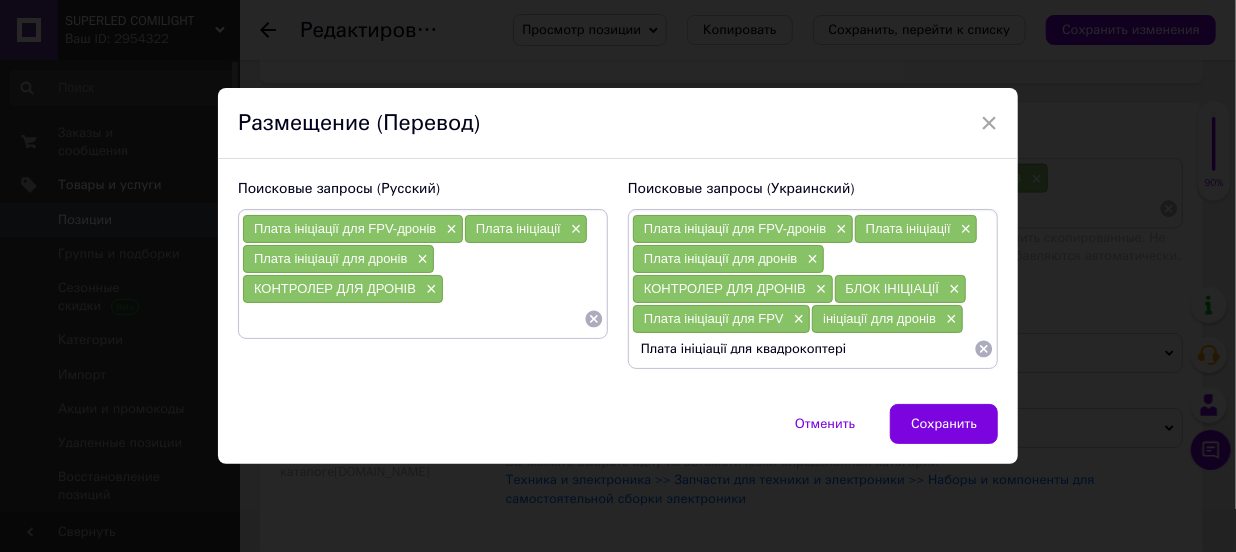 type on "Плата ініціації для квадрокоптерів" 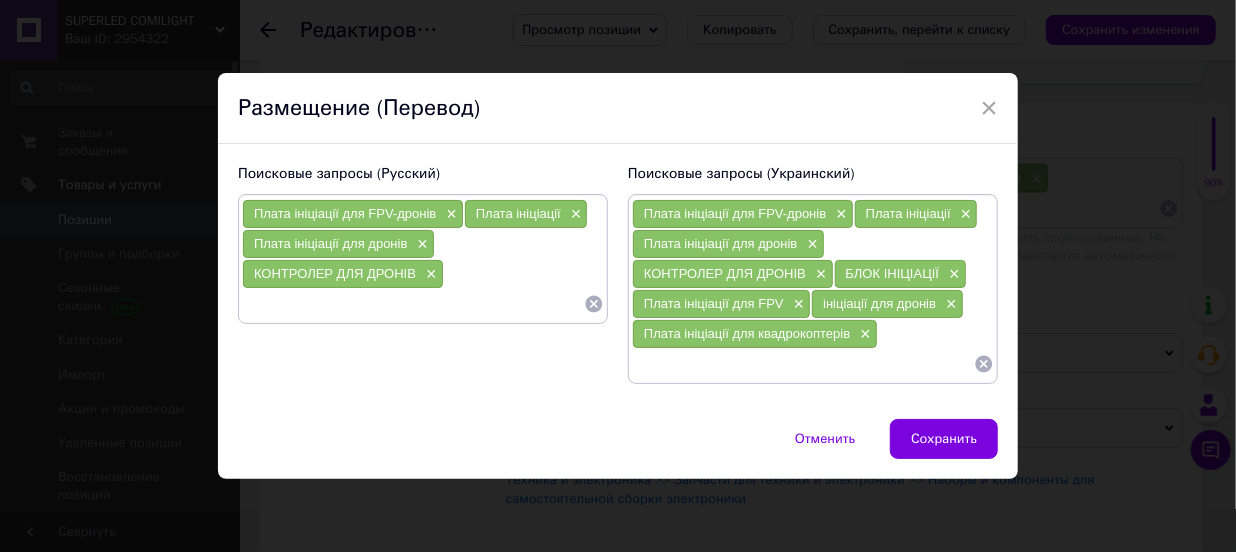 paste on "Плата ініціації для FPV-дронів" 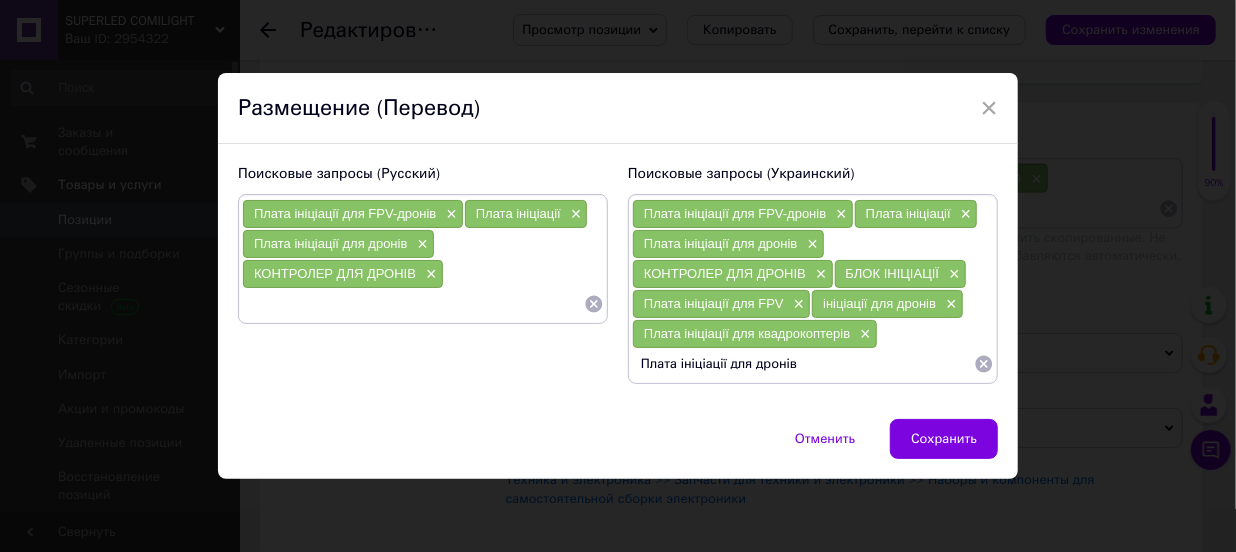 click on "Плата ініціації для дронів" at bounding box center (803, 364) 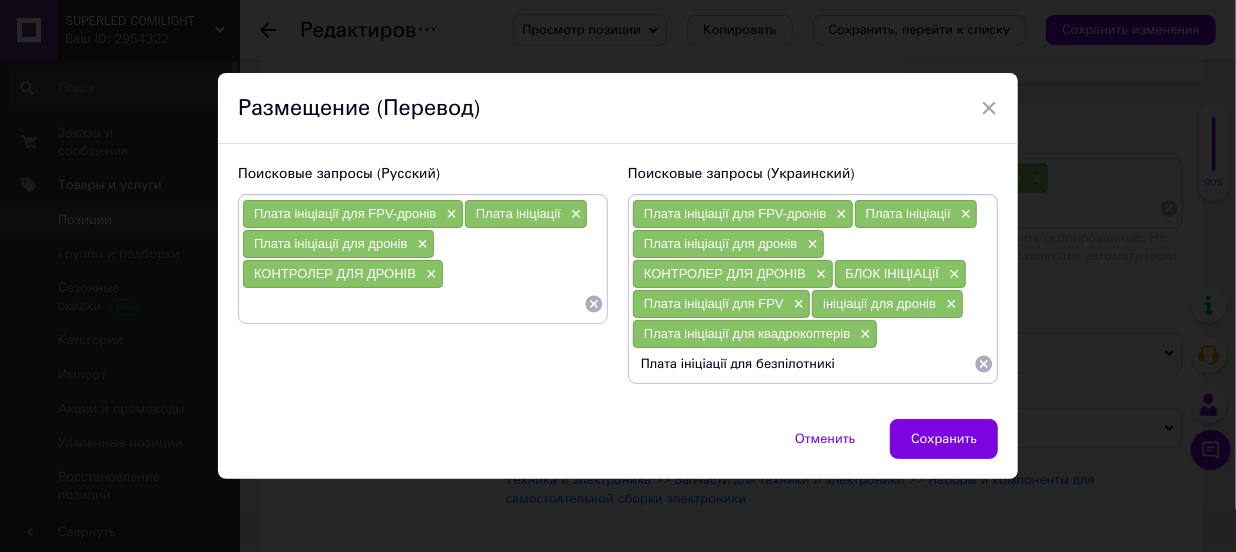 type on "Плата ініціації для безпілотників" 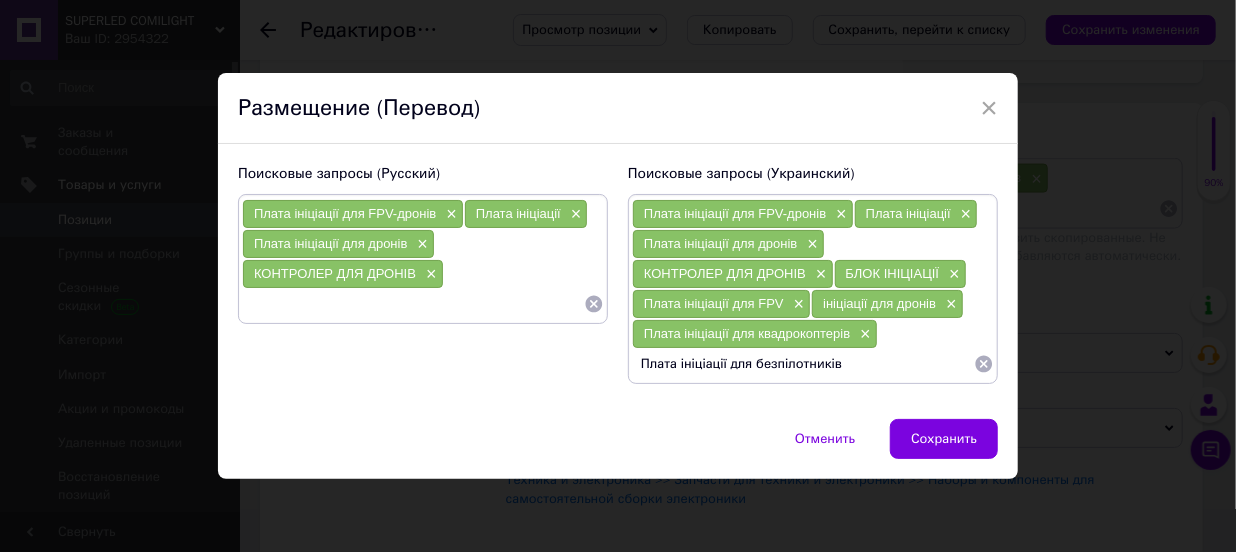type 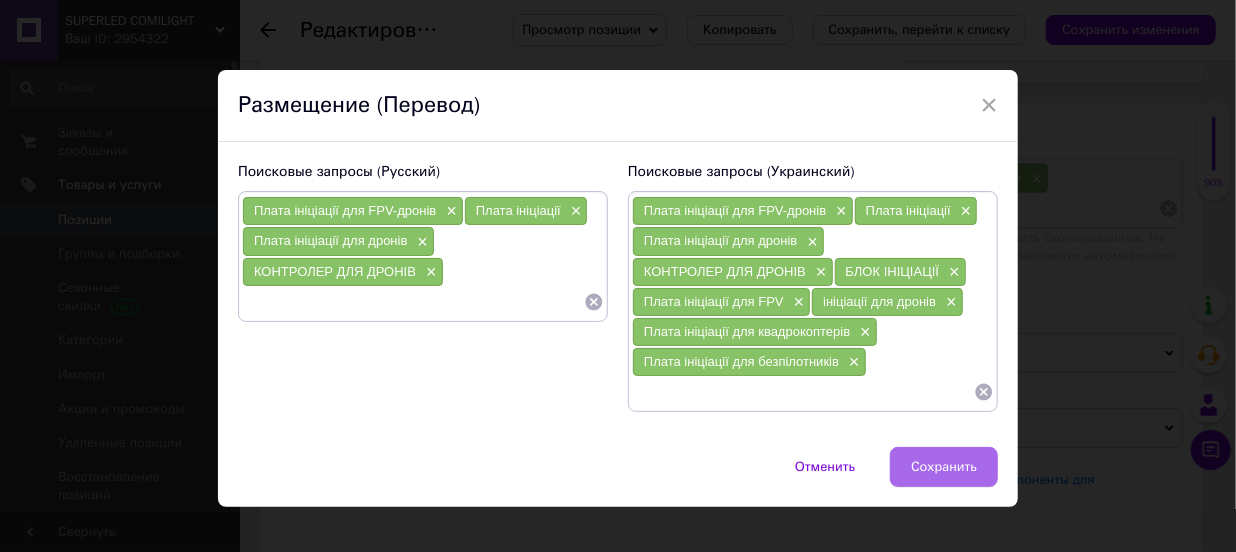 click on "Сохранить" at bounding box center [944, 467] 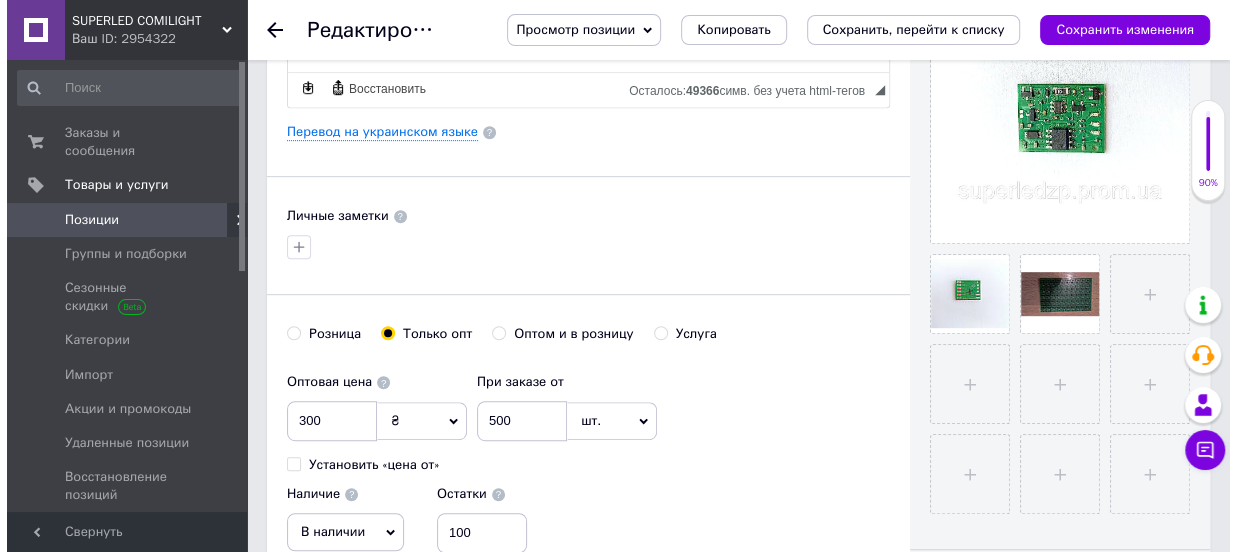 scroll, scrollTop: 545, scrollLeft: 0, axis: vertical 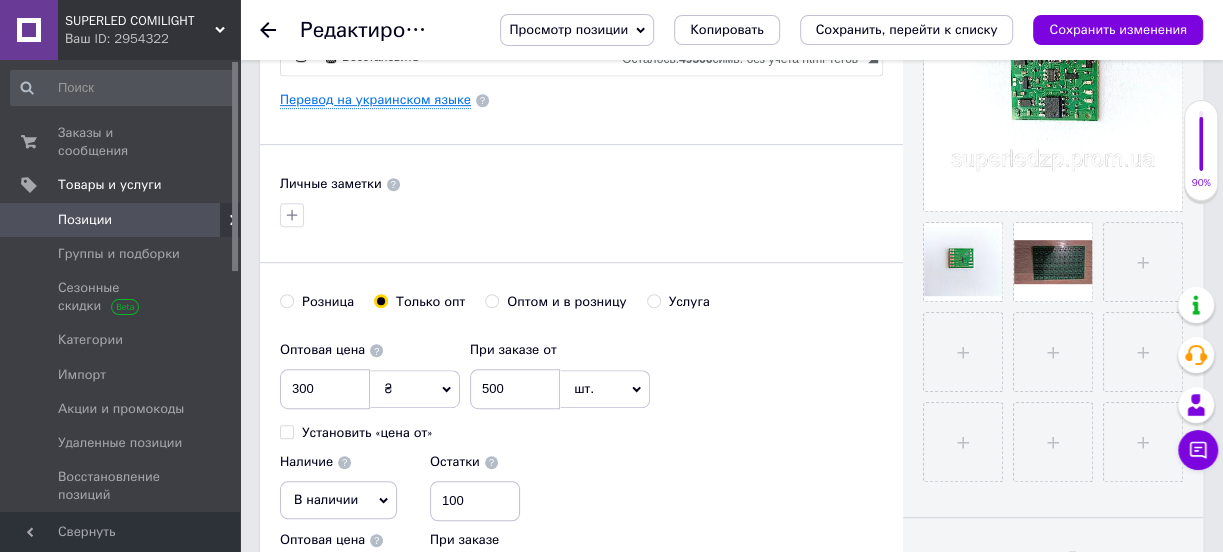 click on "Перевод на украинском языке" at bounding box center [375, 100] 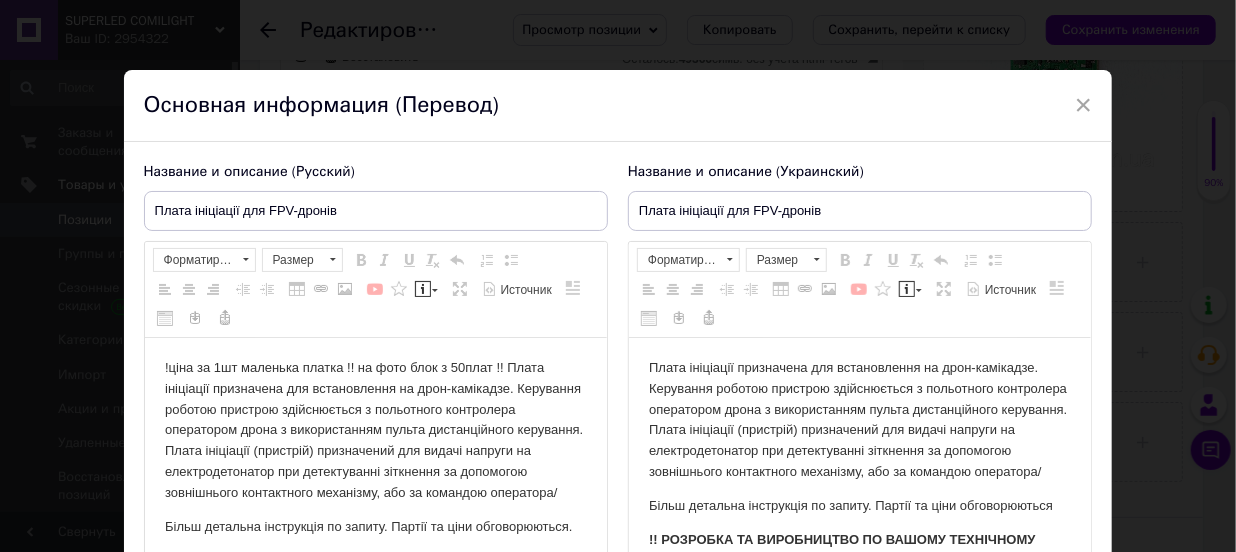 scroll, scrollTop: 0, scrollLeft: 0, axis: both 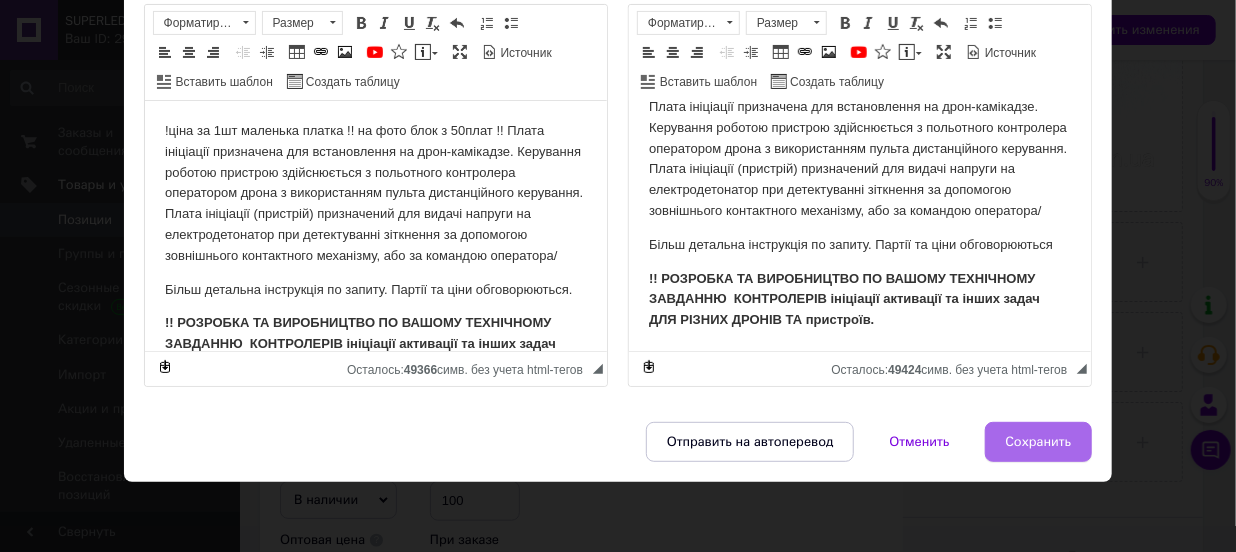 click on "Сохранить" at bounding box center [1039, 442] 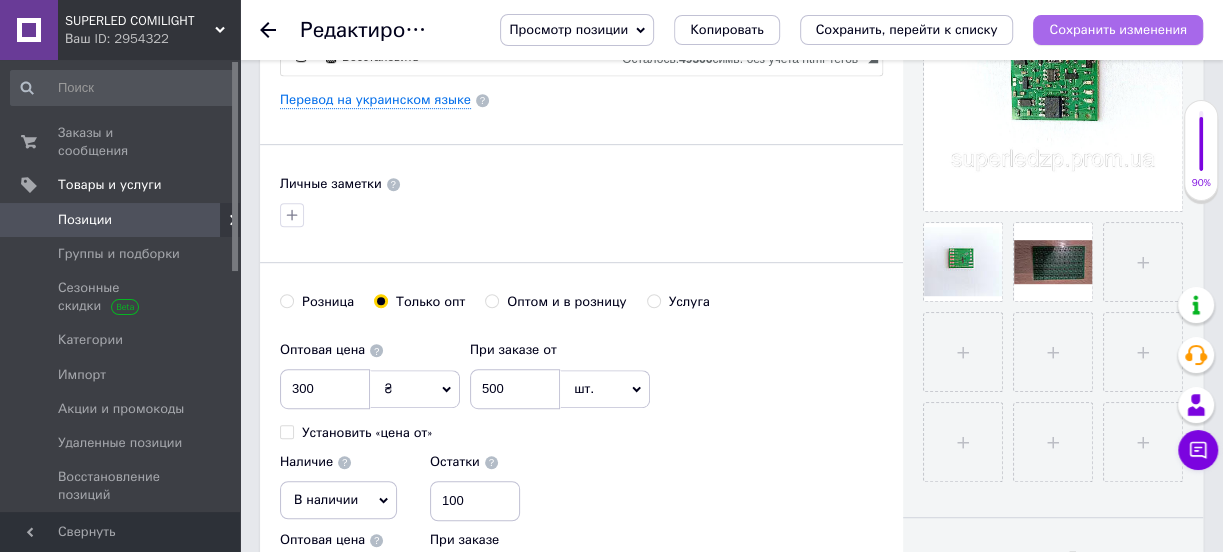 click on "Сохранить изменения" at bounding box center [1118, 29] 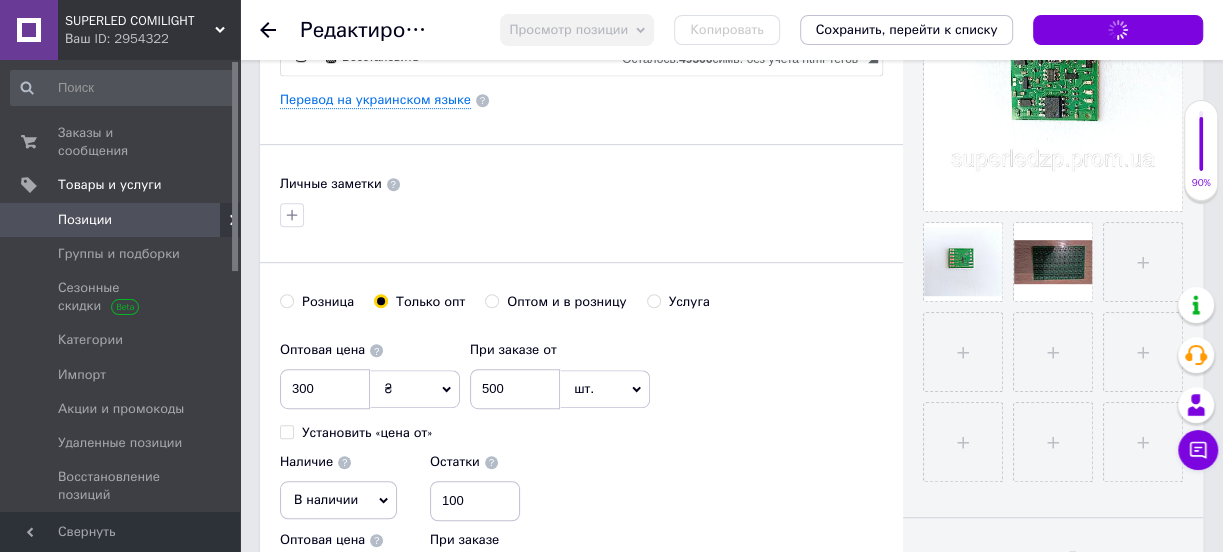 click 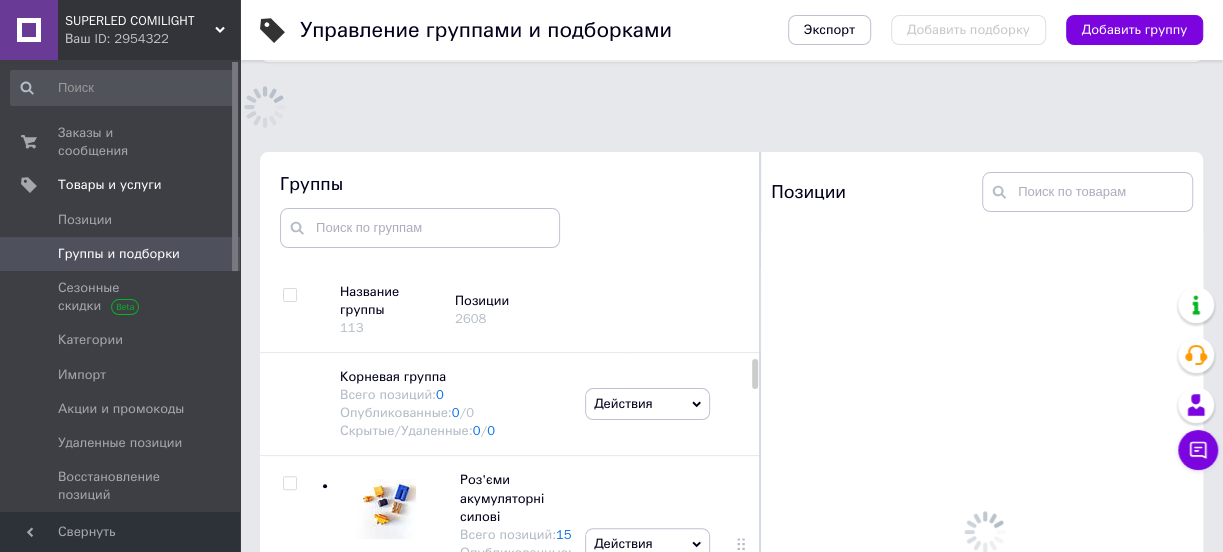 scroll, scrollTop: 183, scrollLeft: 0, axis: vertical 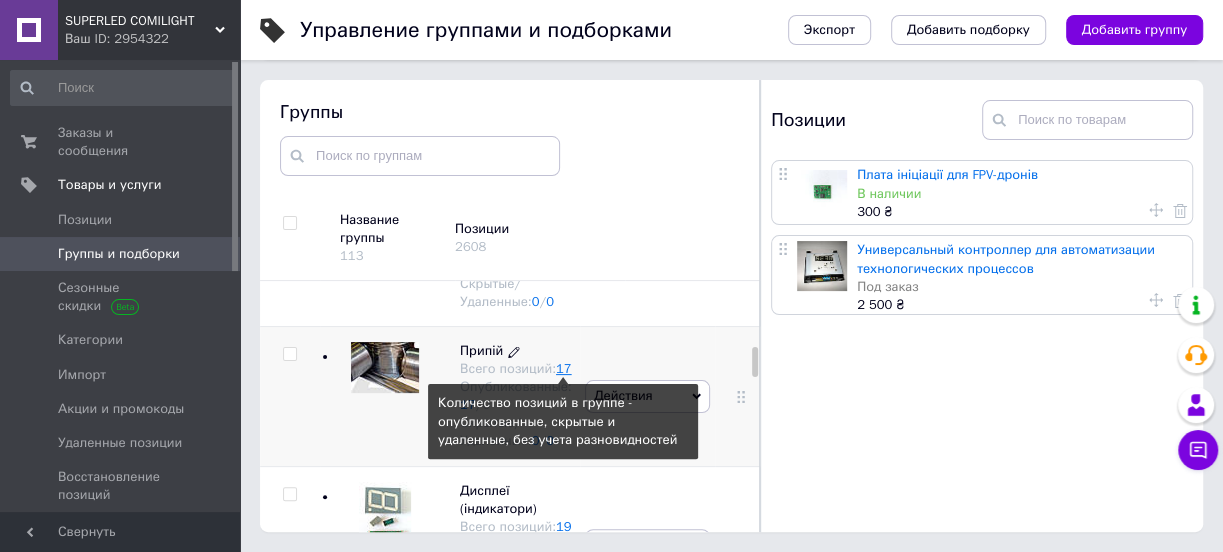 click on "17" at bounding box center (564, 368) 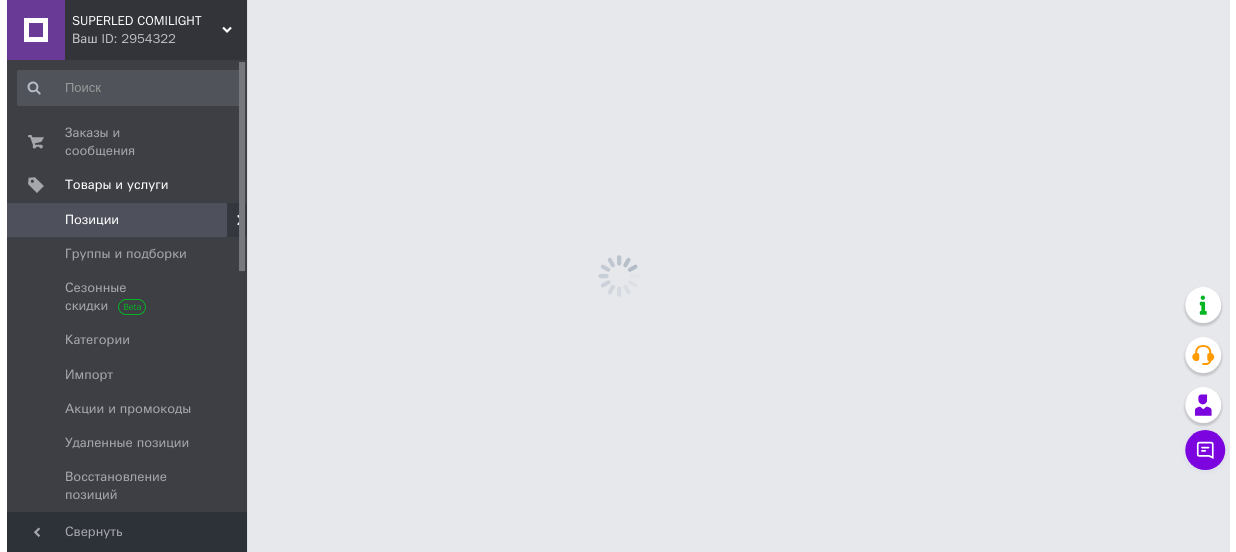 scroll, scrollTop: 0, scrollLeft: 0, axis: both 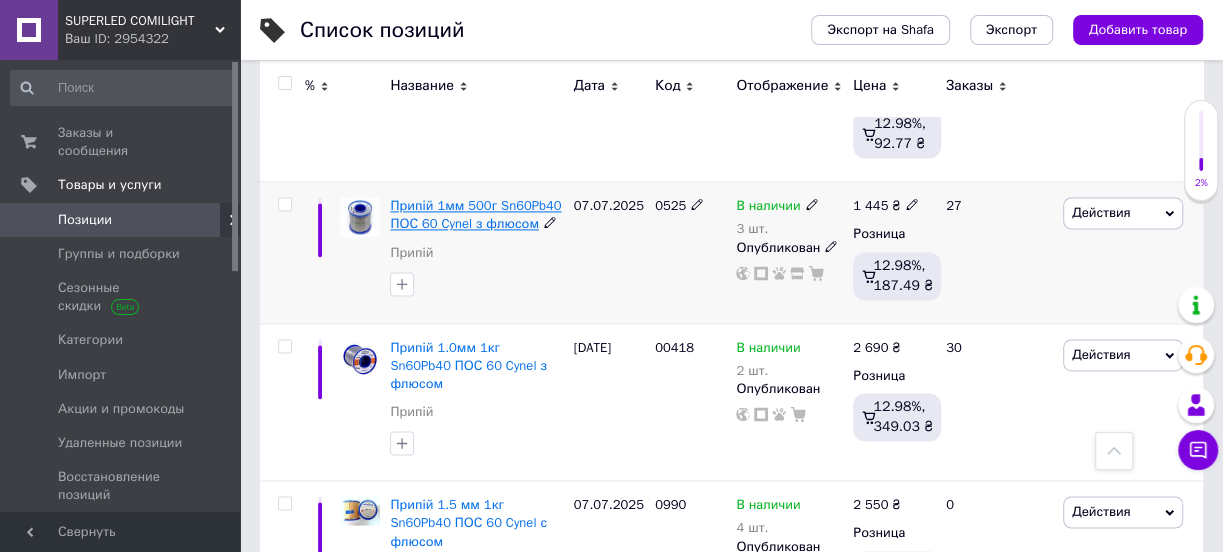 click on "Припій 1мм 500г Sn60Pb40 ПОС 60 Cynel з флюсом" at bounding box center [475, 214] 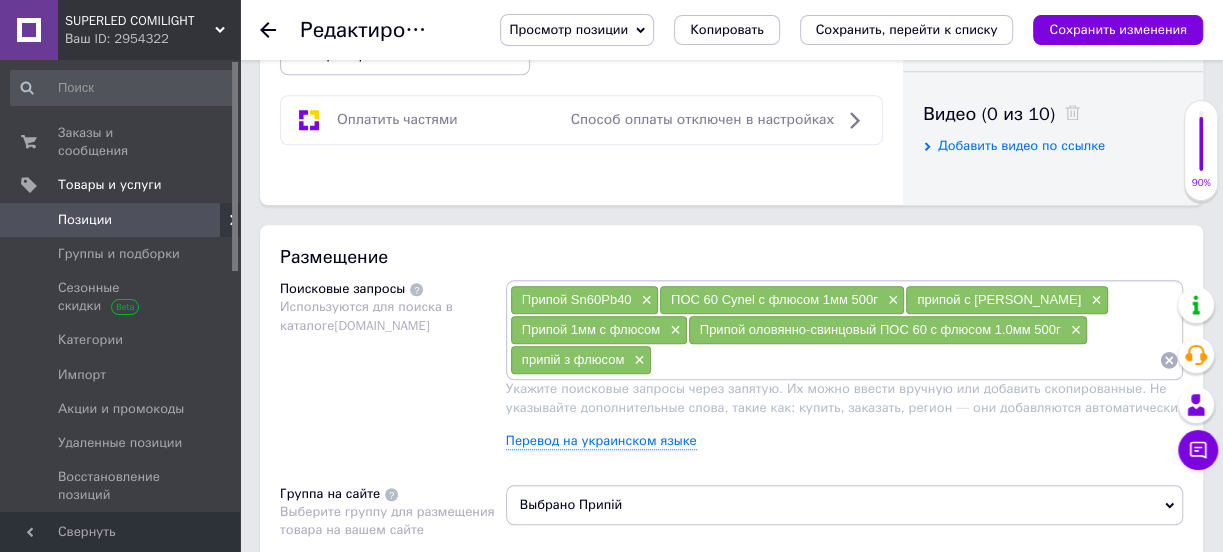 scroll, scrollTop: 1000, scrollLeft: 0, axis: vertical 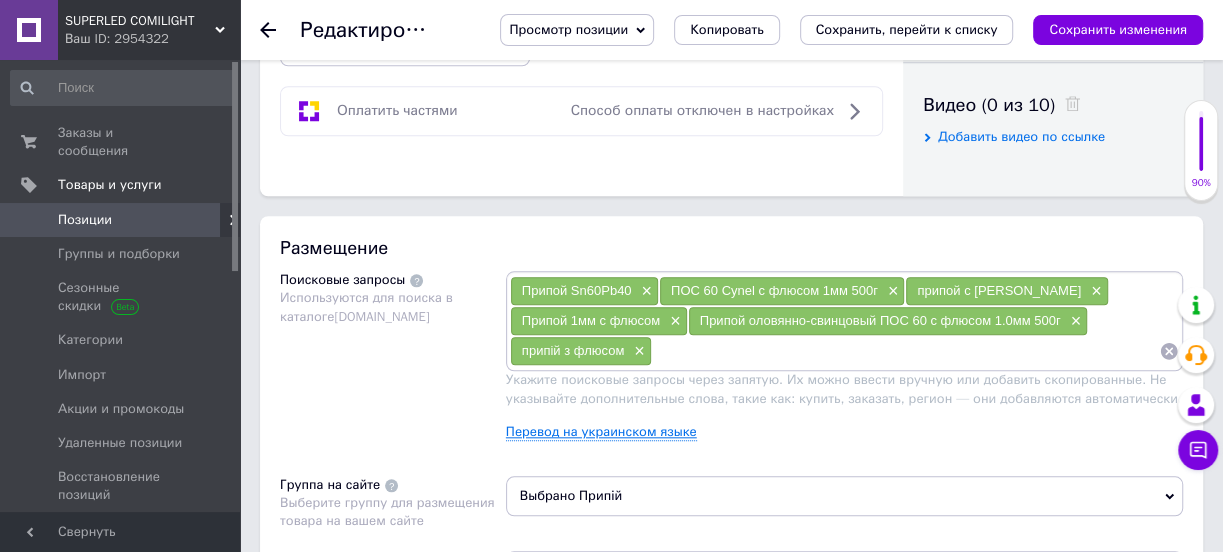 click on "Перевод на украинском языке" at bounding box center (601, 432) 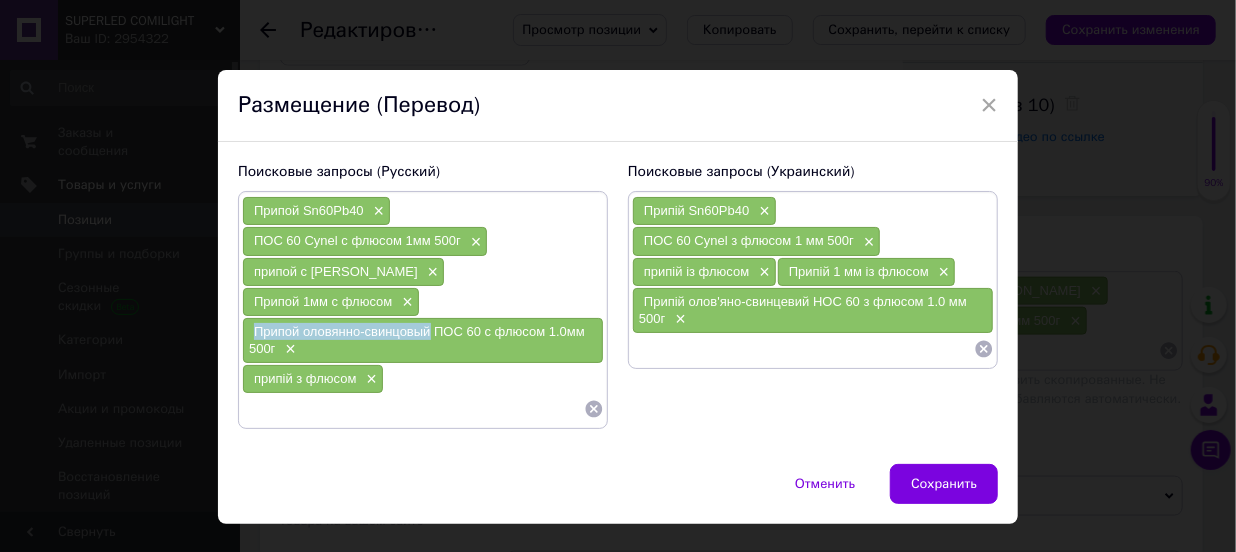 drag, startPoint x: 427, startPoint y: 305, endPoint x: 243, endPoint y: 293, distance: 184.39088 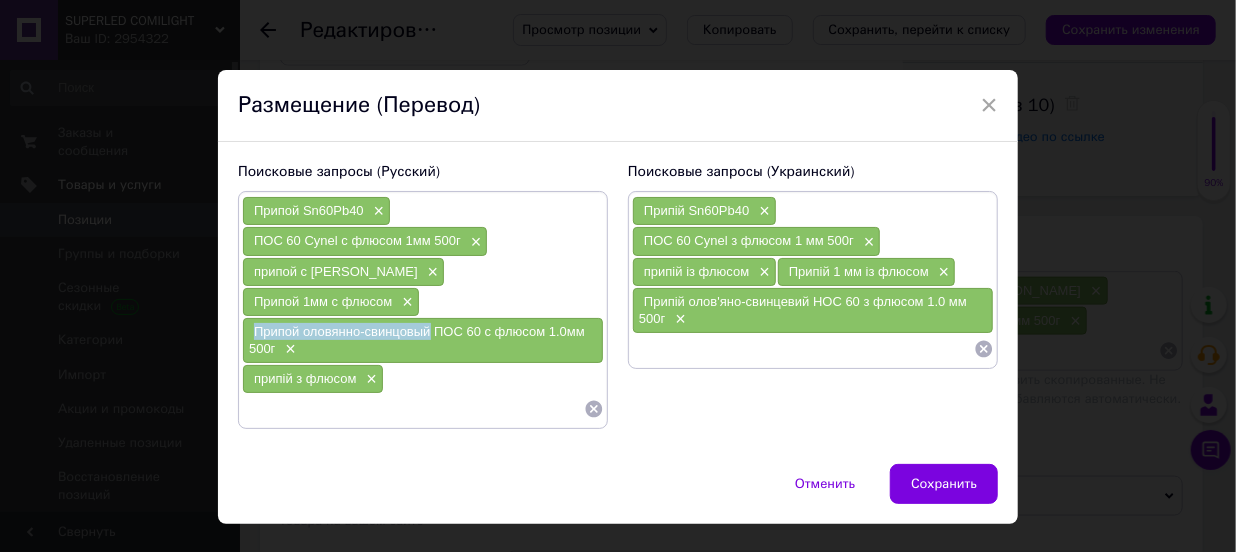 copy on "Припой оловянно-свинцовый" 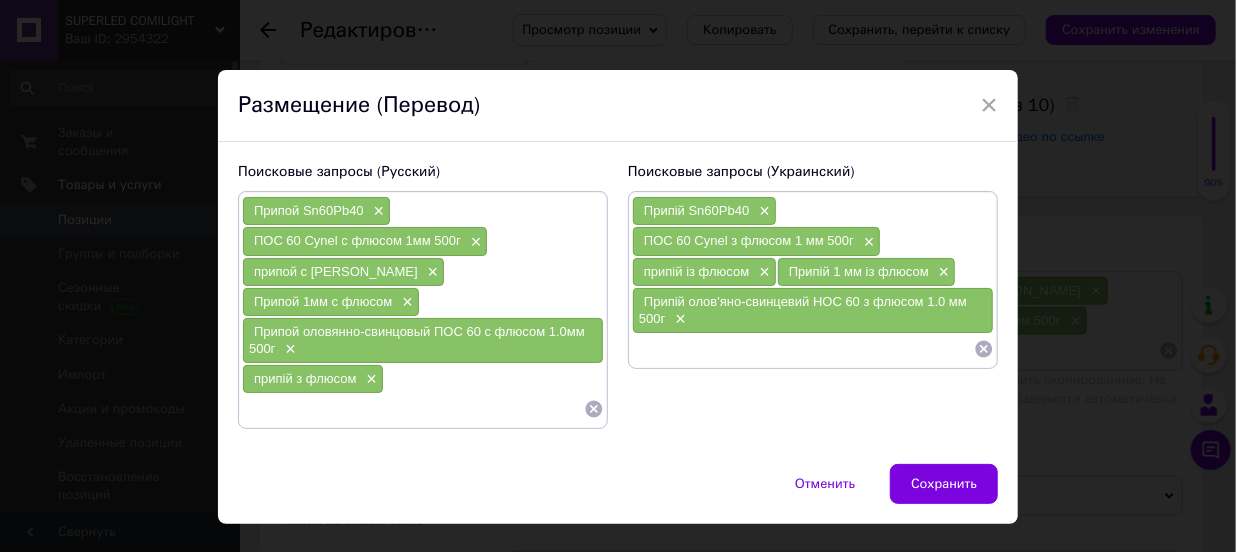 click at bounding box center (413, 409) 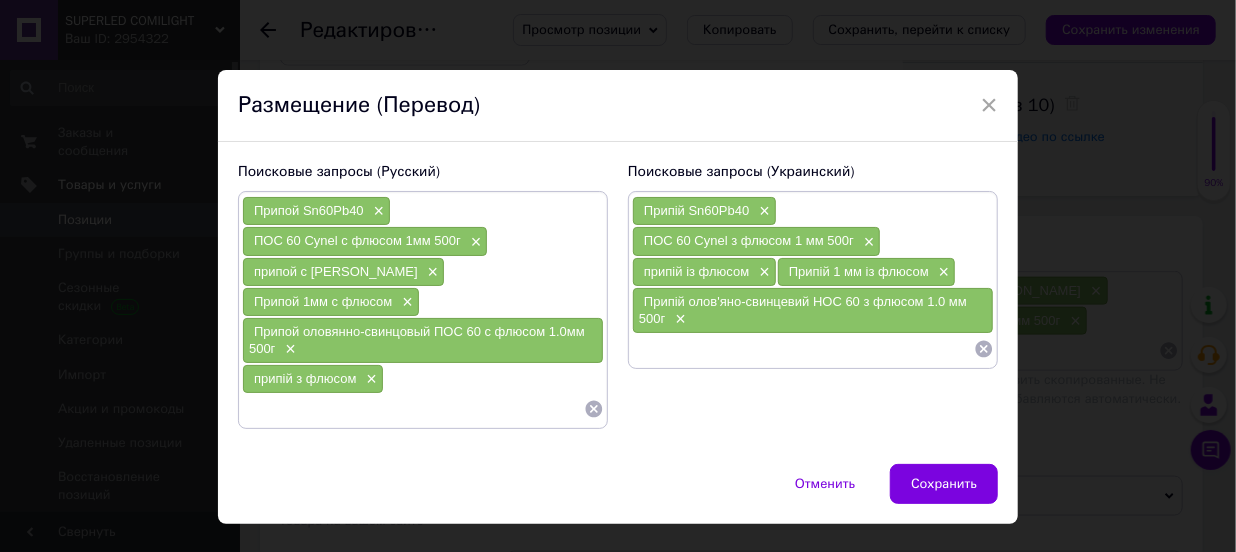 paste on "Припой оловянно-свинцовый" 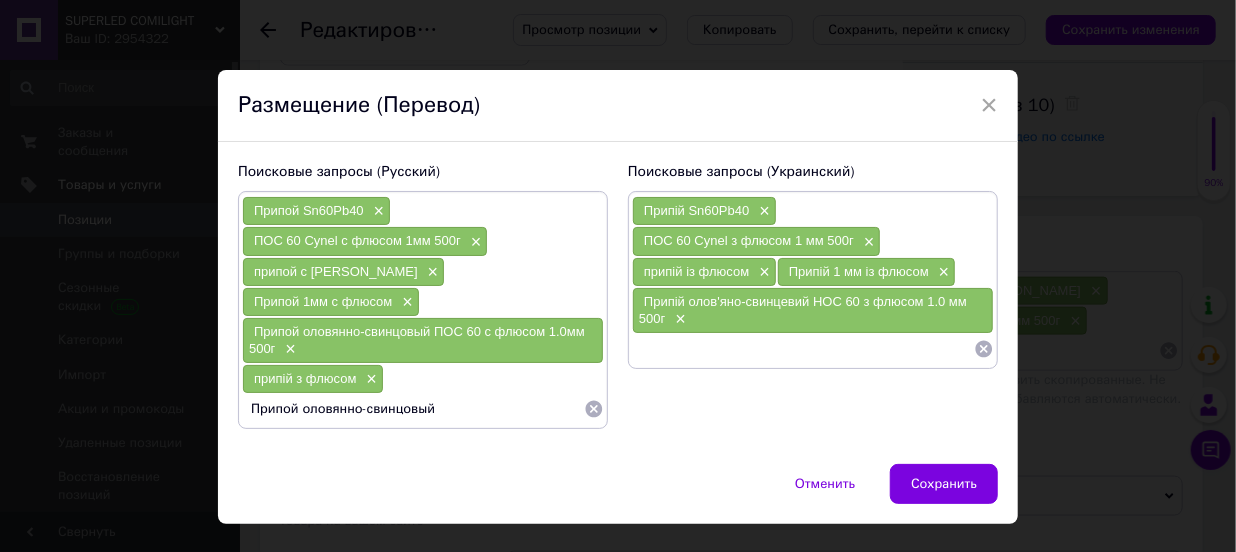type 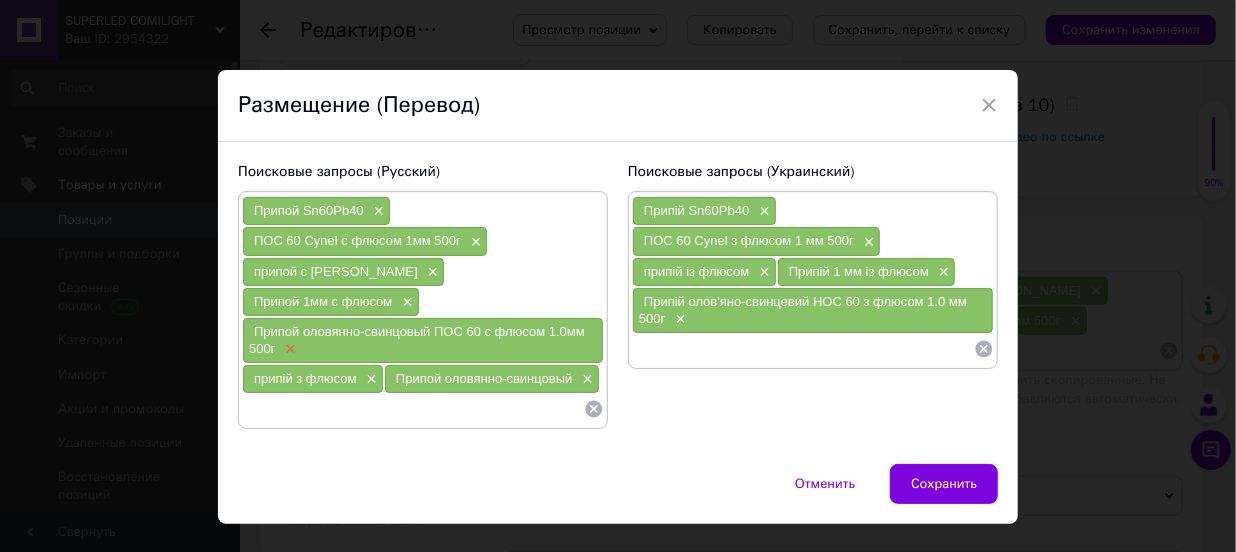 click on "×" at bounding box center (288, 349) 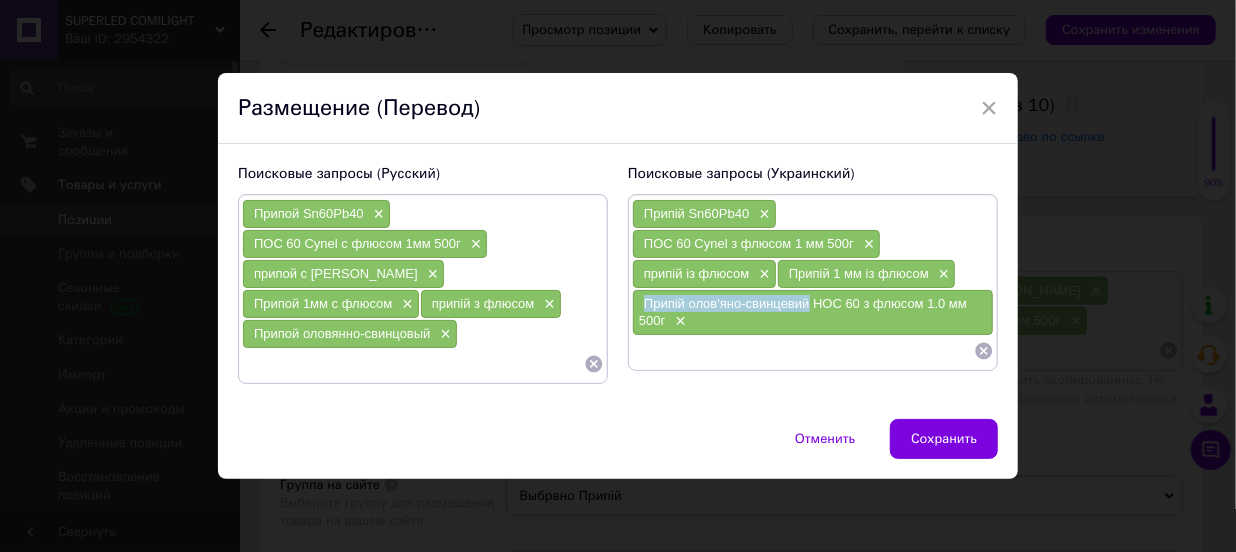drag, startPoint x: 805, startPoint y: 312, endPoint x: 642, endPoint y: 310, distance: 163.01227 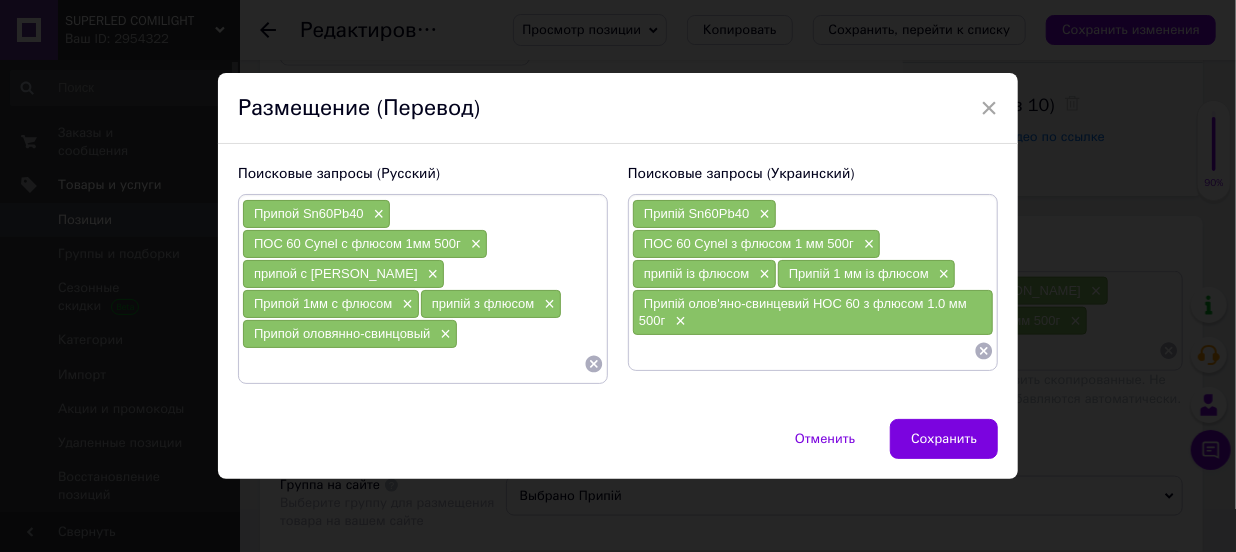 click at bounding box center (803, 351) 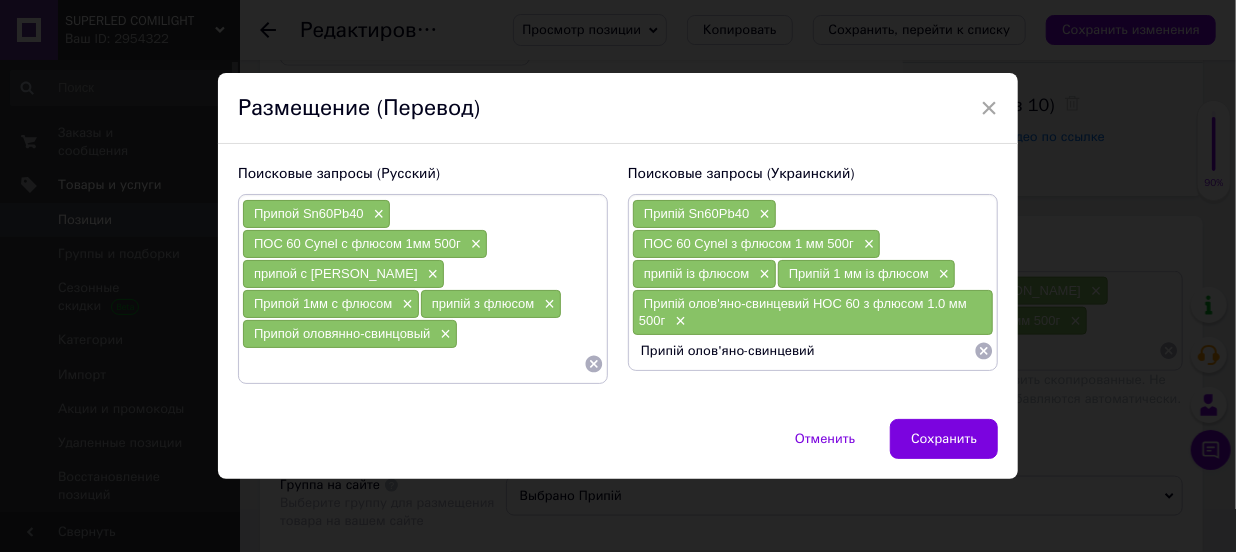 type 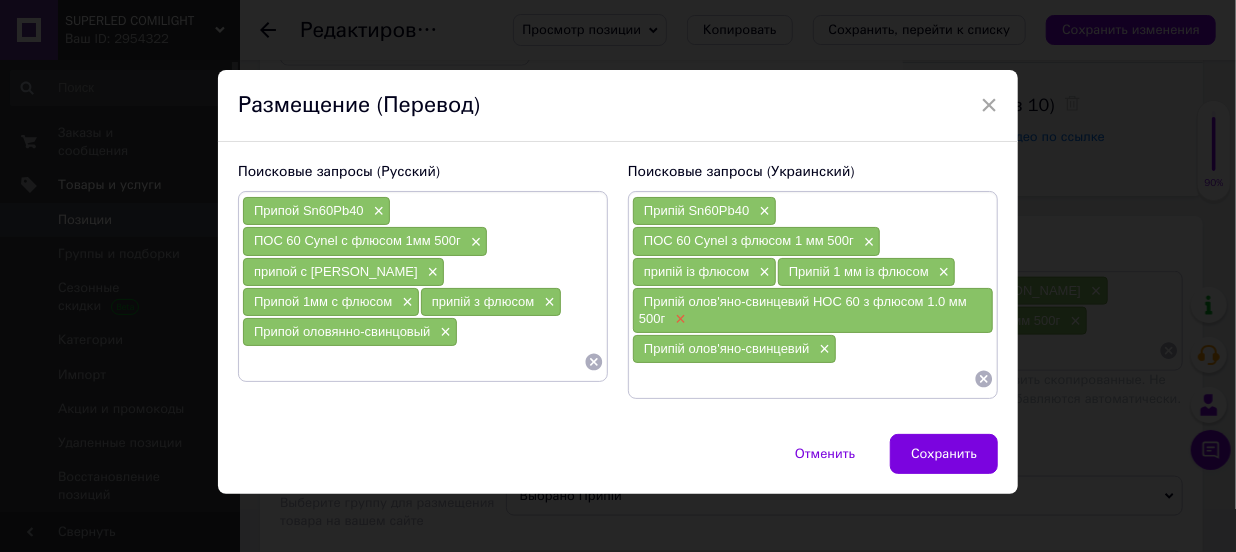 click on "×" at bounding box center [678, 319] 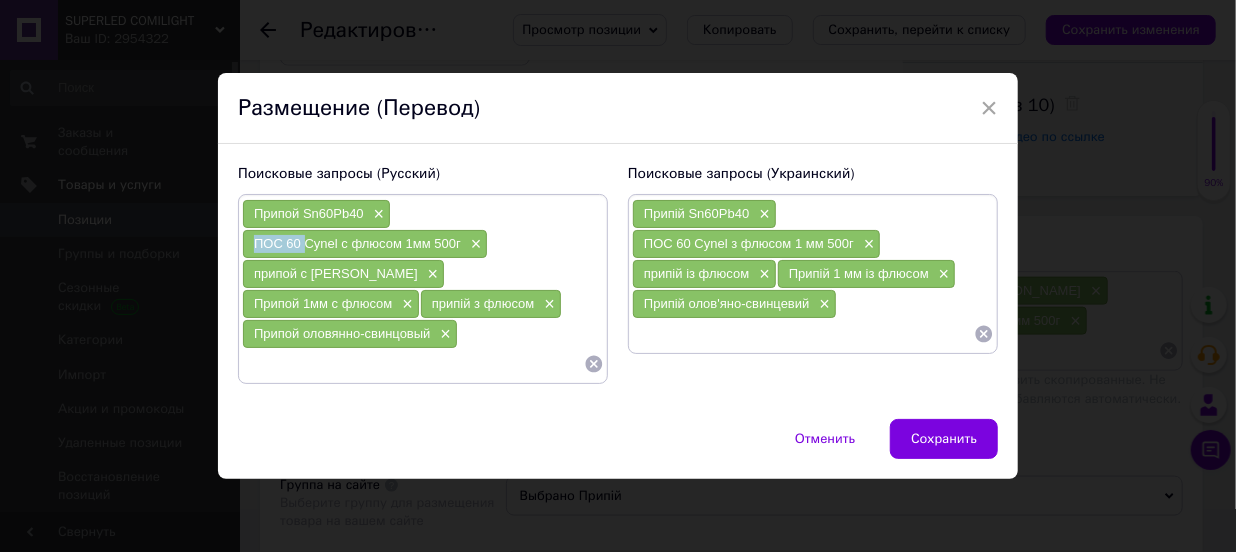 drag, startPoint x: 298, startPoint y: 260, endPoint x: 251, endPoint y: 260, distance: 47 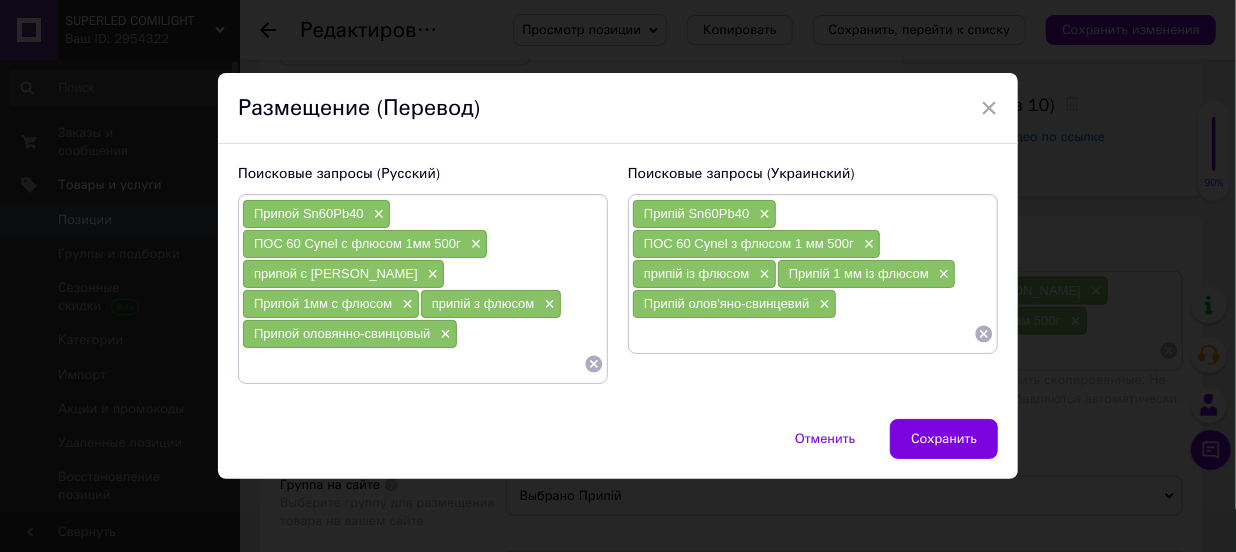 click at bounding box center (413, 364) 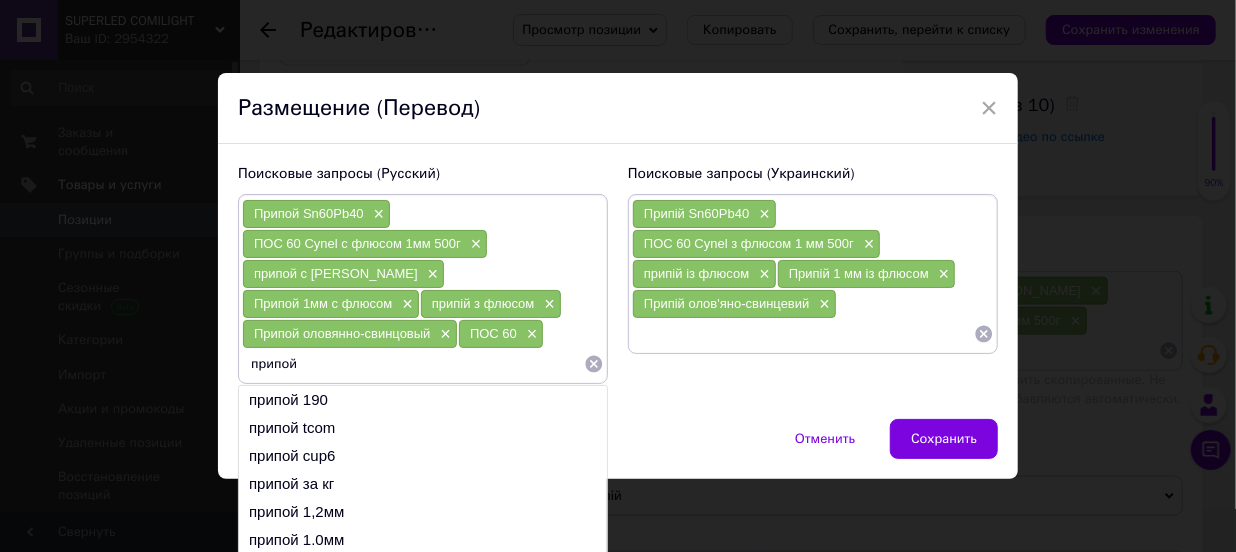 paste on "ПОС 60" 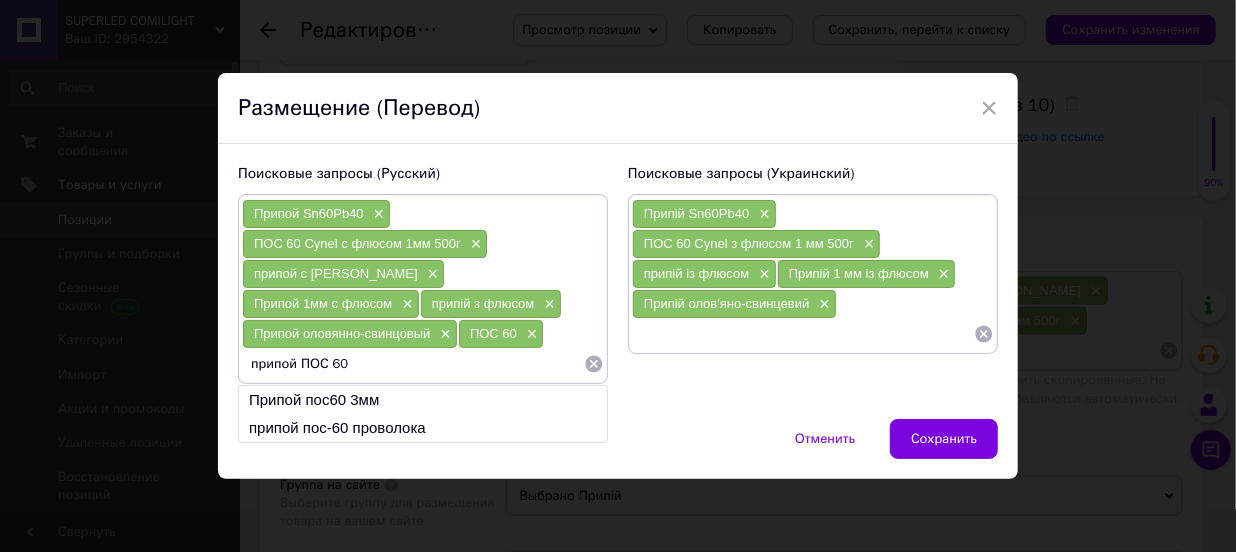 type 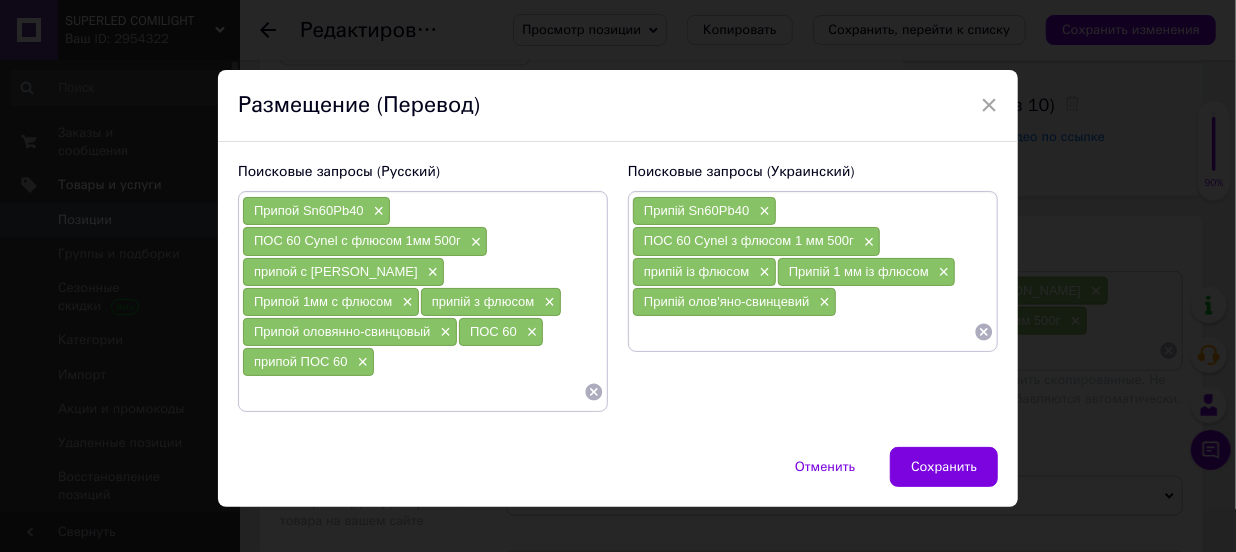 click at bounding box center (803, 332) 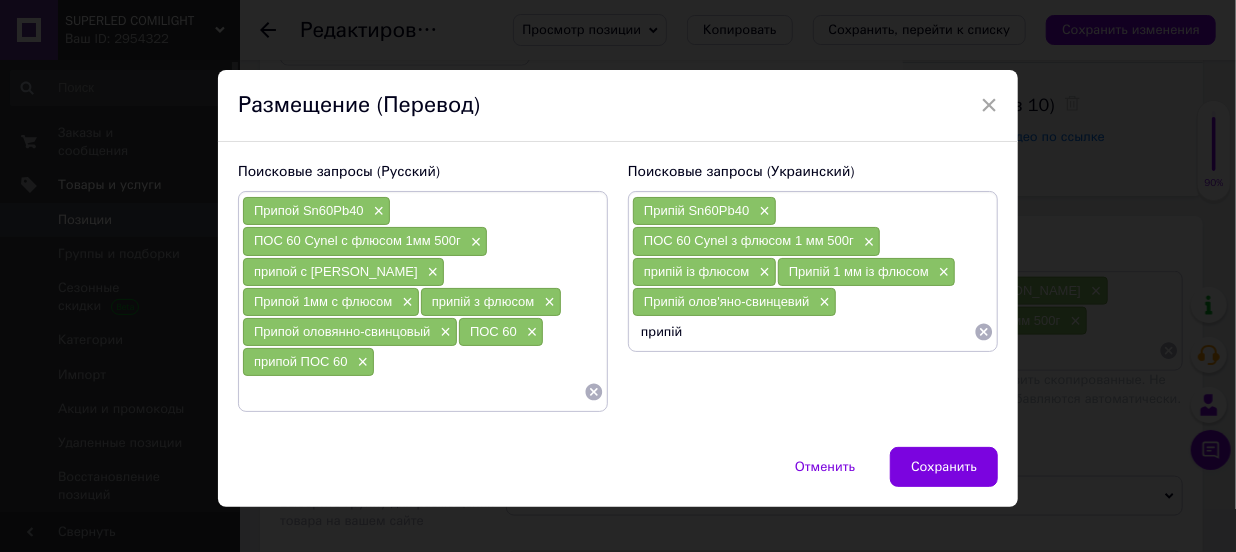 paste on "ПОС 60" 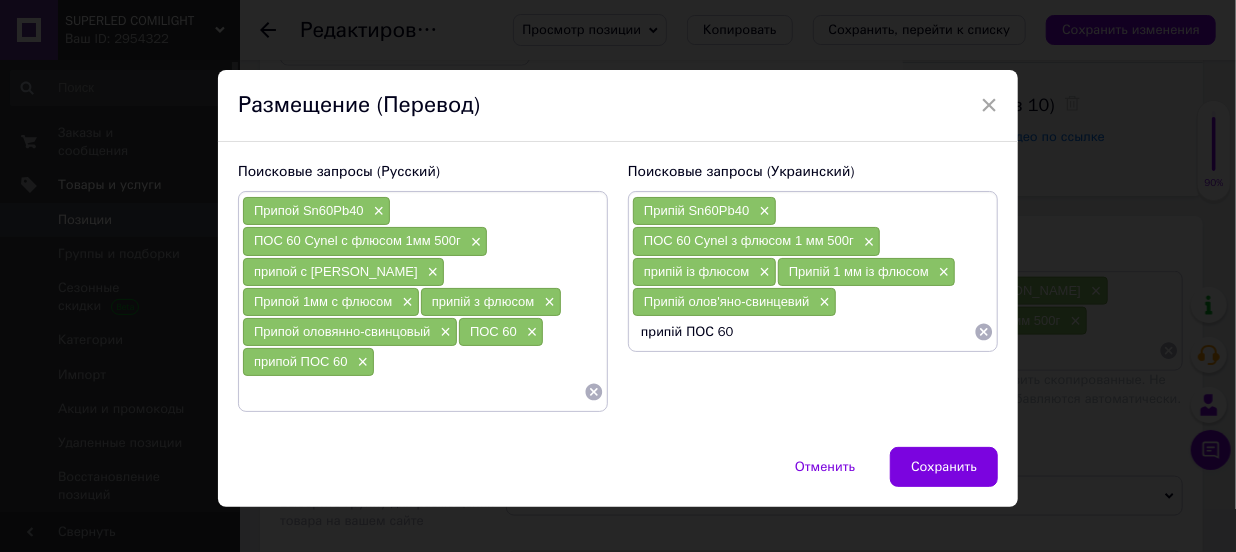 type 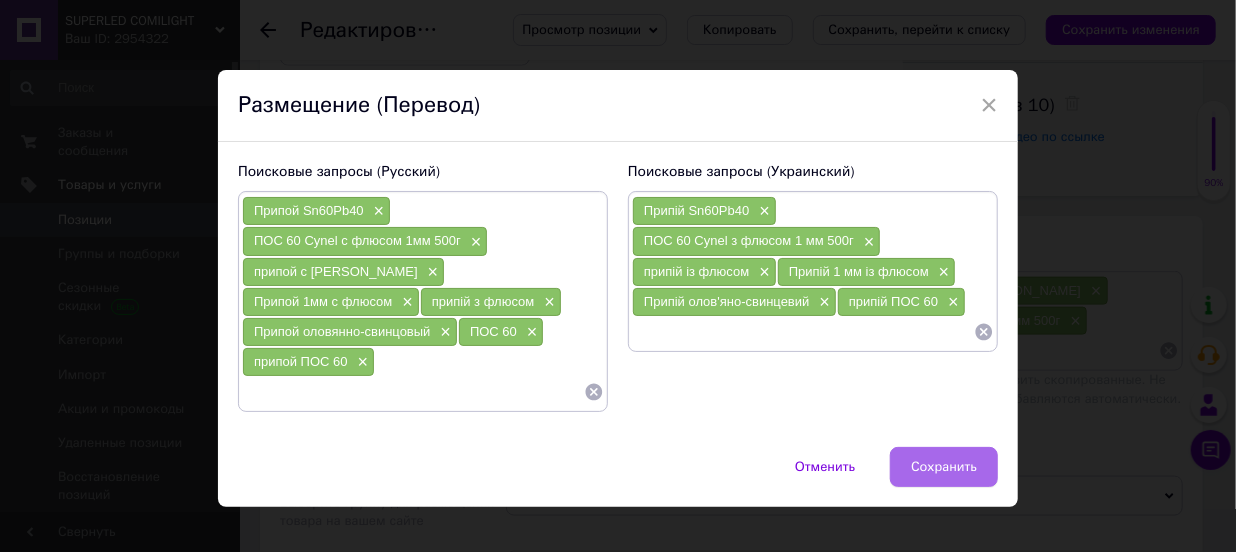 click on "Сохранить" at bounding box center (944, 467) 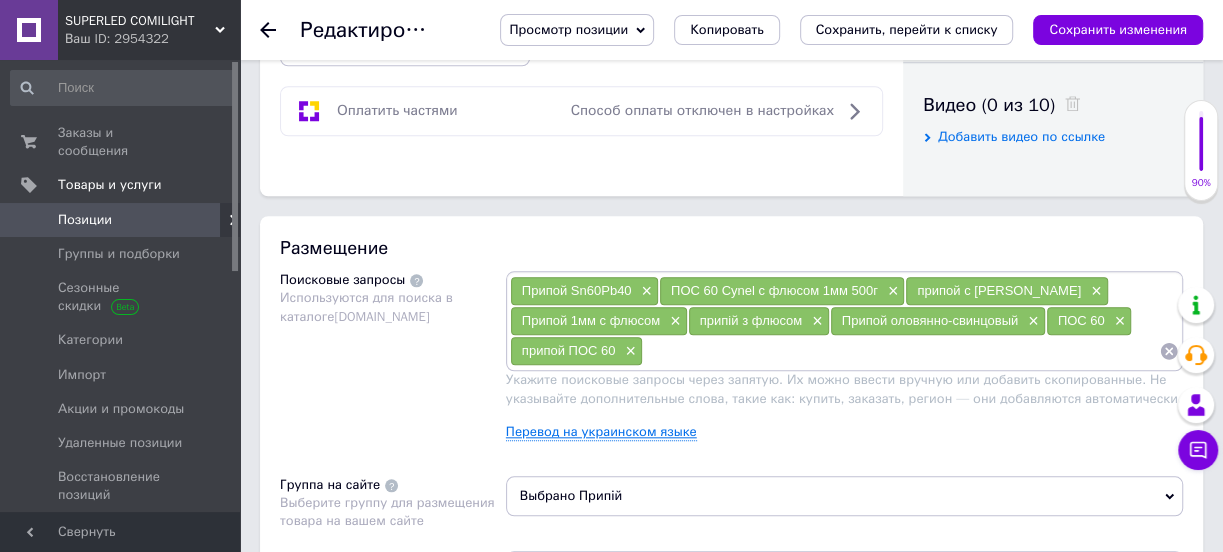 click on "Перевод на украинском языке" at bounding box center (601, 432) 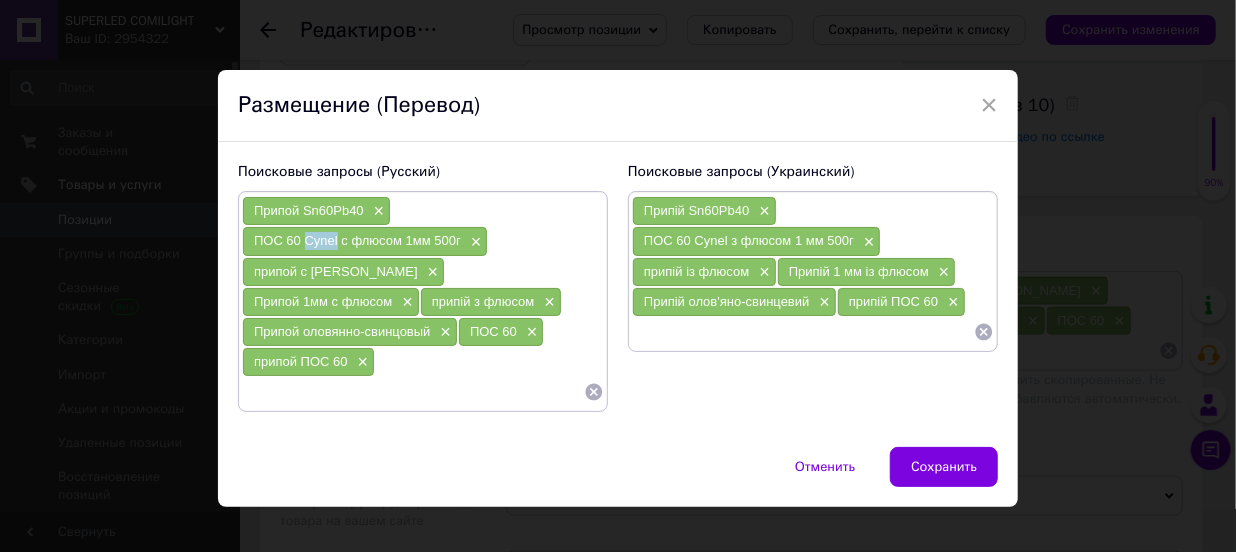drag, startPoint x: 335, startPoint y: 249, endPoint x: 304, endPoint y: 246, distance: 31.144823 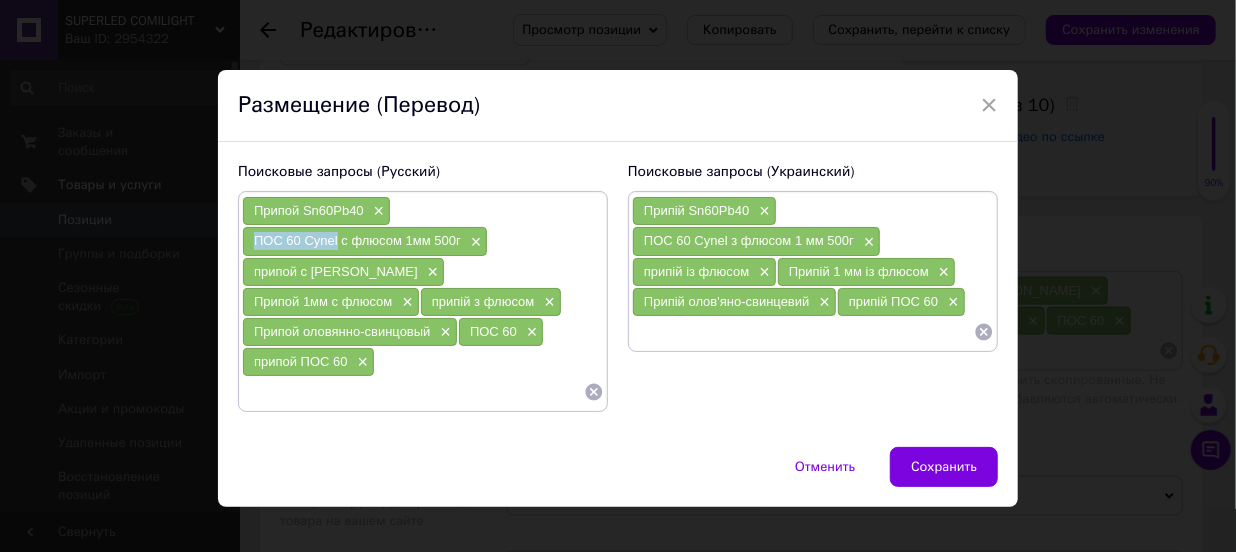 drag, startPoint x: 335, startPoint y: 248, endPoint x: 243, endPoint y: 241, distance: 92.26592 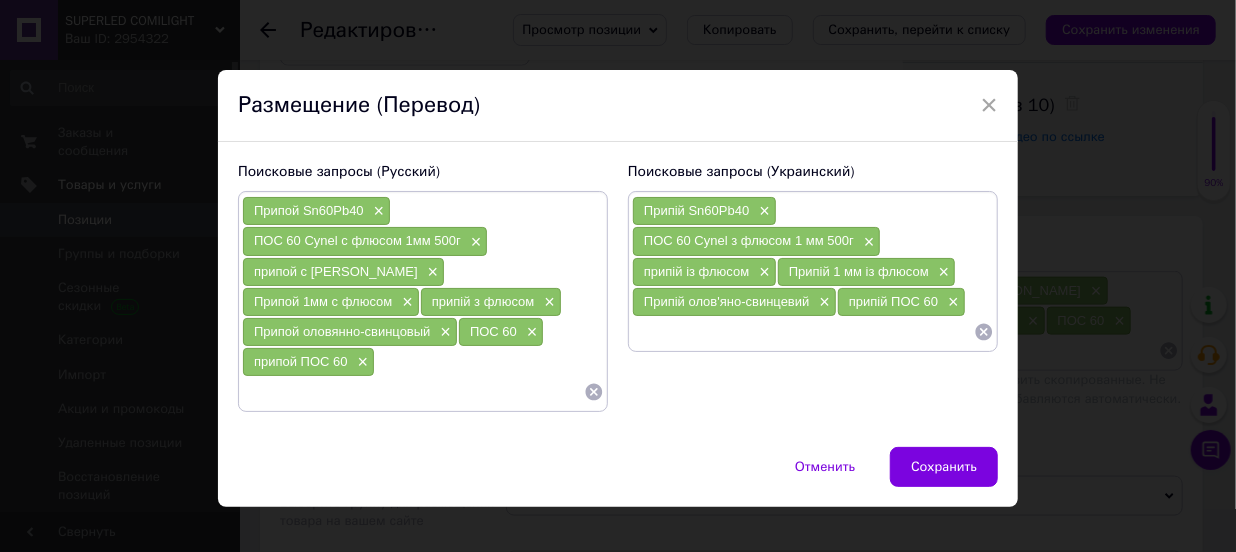 click at bounding box center [413, 392] 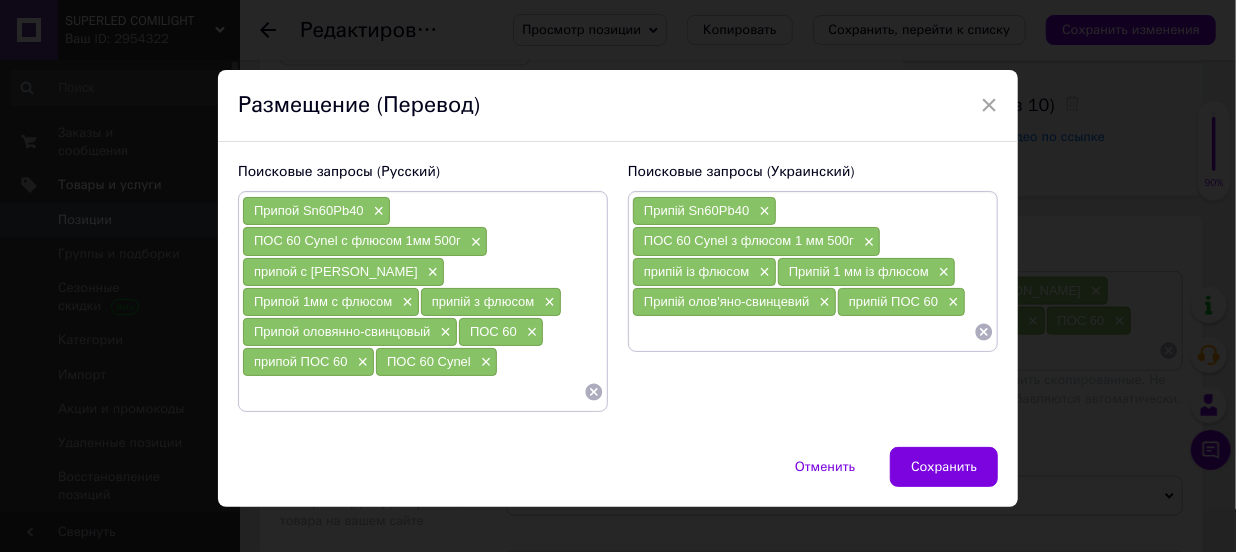 click at bounding box center (413, 392) 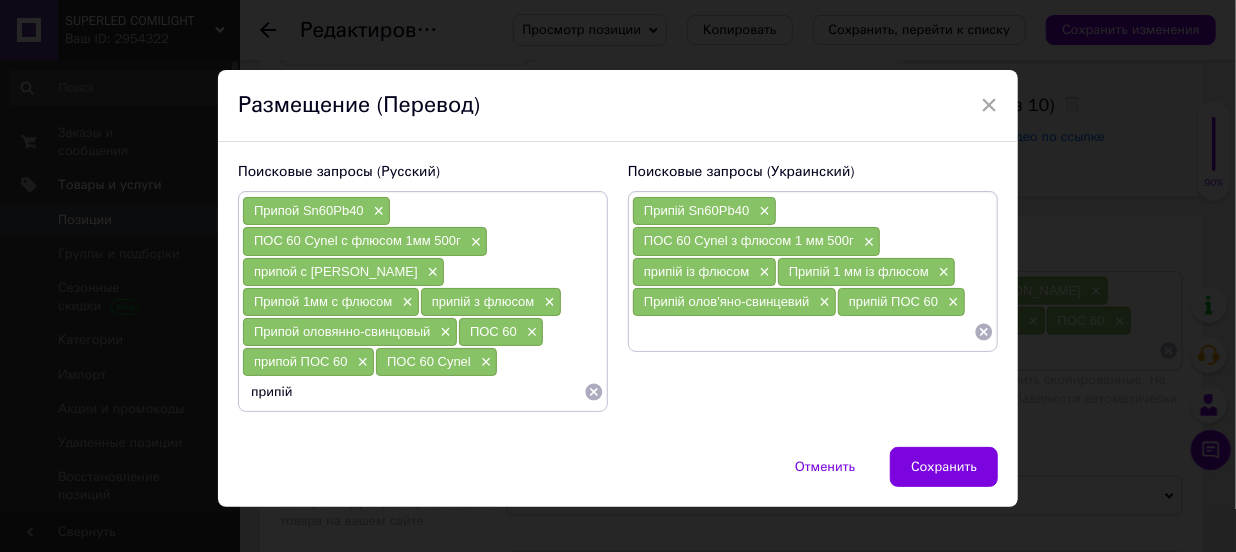 paste on "ПОС 60 Cynel" 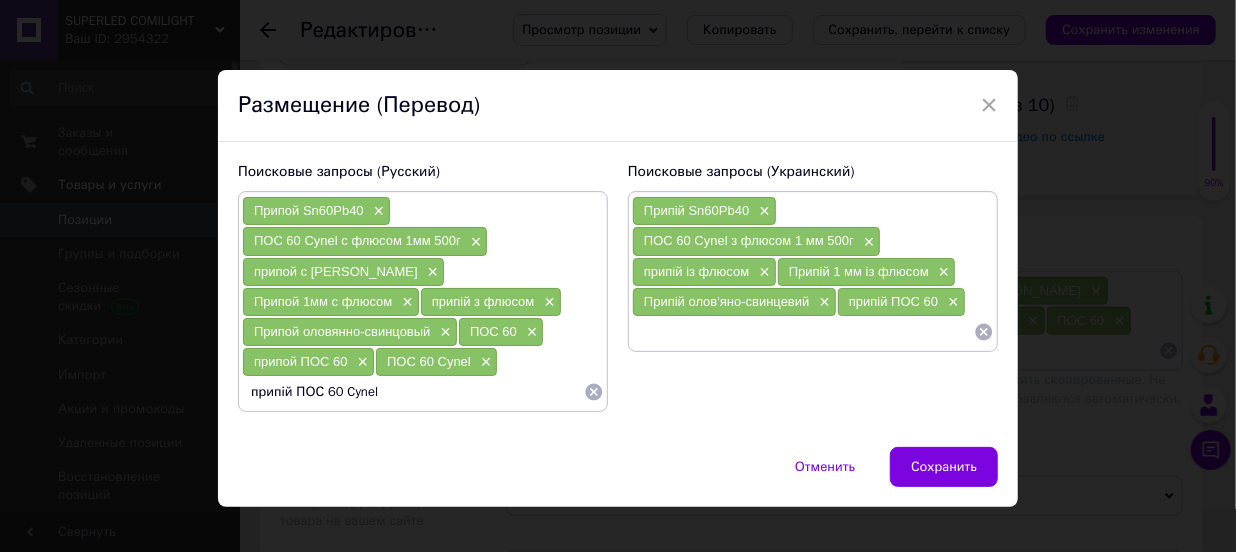 click on "припій ПОС 60 Cynel" at bounding box center [413, 392] 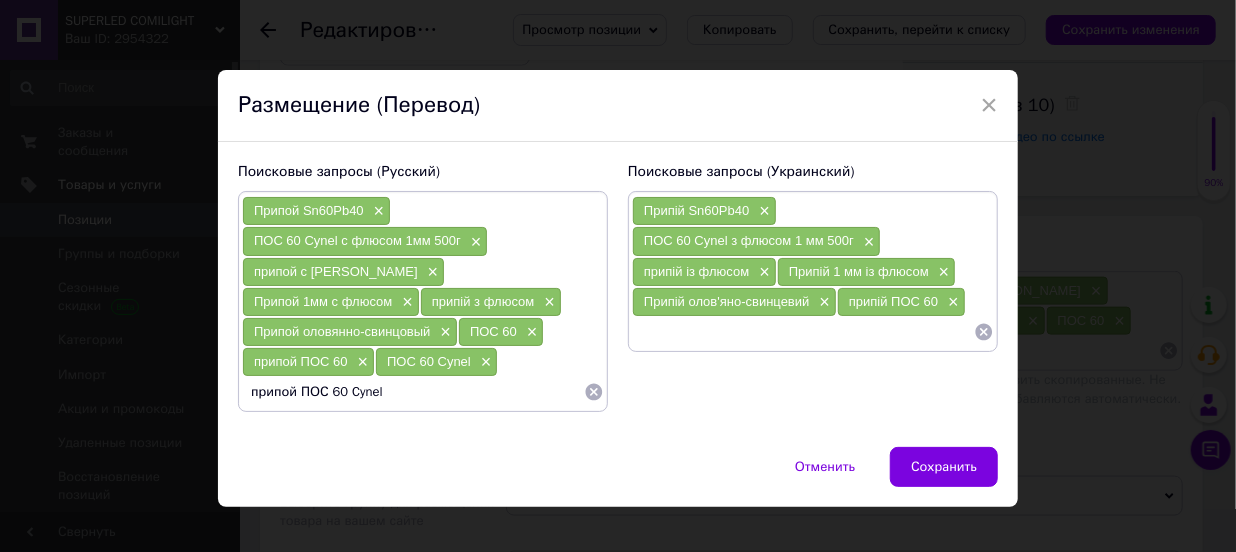 click on "припой ПОС 60 Cynel" at bounding box center (413, 392) 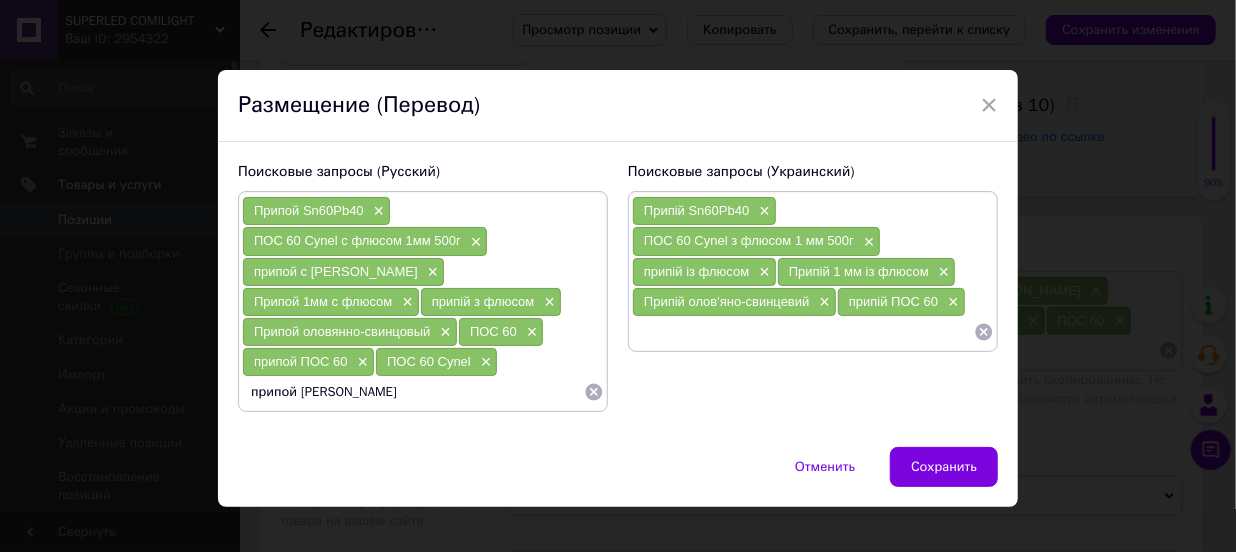 type 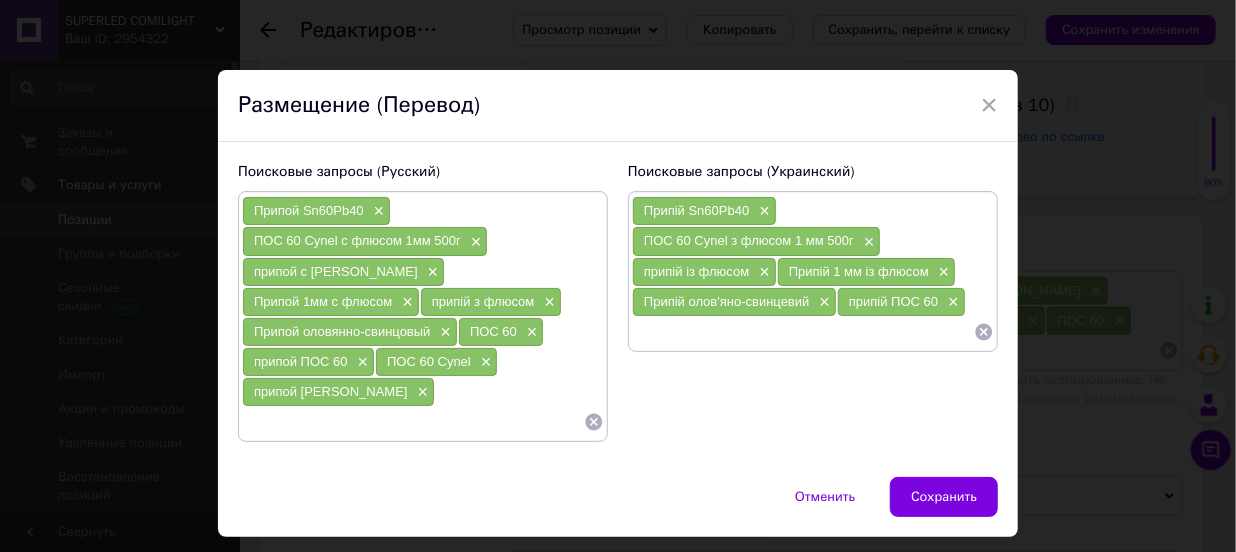 click on "ПОС 60 Cynel с флюсом 1мм 500г ×" at bounding box center (365, 241) 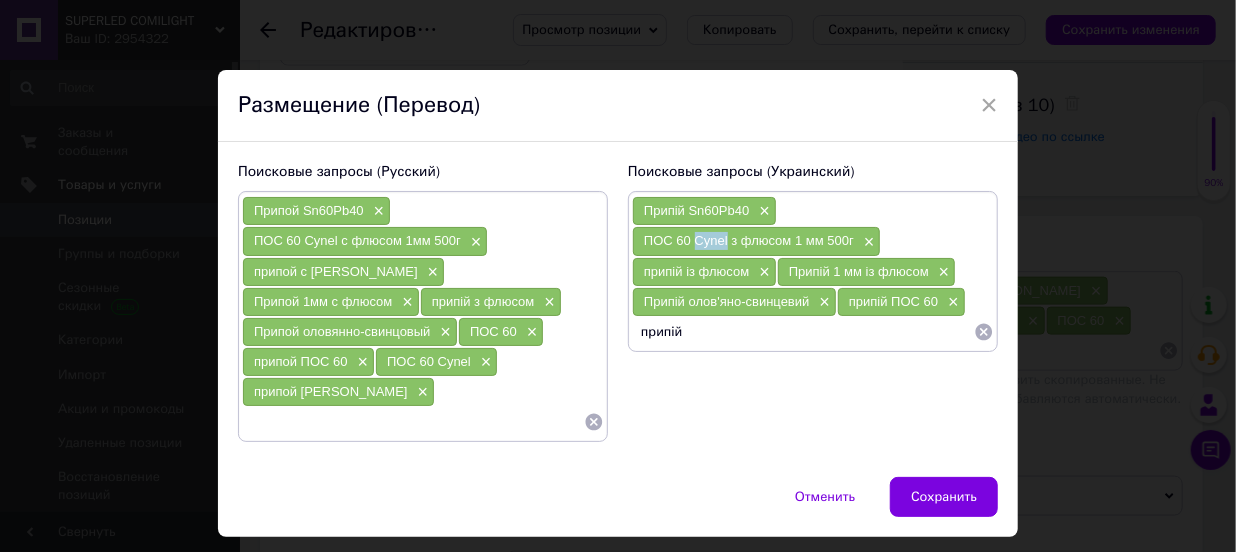 drag, startPoint x: 725, startPoint y: 244, endPoint x: 691, endPoint y: 241, distance: 34.132095 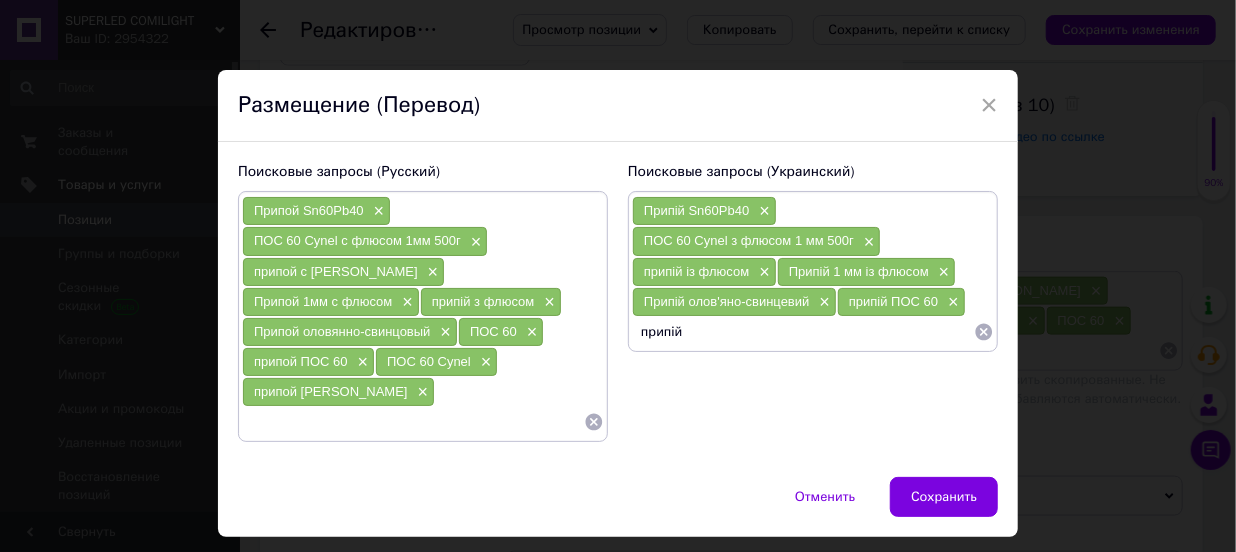 click on "припій" at bounding box center (803, 332) 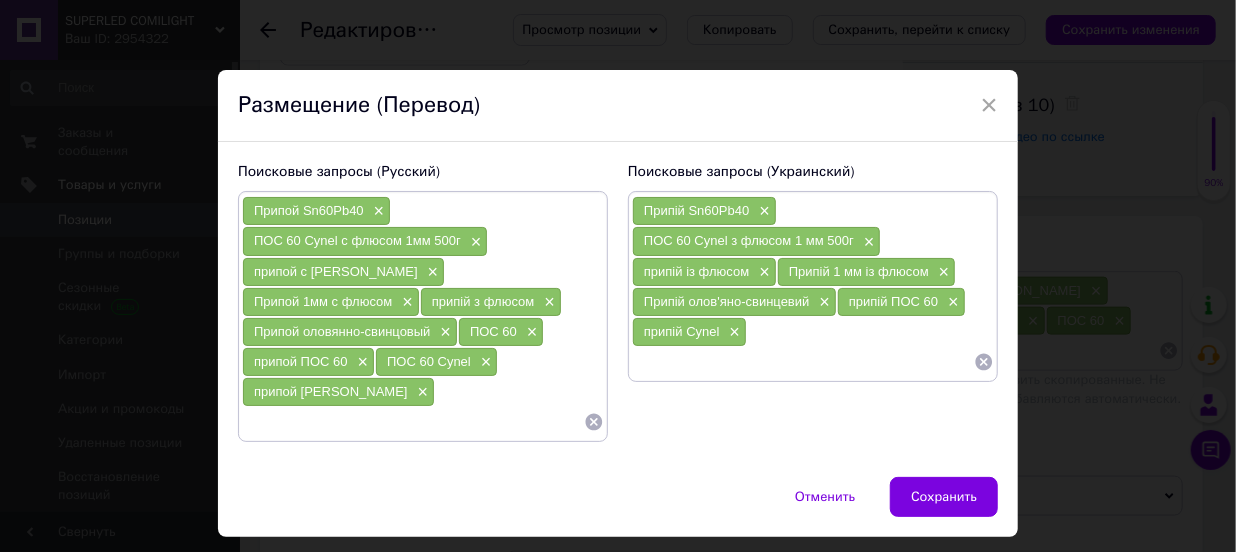 type 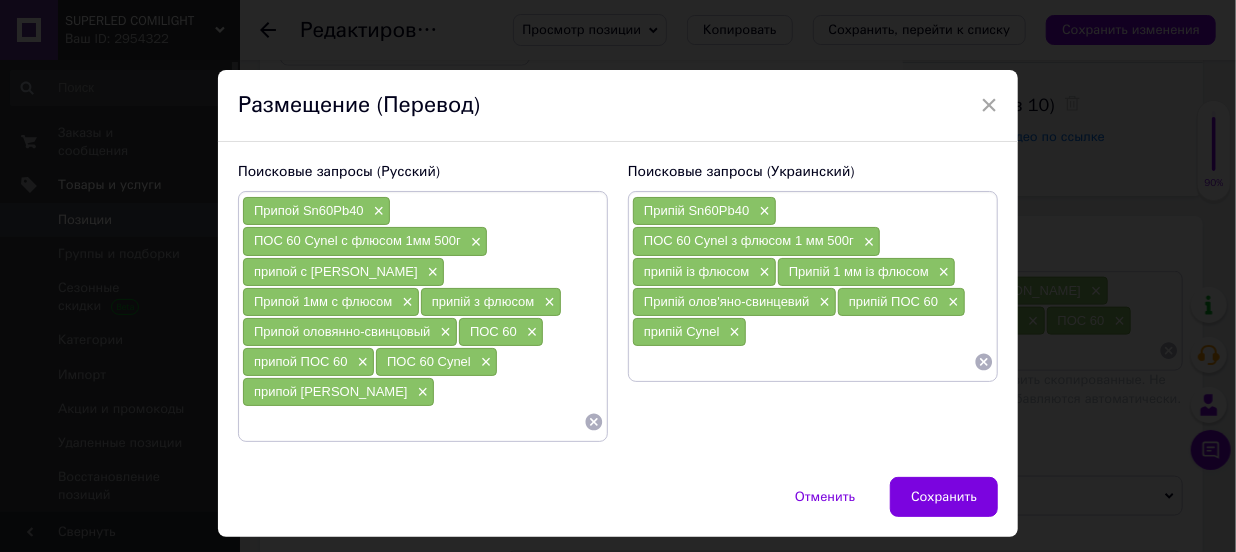 paste on "Cynel" 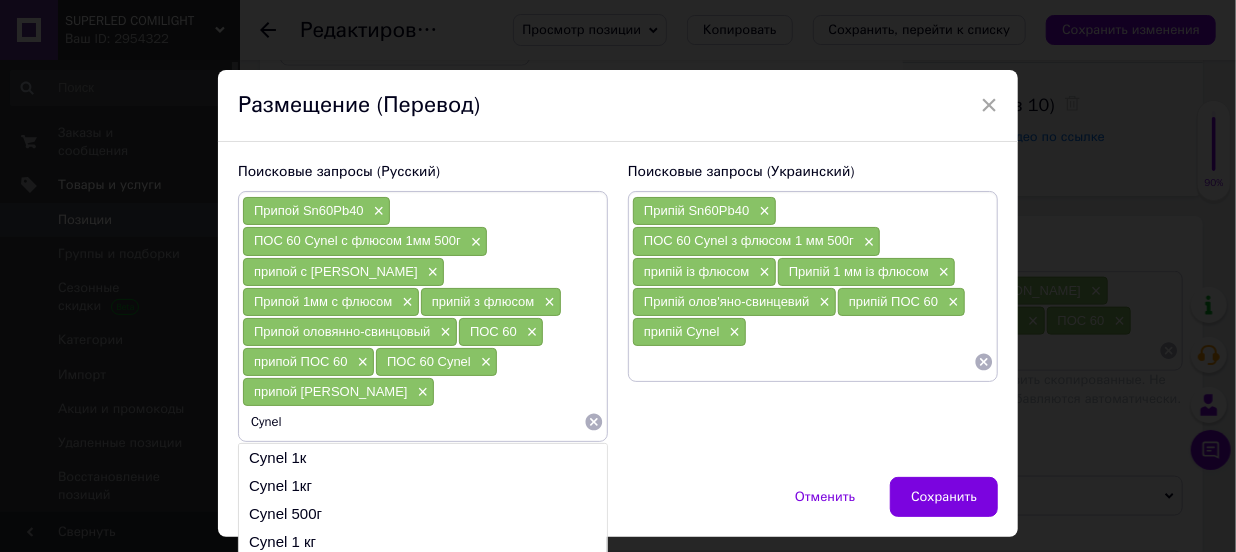 type 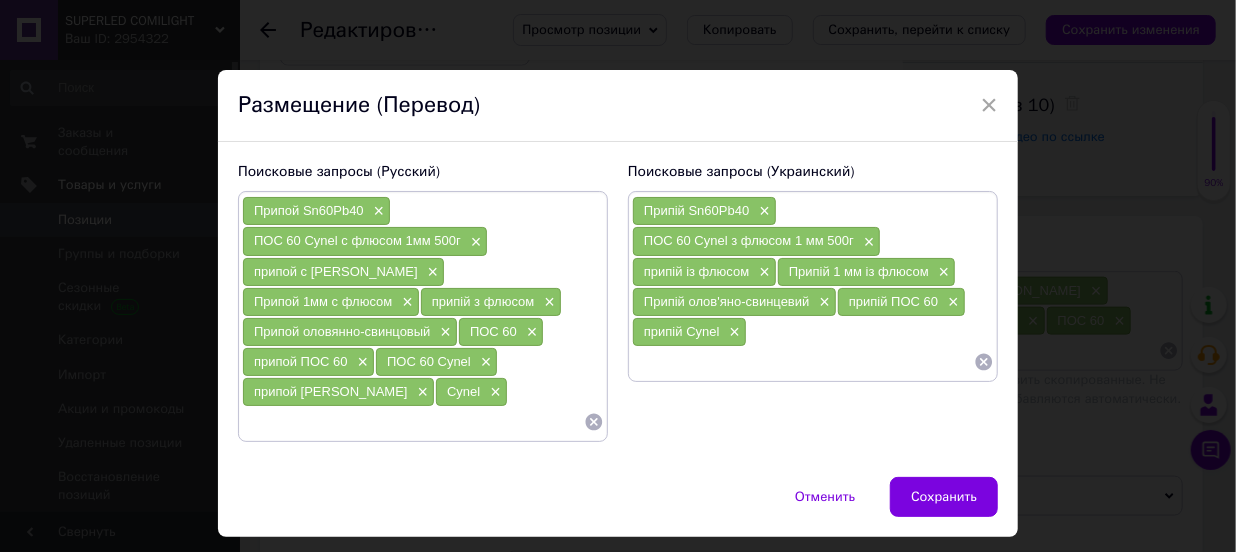 click at bounding box center [803, 362] 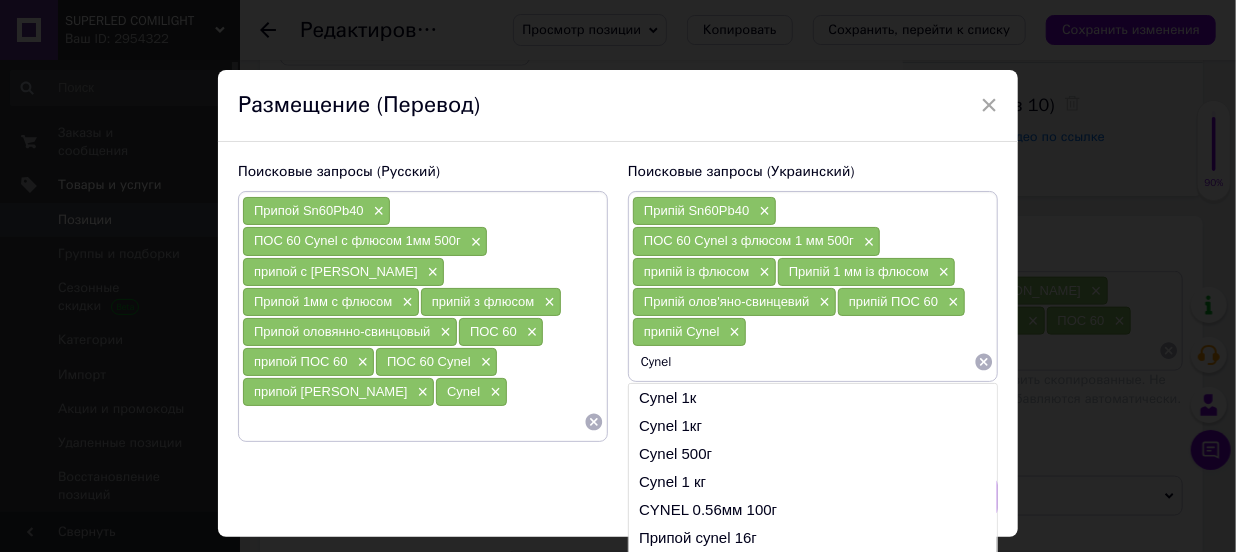 type 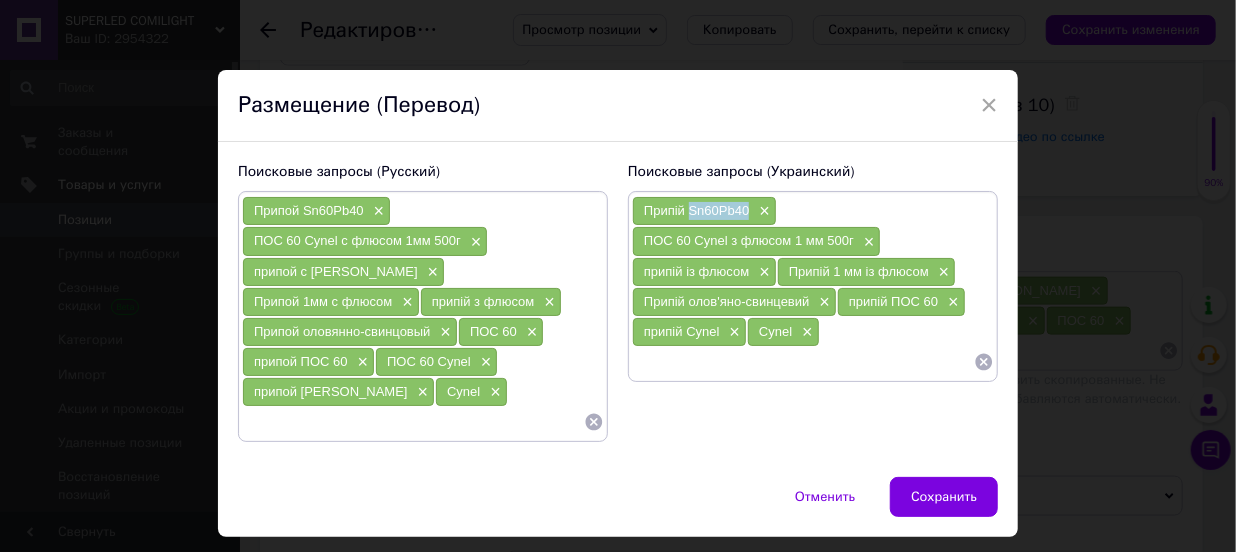 drag, startPoint x: 743, startPoint y: 213, endPoint x: 686, endPoint y: 209, distance: 57.14018 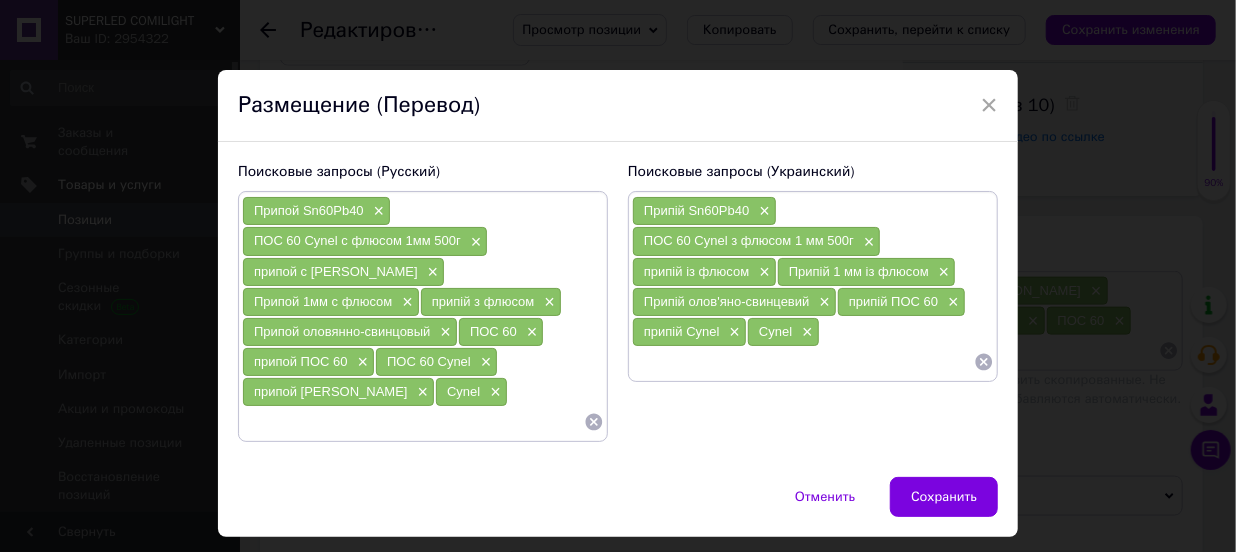 click at bounding box center (413, 422) 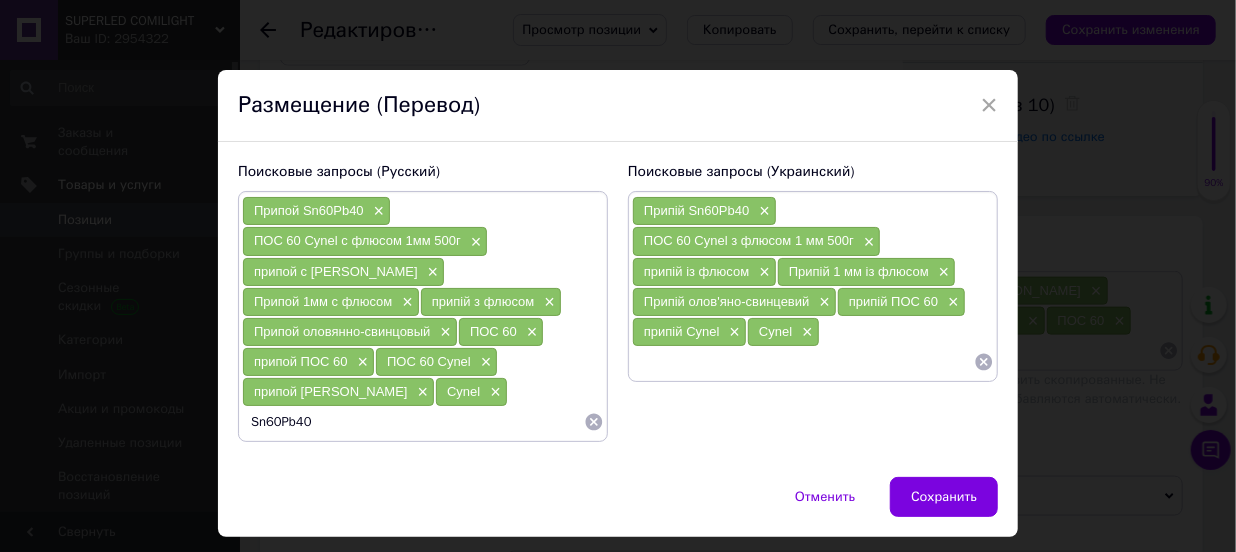 type on "Sn60Pb40" 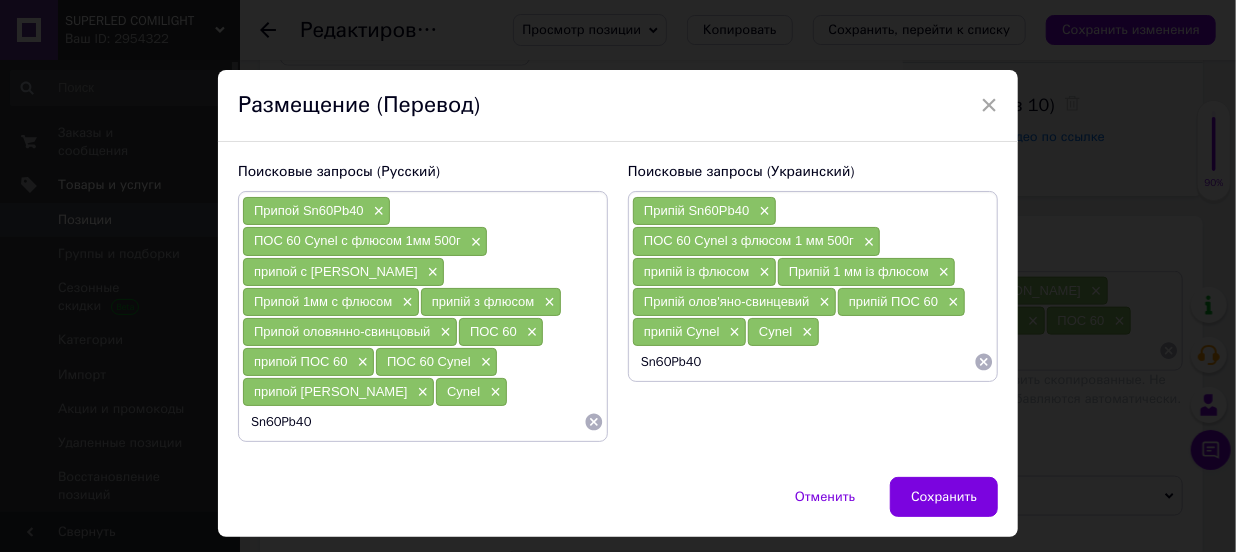 type 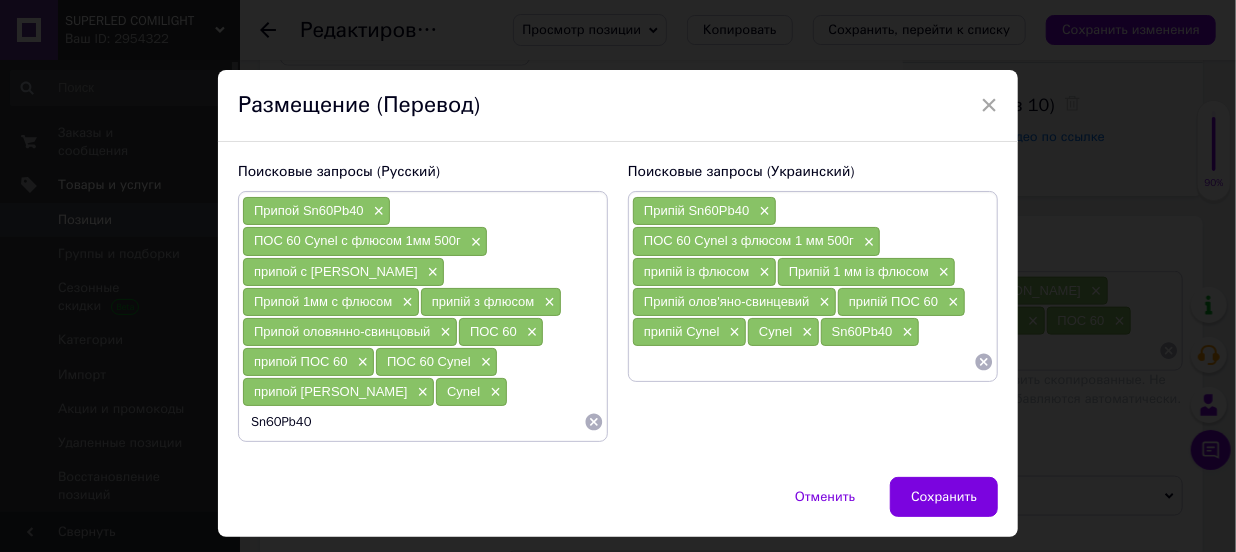 click on "Sn60Pb40" at bounding box center (413, 422) 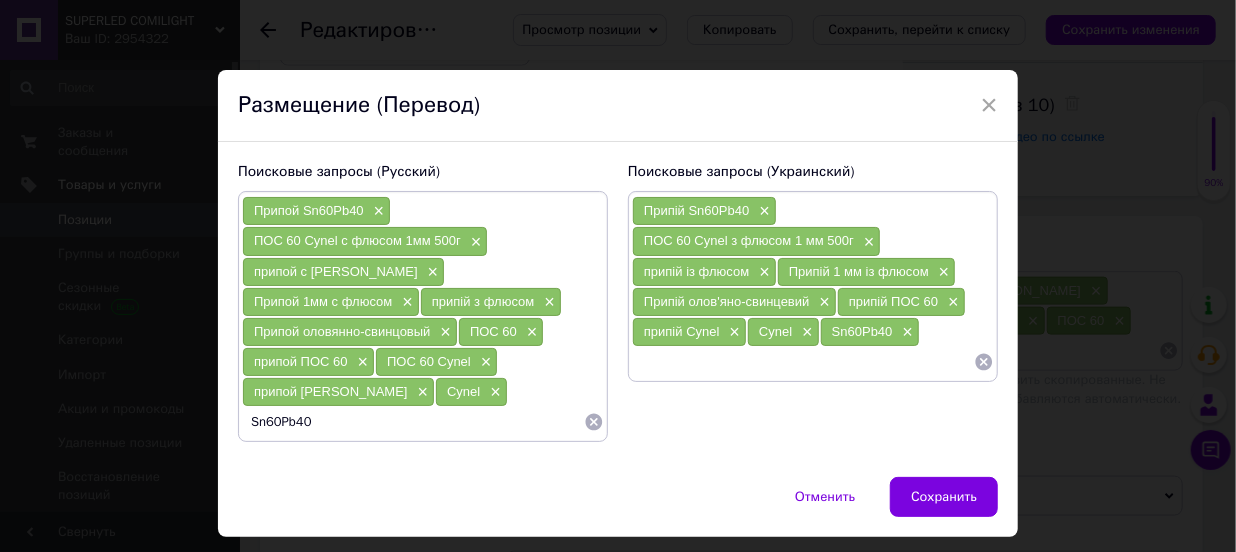 type 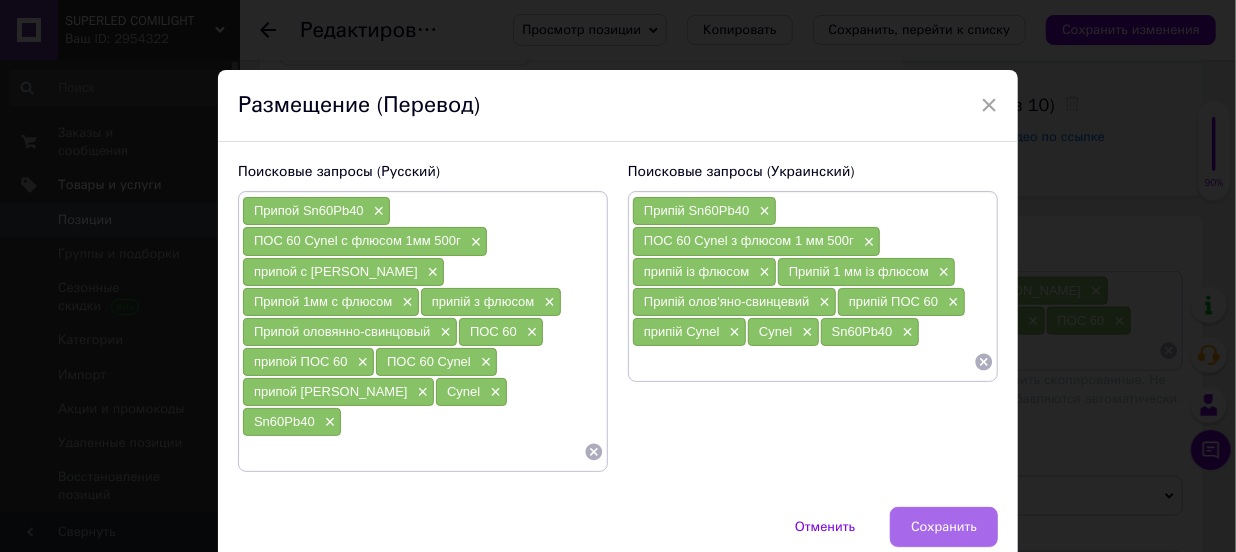 click on "Сохранить" at bounding box center [944, 527] 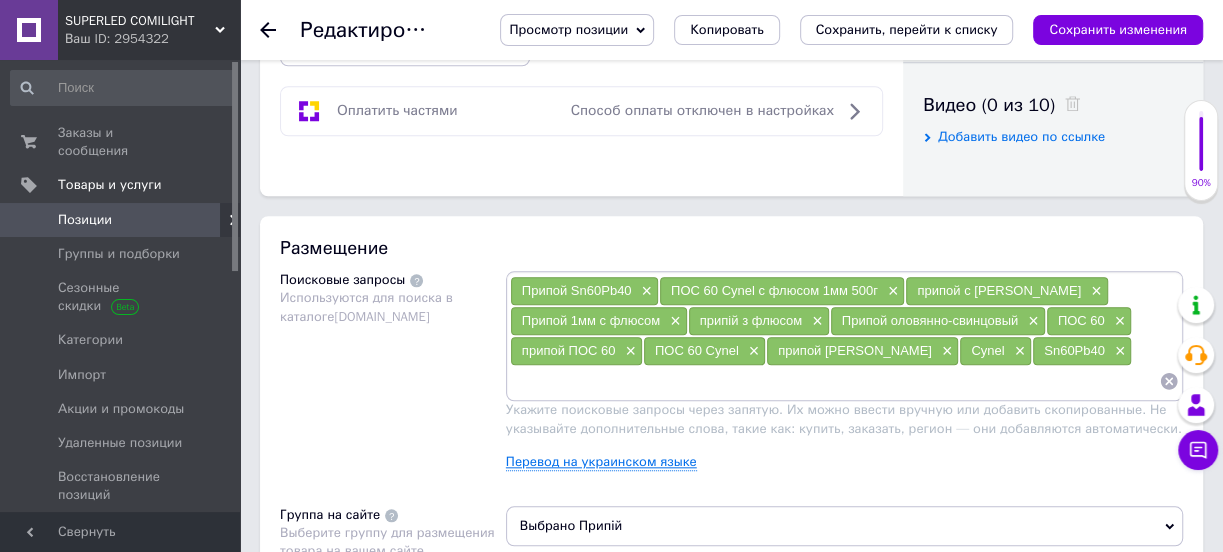 click on "Перевод на украинском языке" at bounding box center [601, 462] 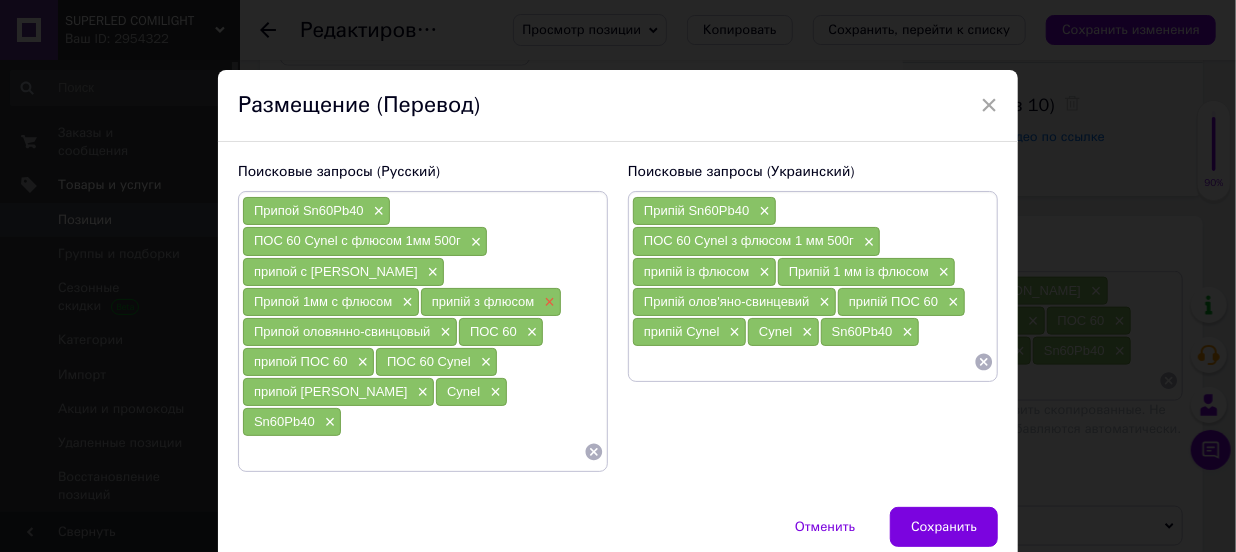 click on "×" at bounding box center (547, 302) 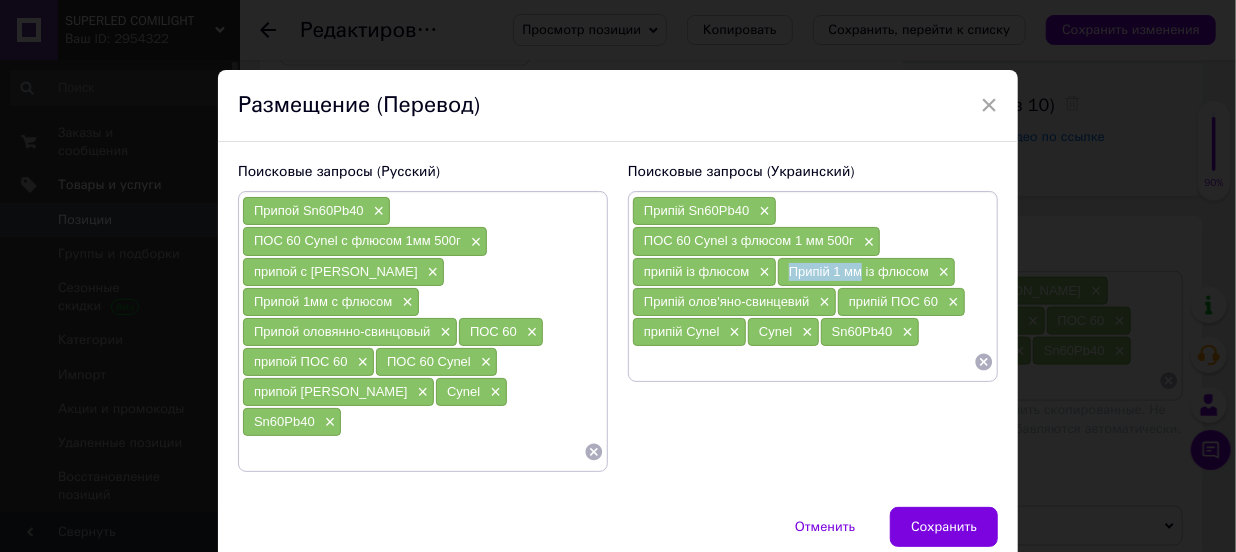 drag, startPoint x: 859, startPoint y: 271, endPoint x: 776, endPoint y: 272, distance: 83.00603 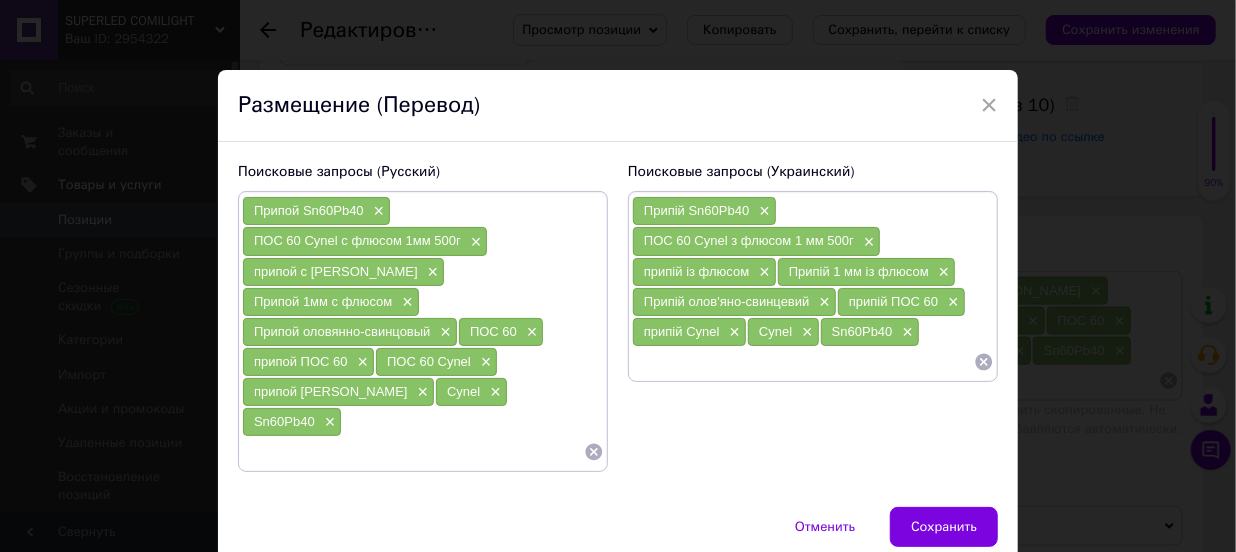 click at bounding box center (803, 362) 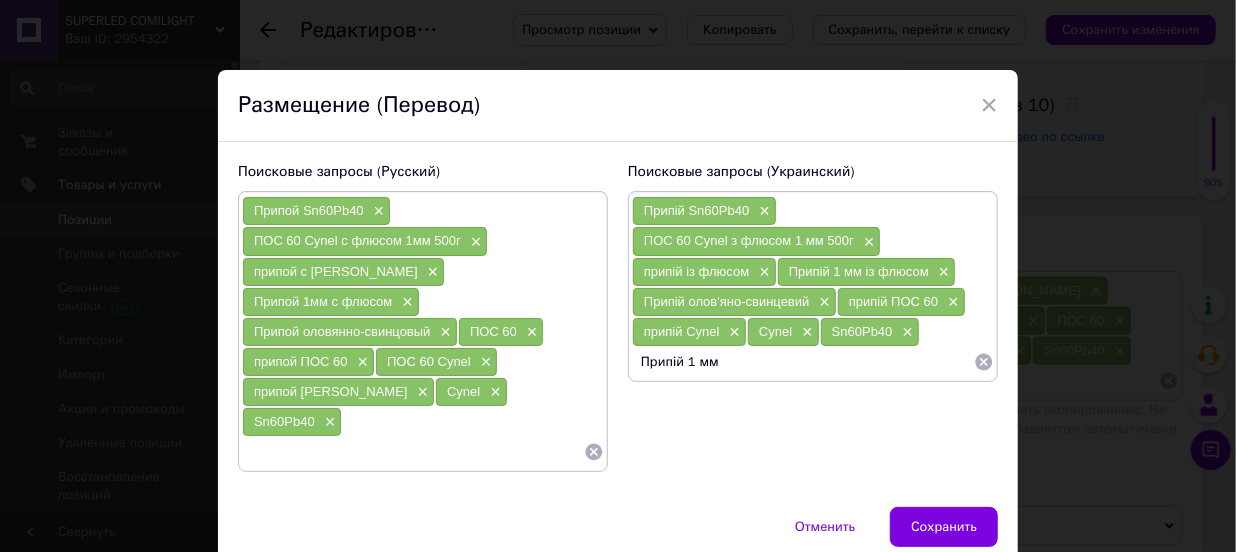 type 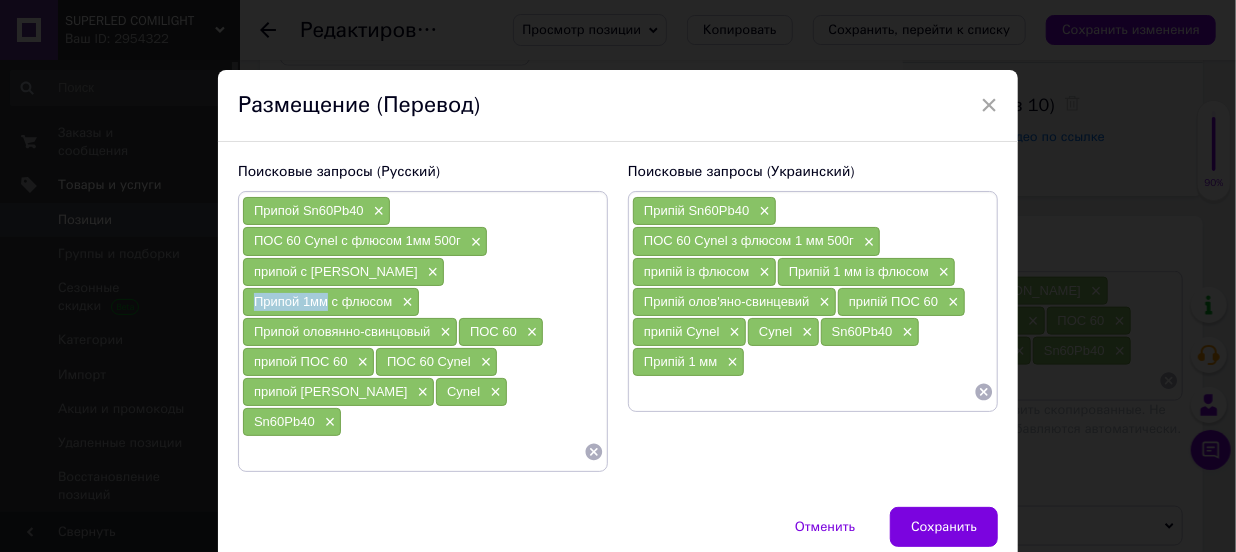 drag, startPoint x: 470, startPoint y: 277, endPoint x: 399, endPoint y: 271, distance: 71.25307 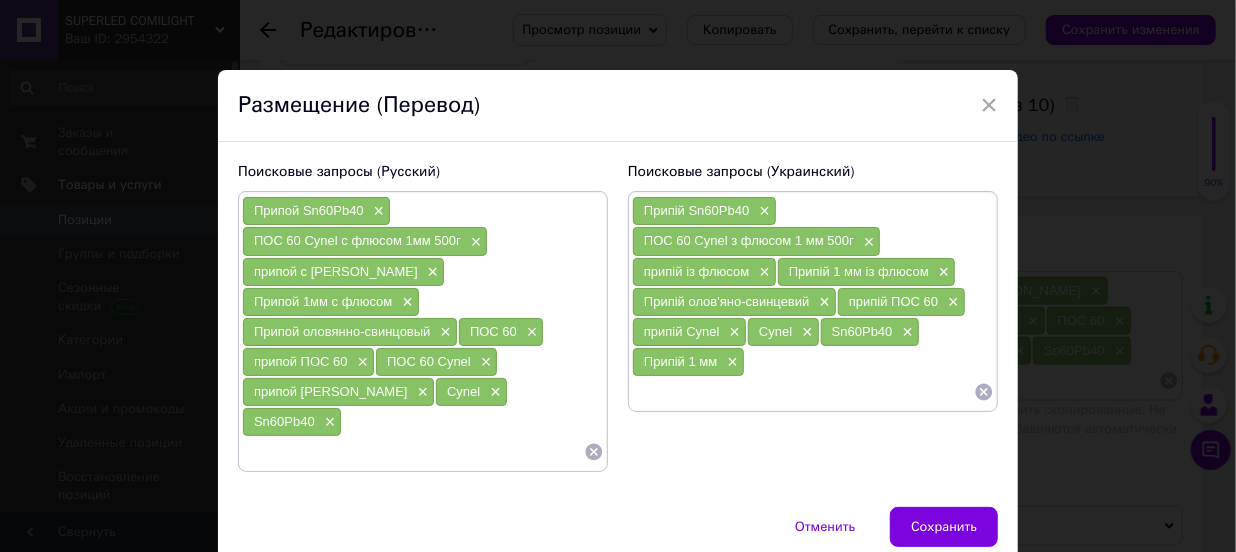 click at bounding box center (413, 452) 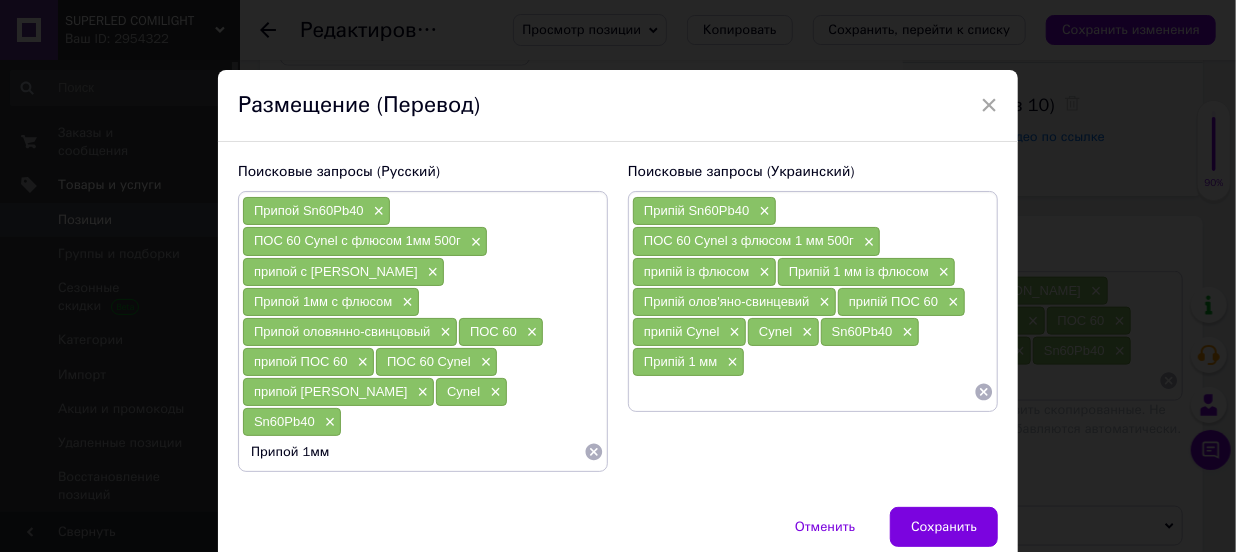 type 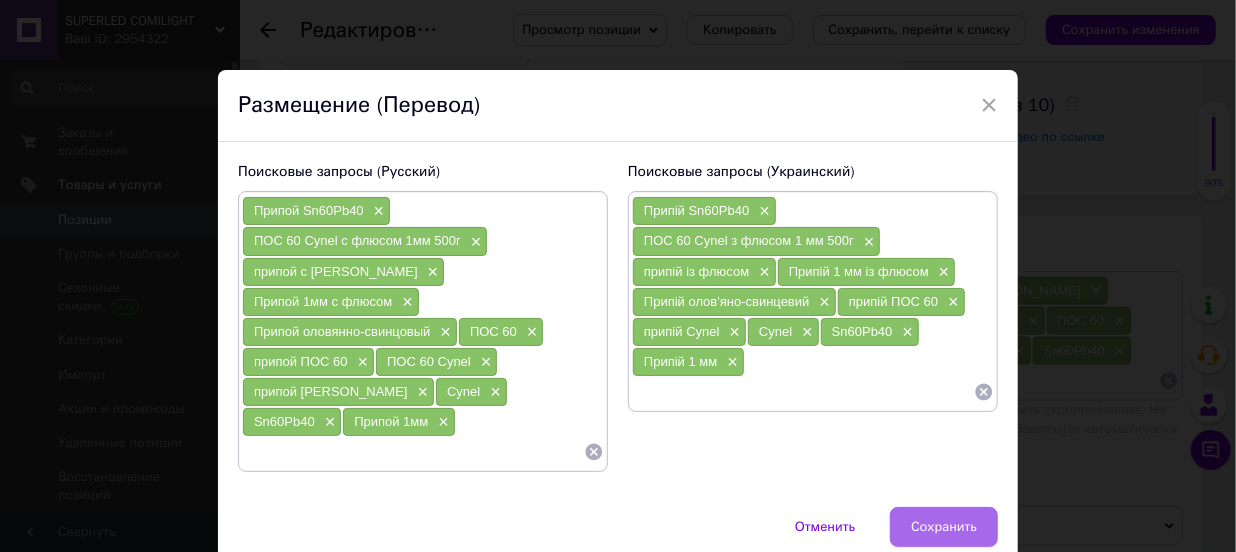 click on "Сохранить" at bounding box center (944, 527) 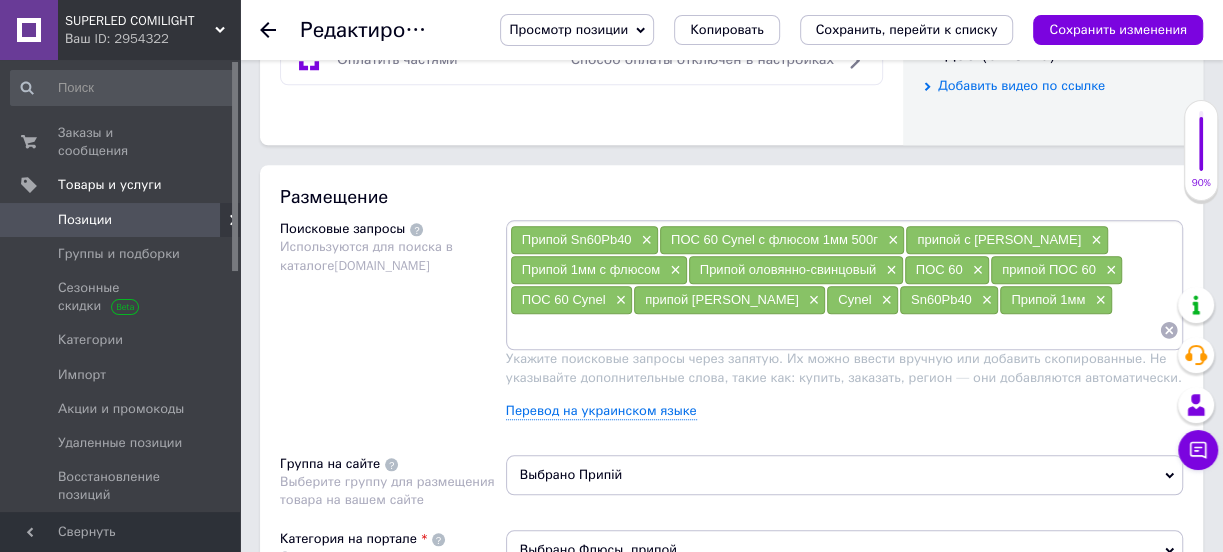 scroll, scrollTop: 688, scrollLeft: 0, axis: vertical 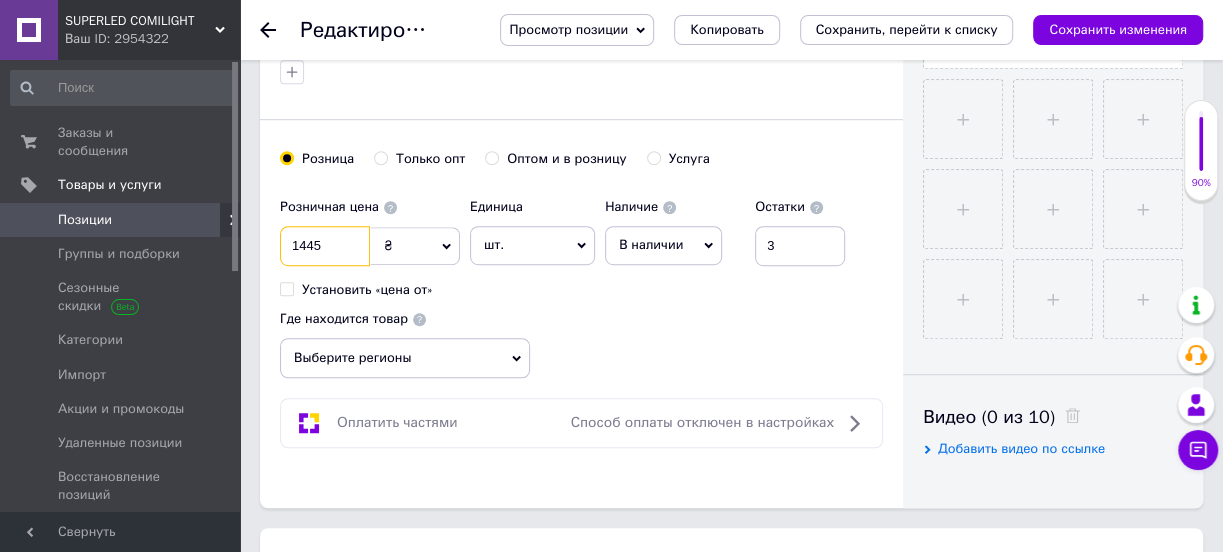 drag, startPoint x: 308, startPoint y: 266, endPoint x: 331, endPoint y: 267, distance: 23.021729 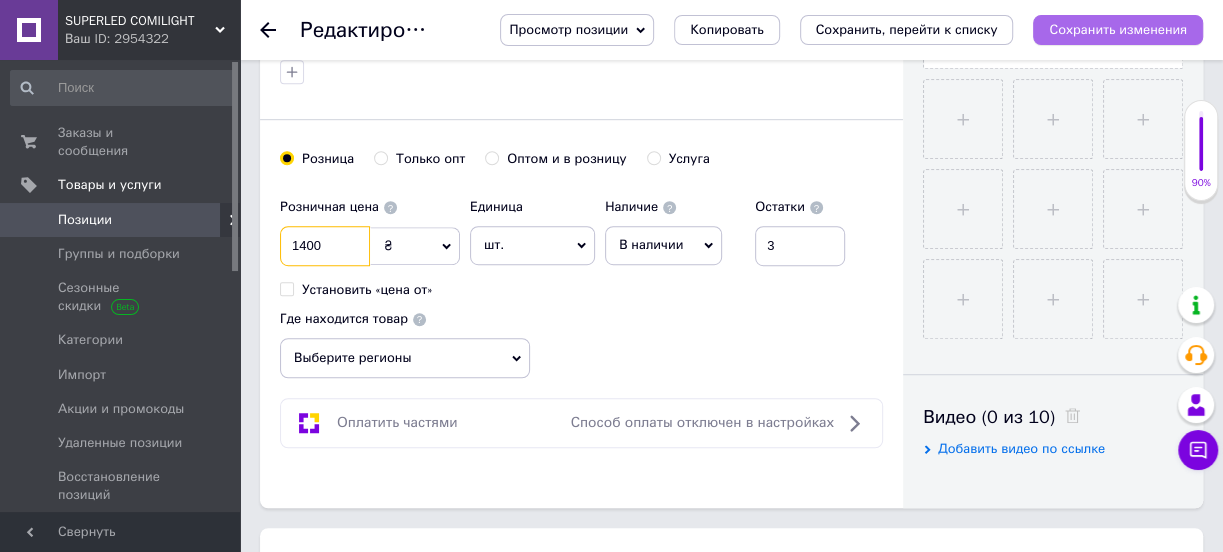 type on "1400" 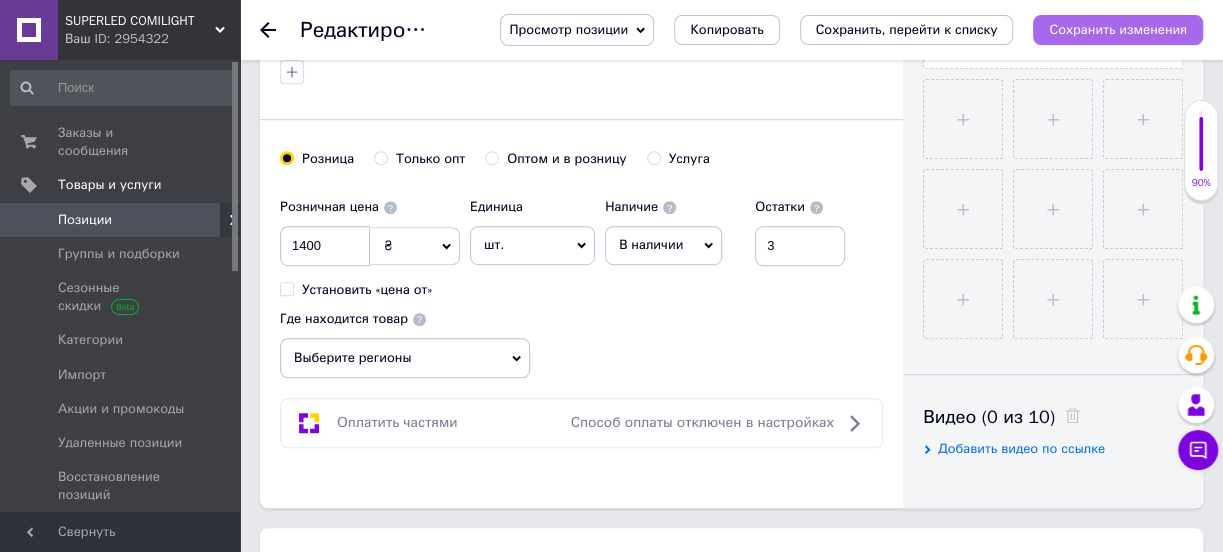 click on "Сохранить изменения" at bounding box center [1118, 29] 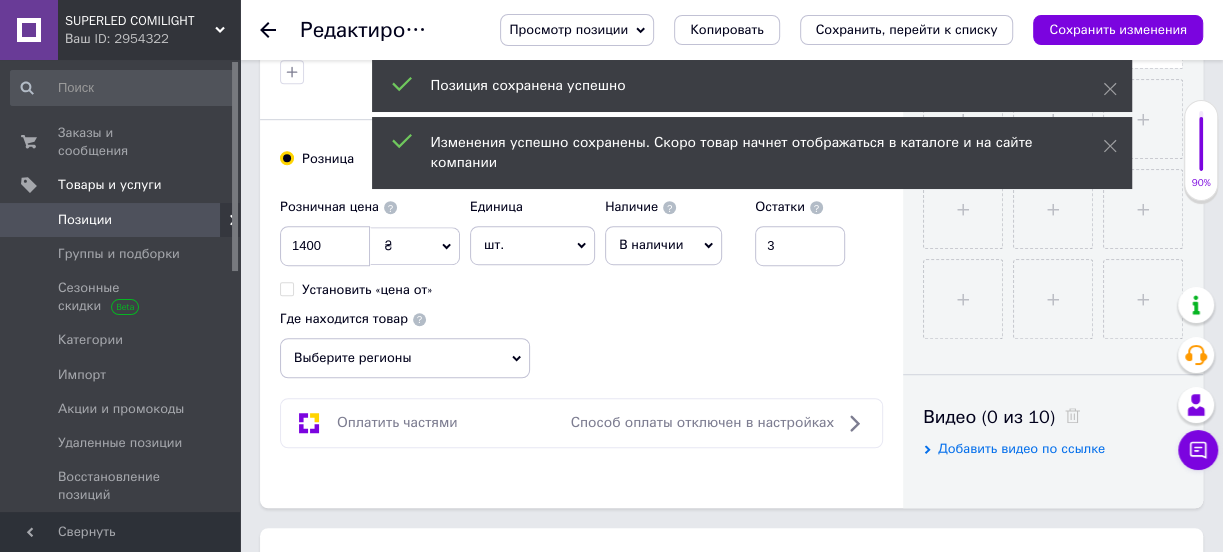 click 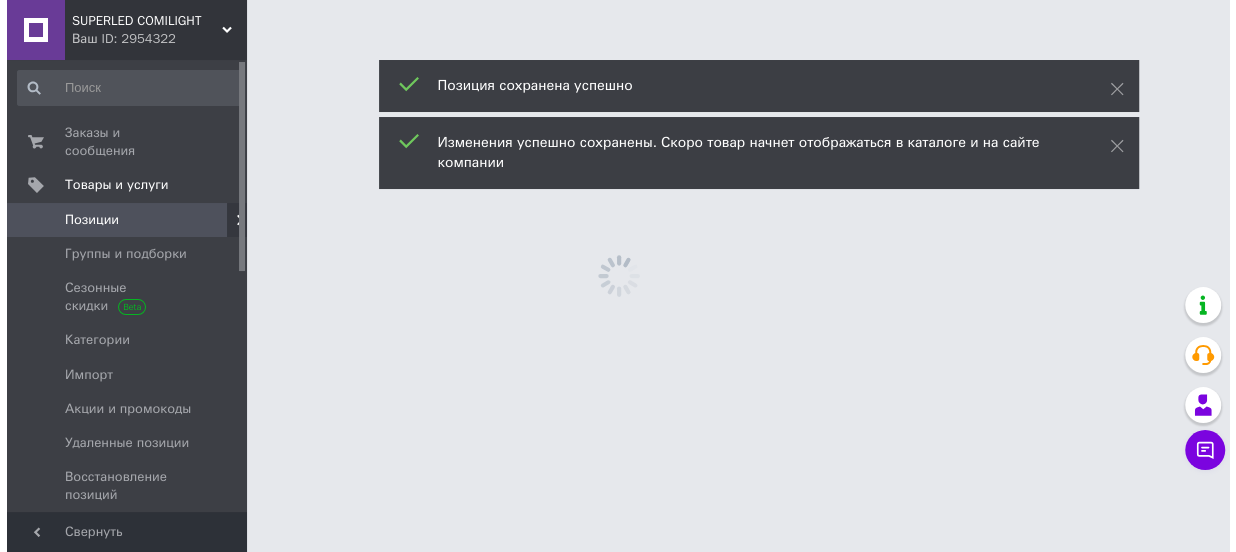 scroll, scrollTop: 0, scrollLeft: 0, axis: both 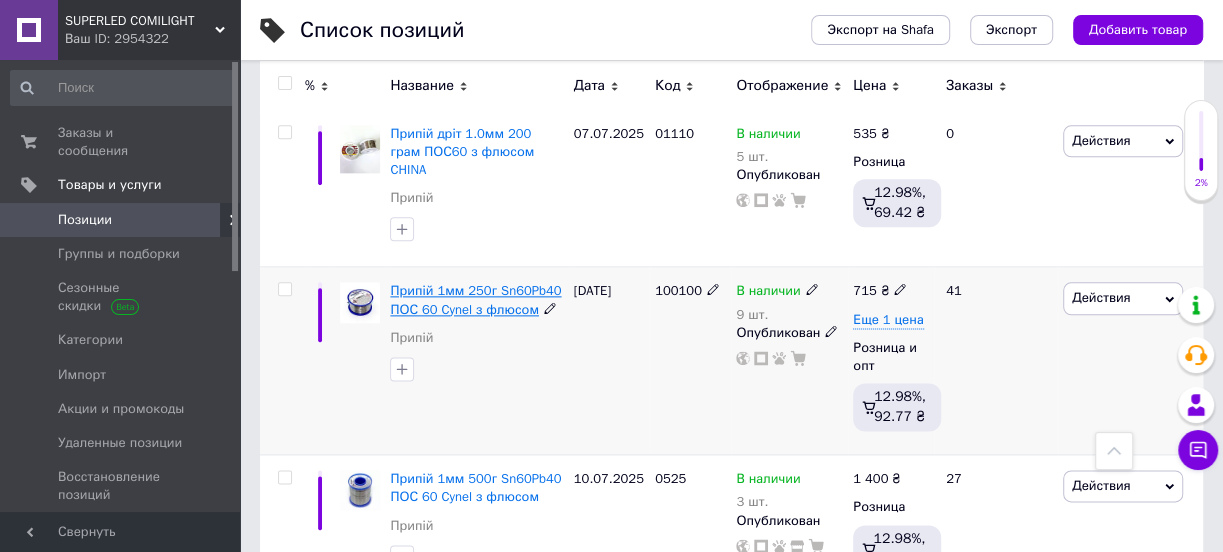 click on "Припій 1мм 250г Sn60Pb40 ПОС 60 Cynel з флюсом" at bounding box center (475, 299) 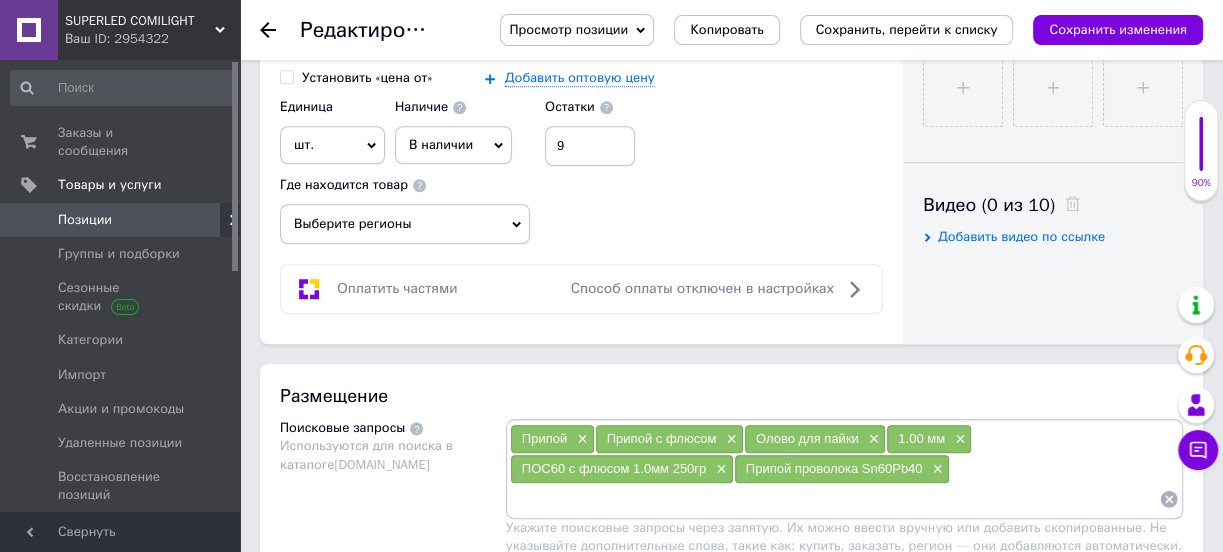 scroll, scrollTop: 1181, scrollLeft: 0, axis: vertical 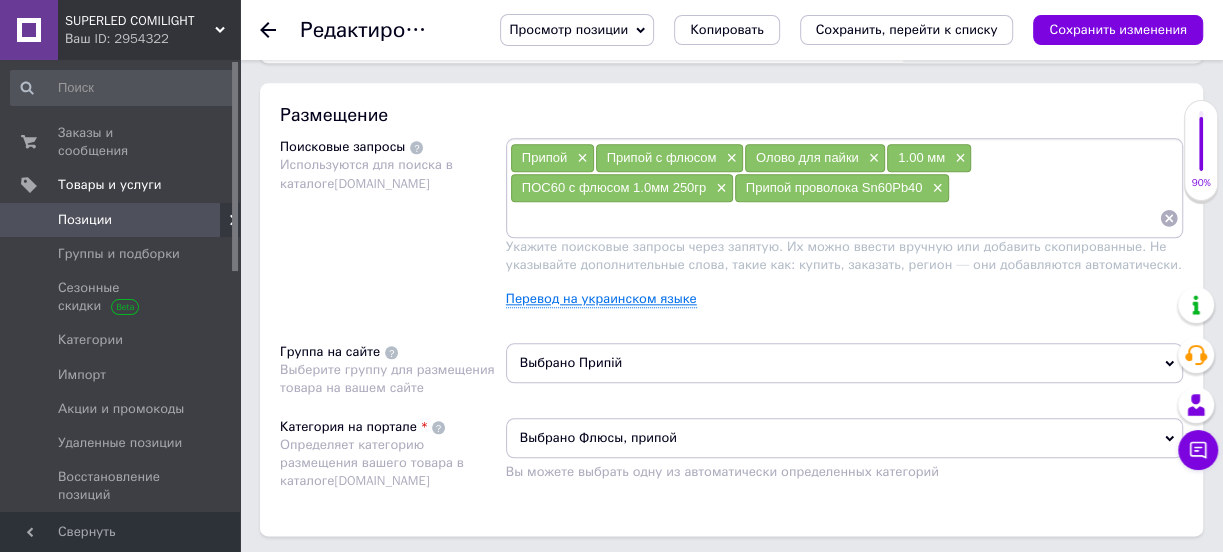 click on "Перевод на украинском языке" at bounding box center (601, 299) 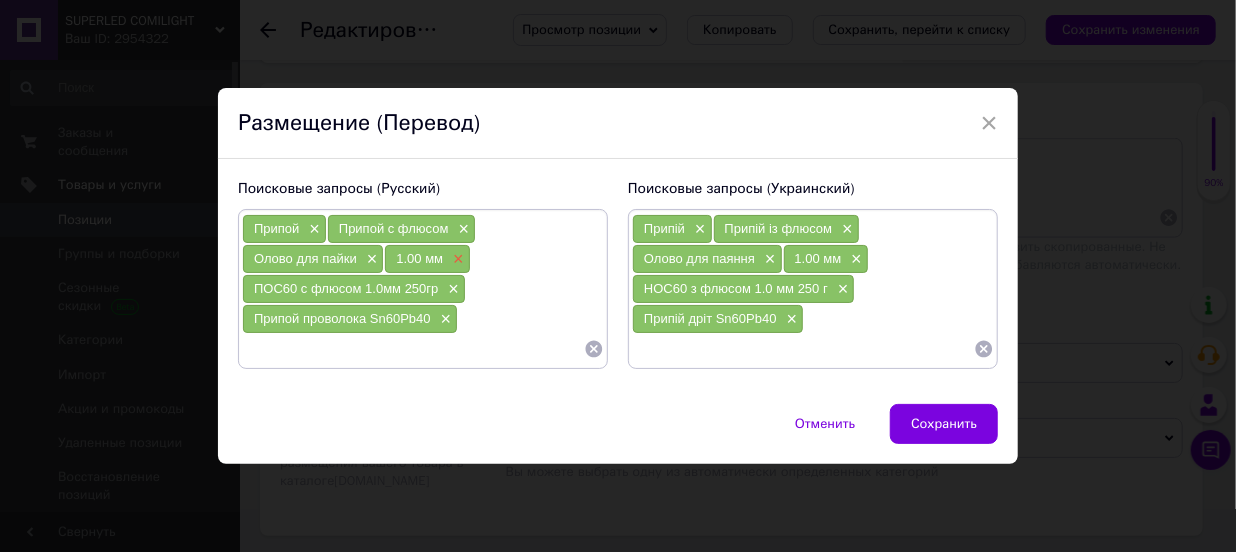 click on "×" at bounding box center (456, 259) 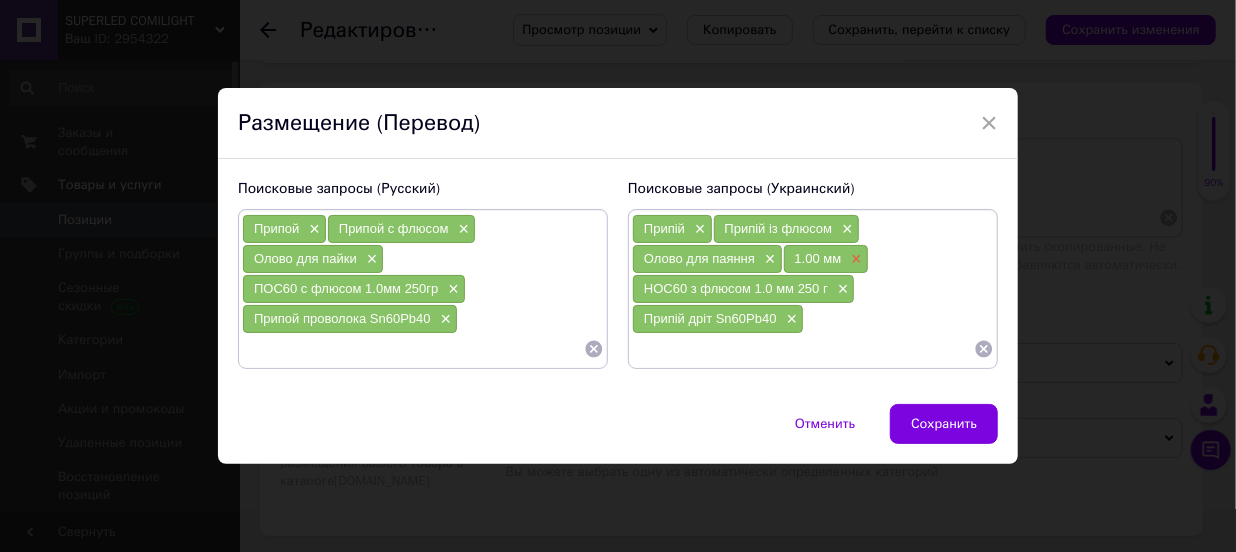 click on "×" at bounding box center [854, 259] 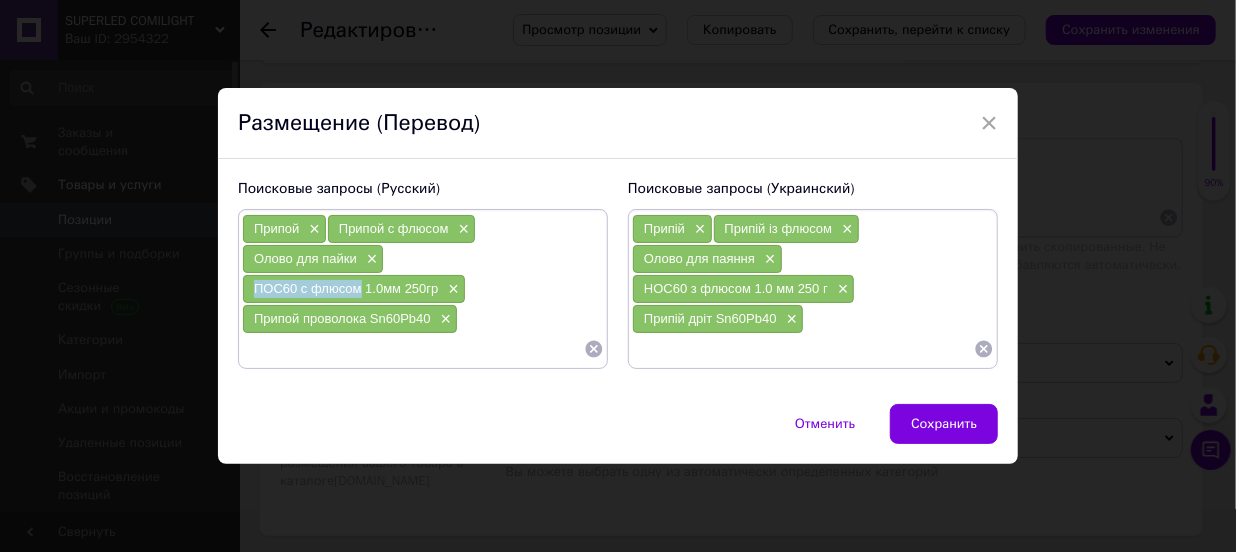 drag, startPoint x: 252, startPoint y: 290, endPoint x: 359, endPoint y: 290, distance: 107 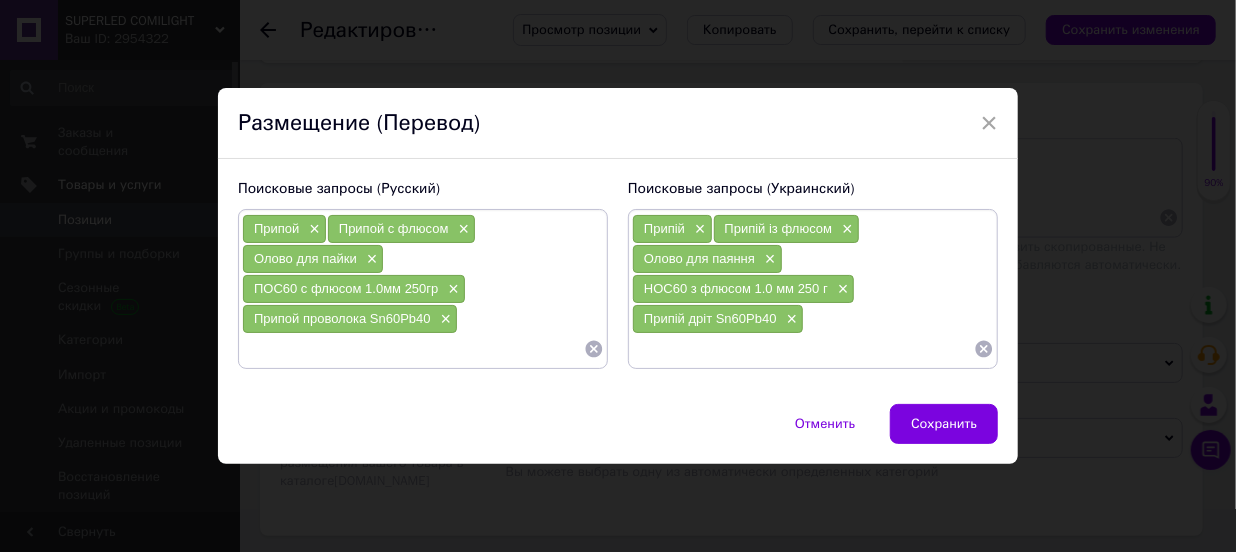 click at bounding box center (413, 349) 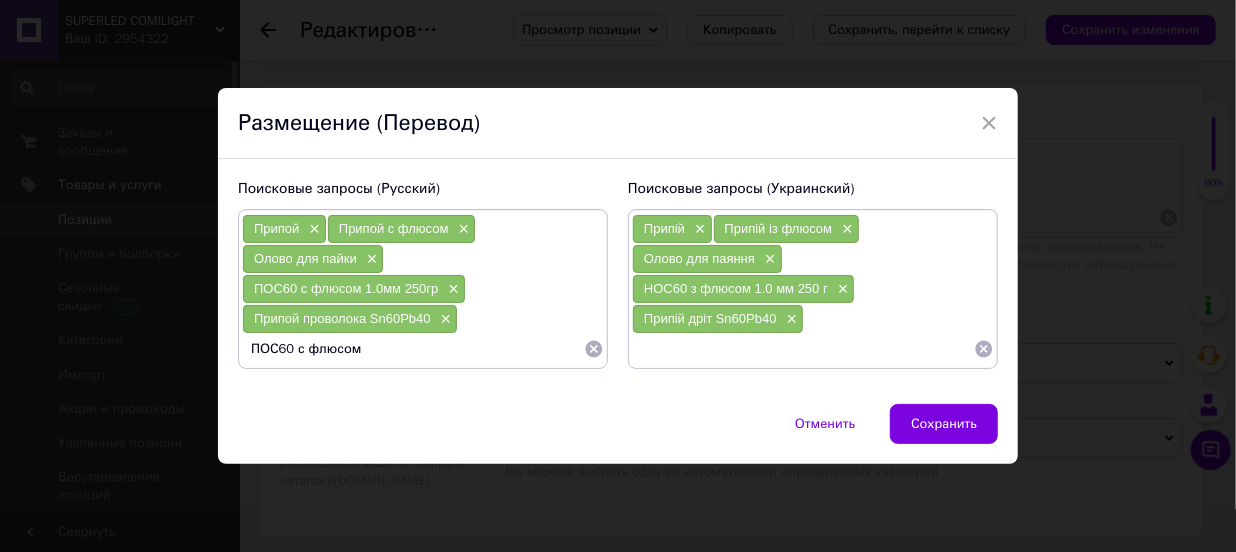 type 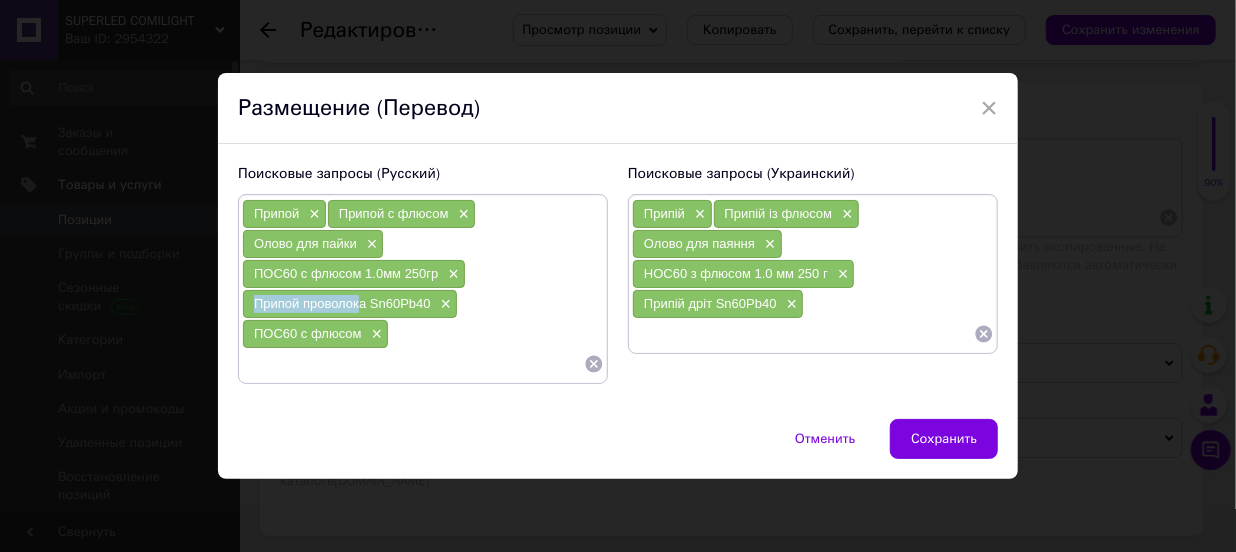 drag, startPoint x: 359, startPoint y: 306, endPoint x: 251, endPoint y: 300, distance: 108.16654 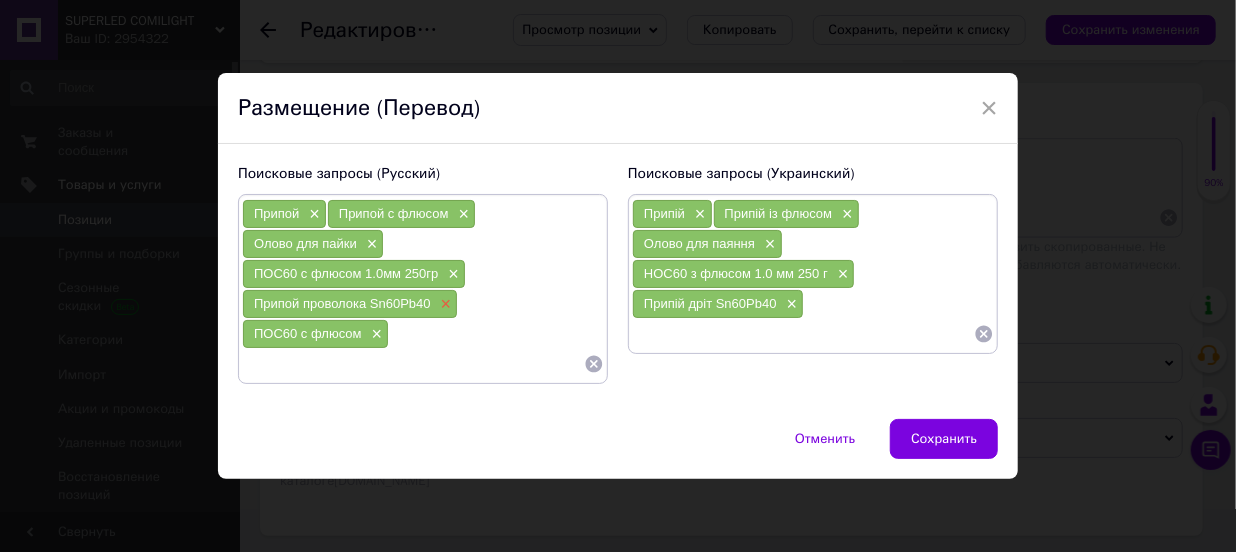 click on "×" at bounding box center (444, 304) 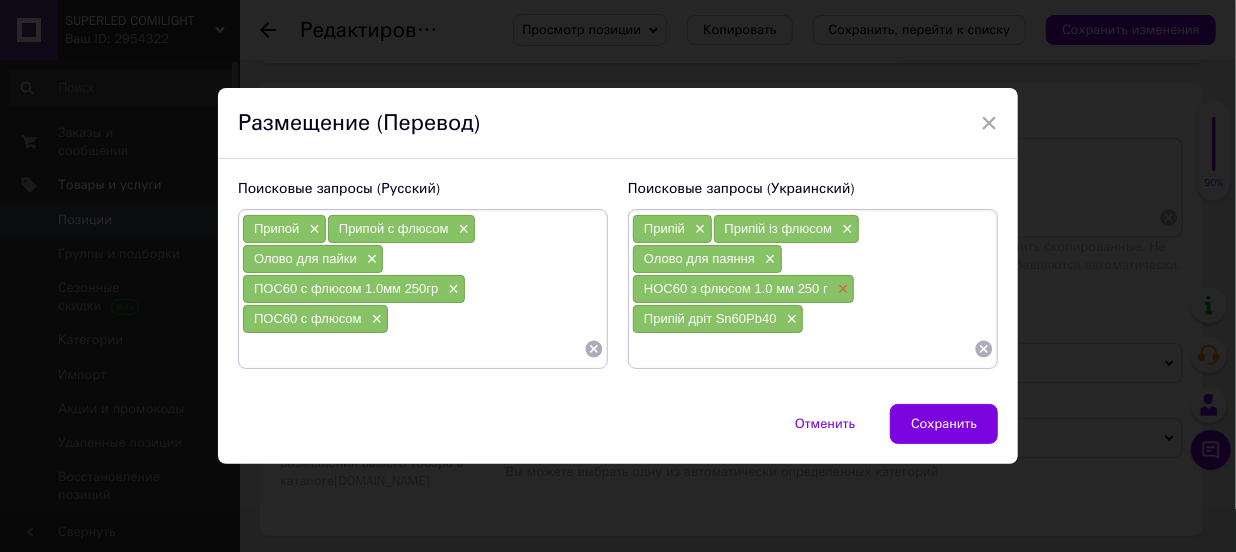 click on "×" at bounding box center [841, 289] 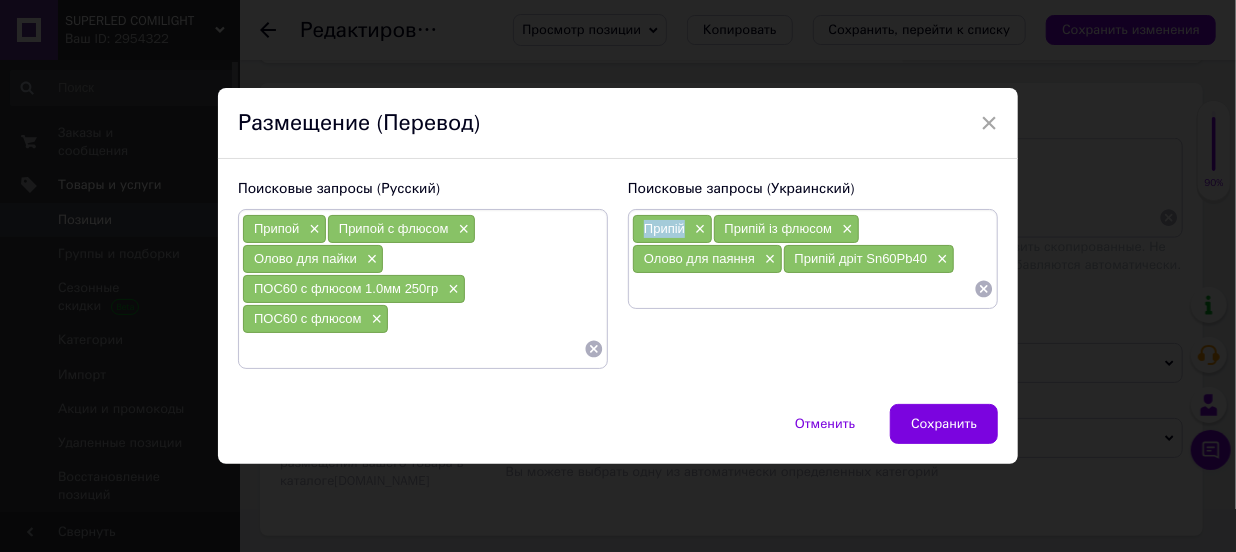 drag, startPoint x: 683, startPoint y: 233, endPoint x: 628, endPoint y: 230, distance: 55.081757 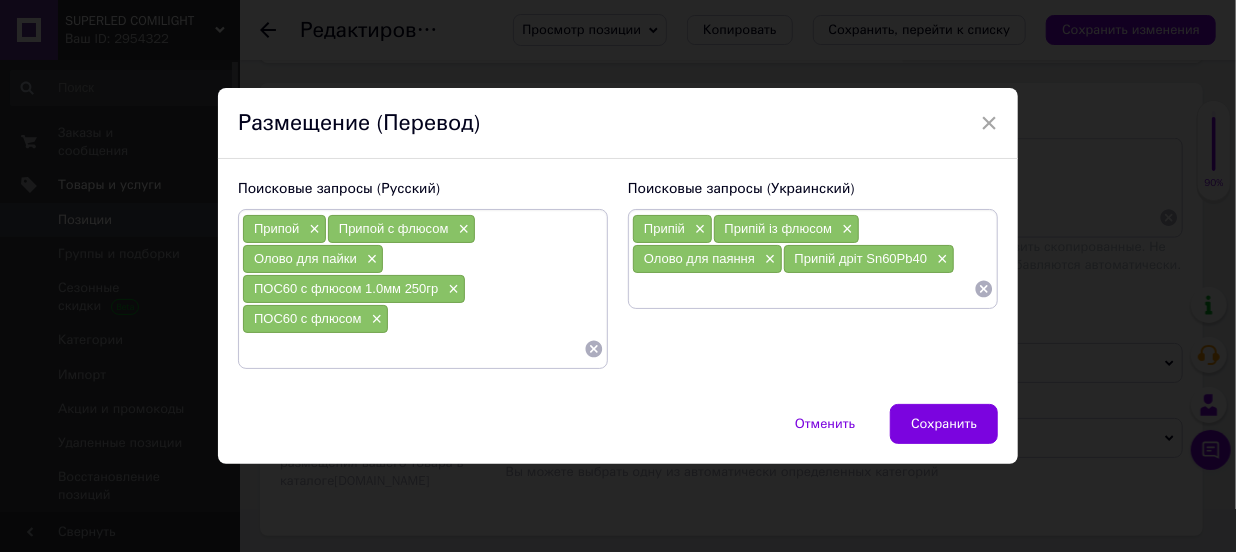 click at bounding box center [803, 289] 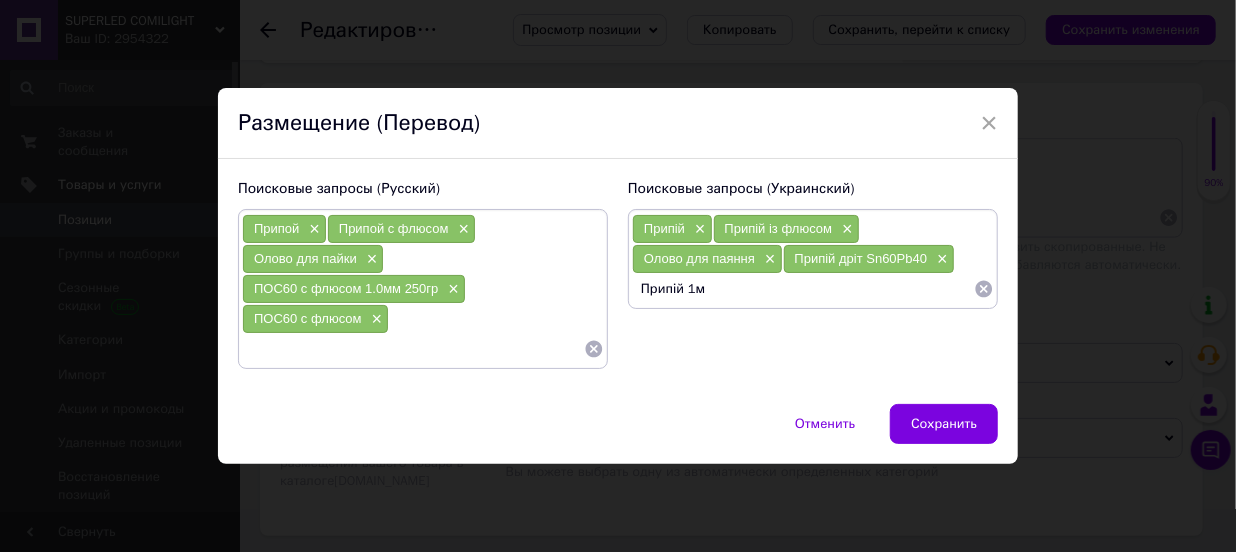 type on "Припій 1мм" 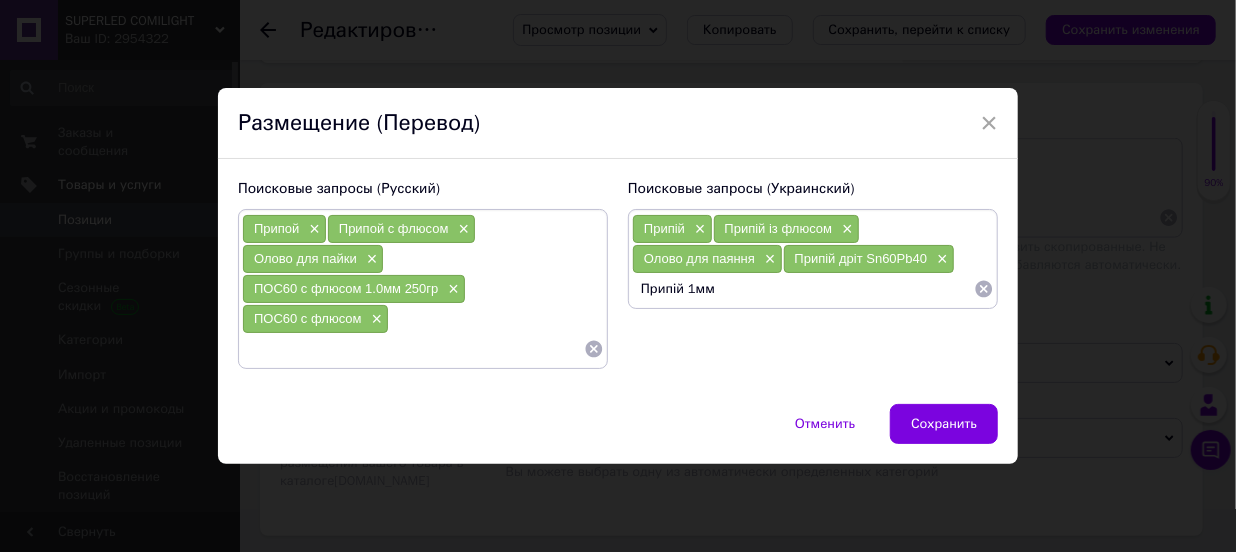 type 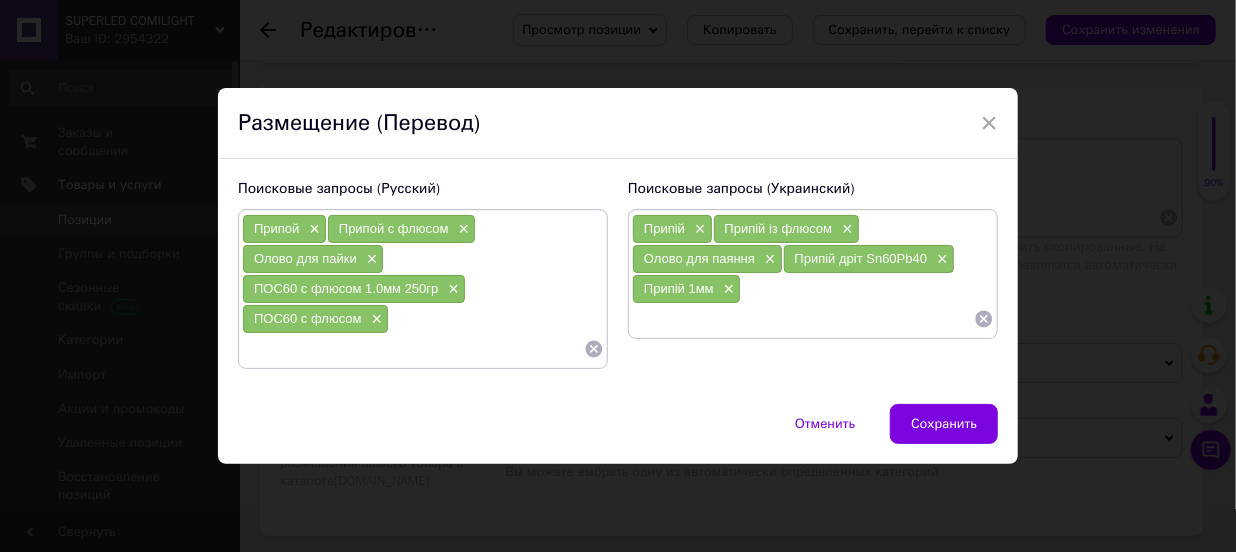 click at bounding box center (413, 349) 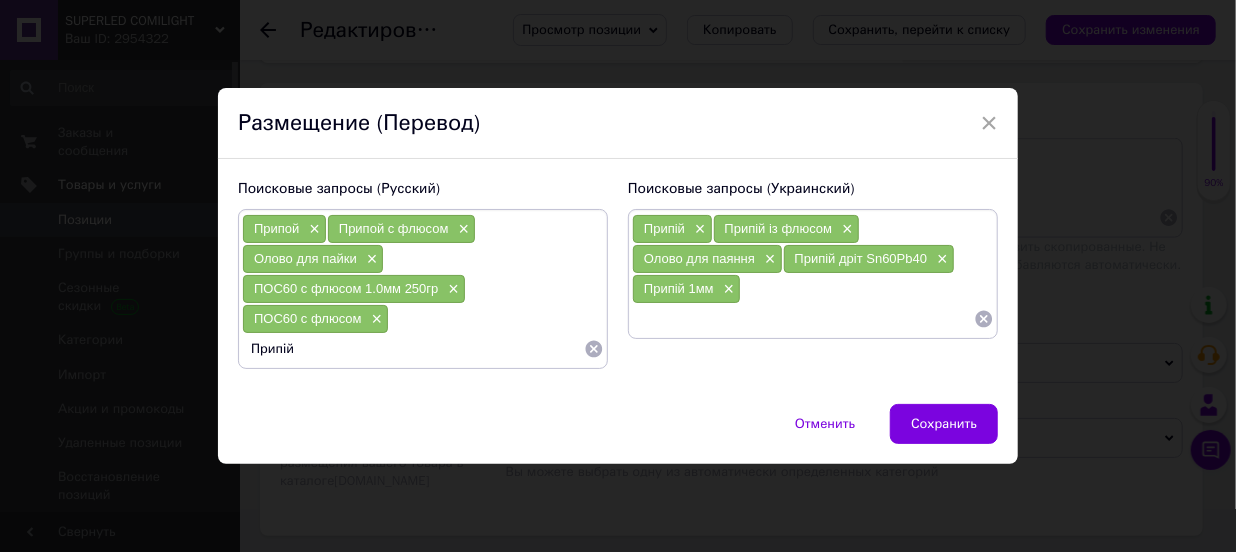 click on "Припій" at bounding box center [413, 349] 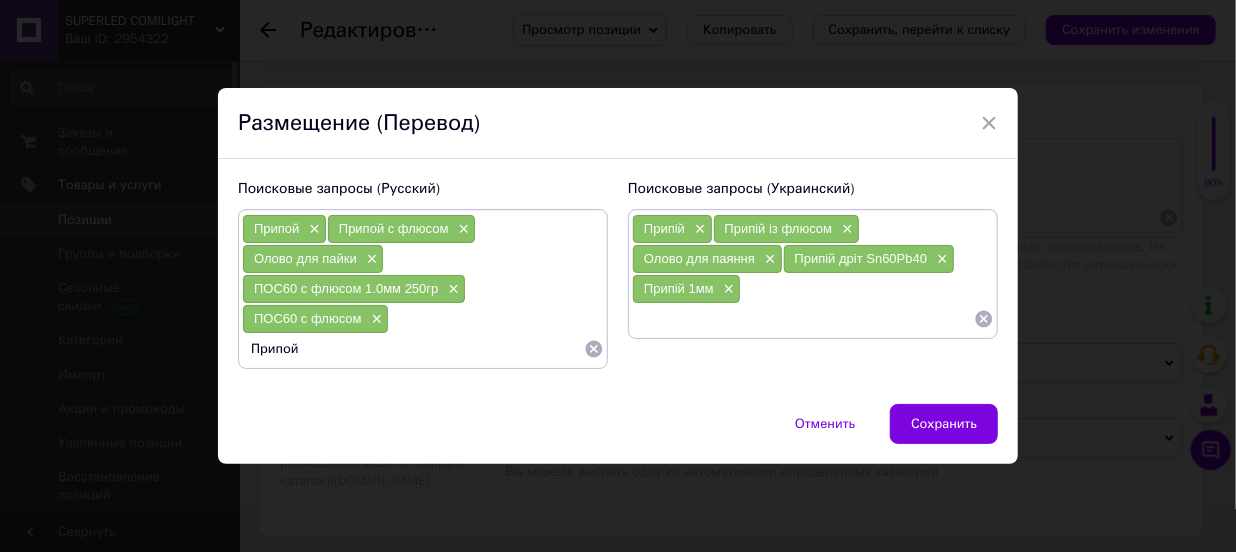 click on "Припой" at bounding box center (413, 349) 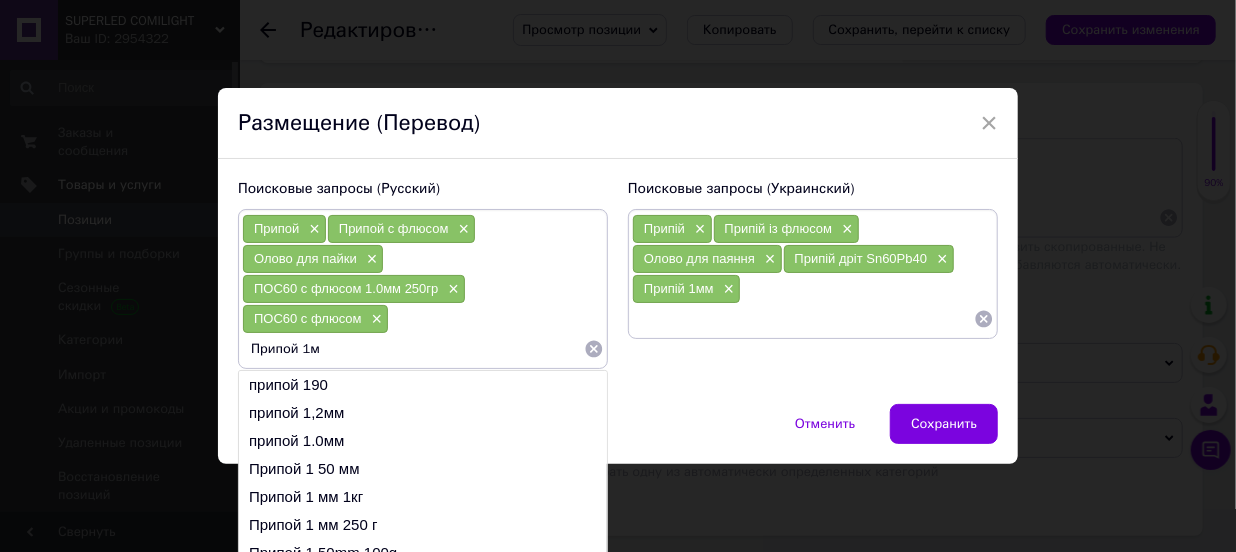 type on "Припой 1мм" 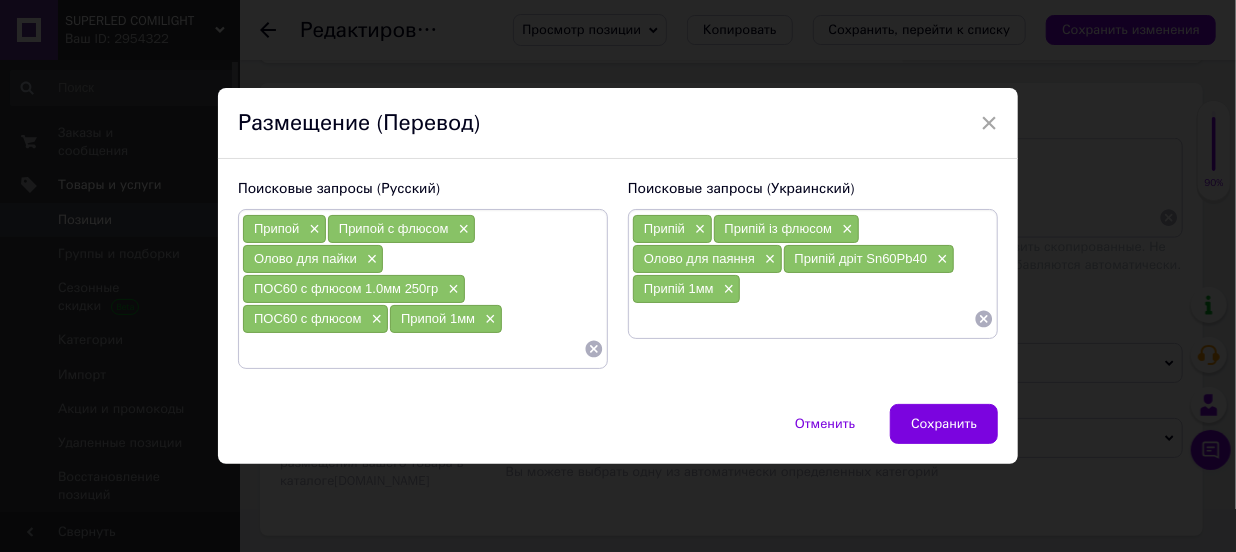paste on "ПОС 60 з флюсом" 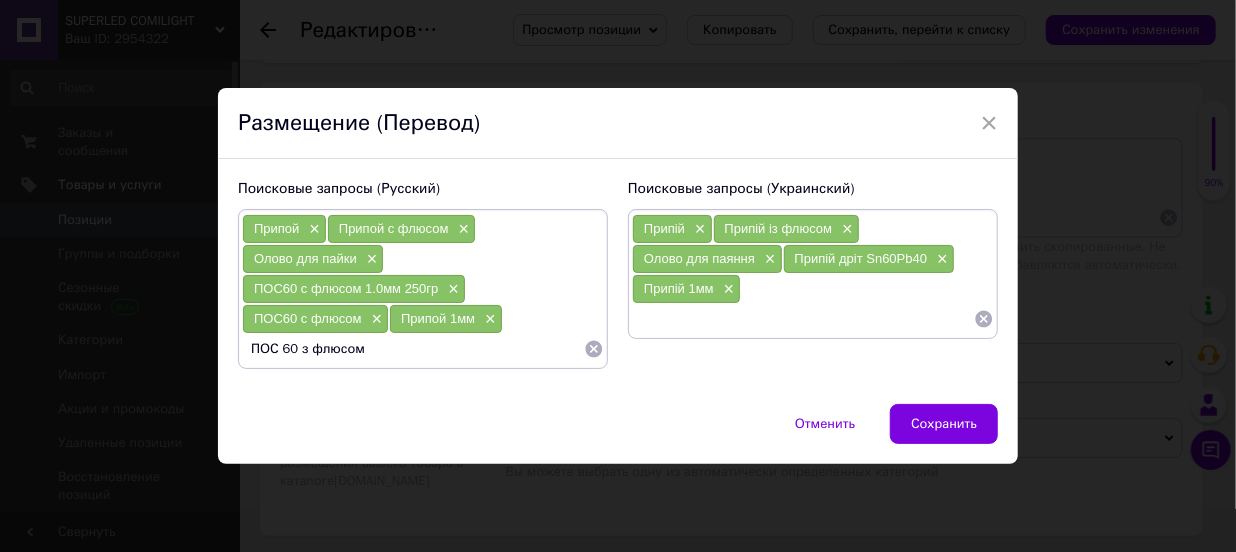 type 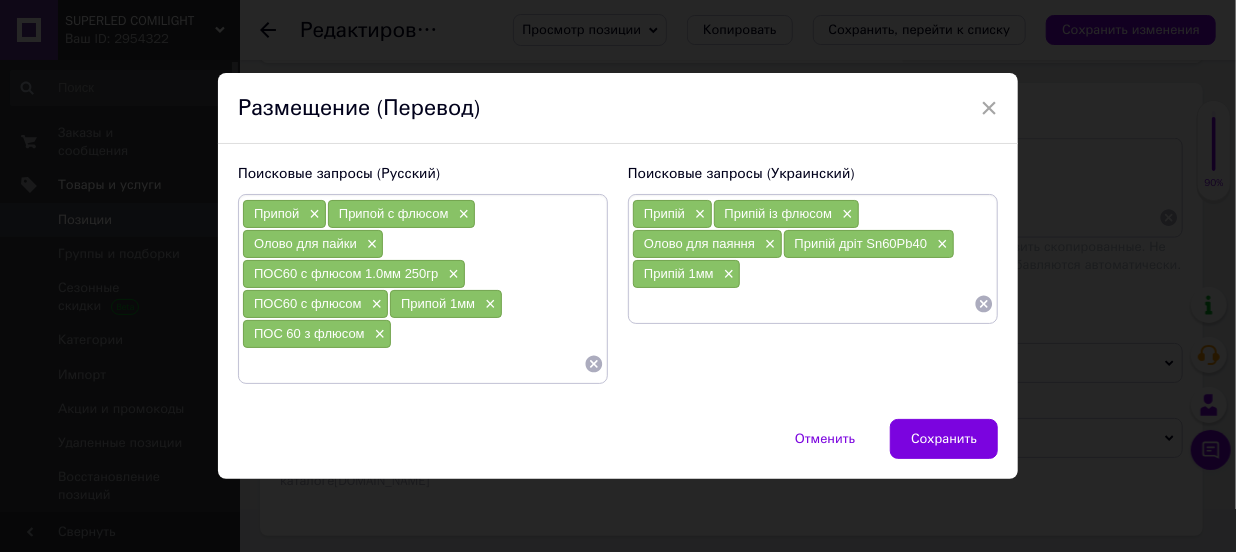 click at bounding box center [803, 304] 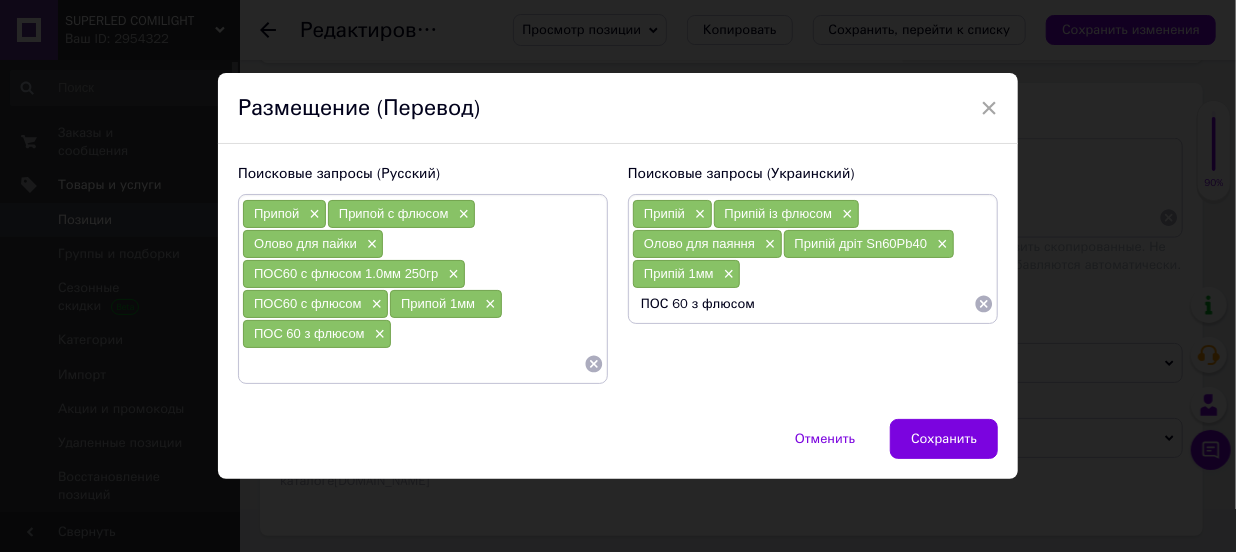 type 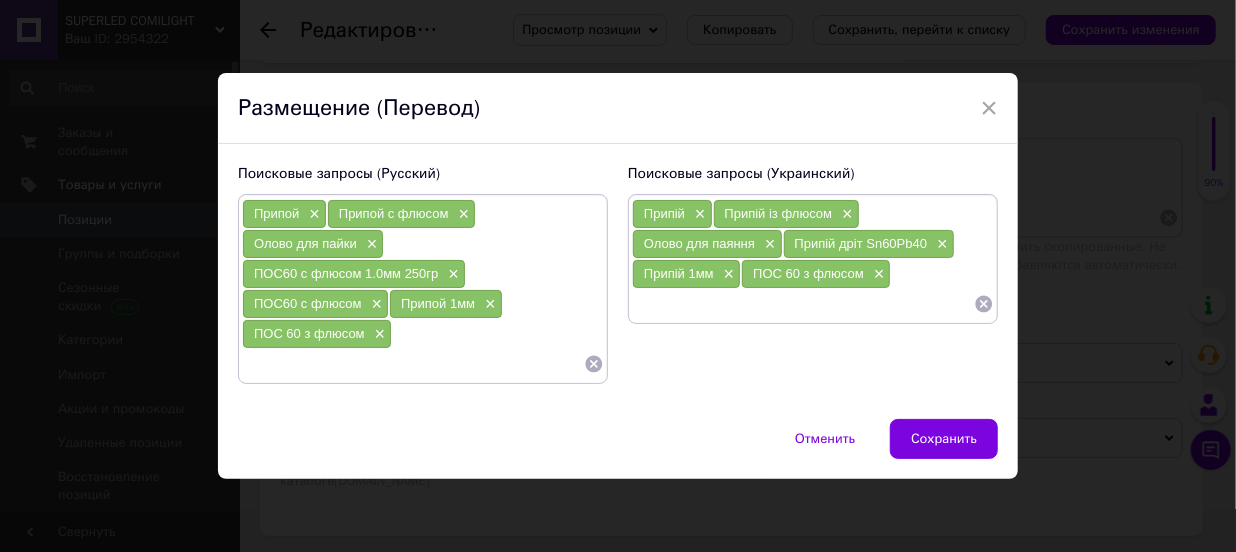 click at bounding box center [413, 364] 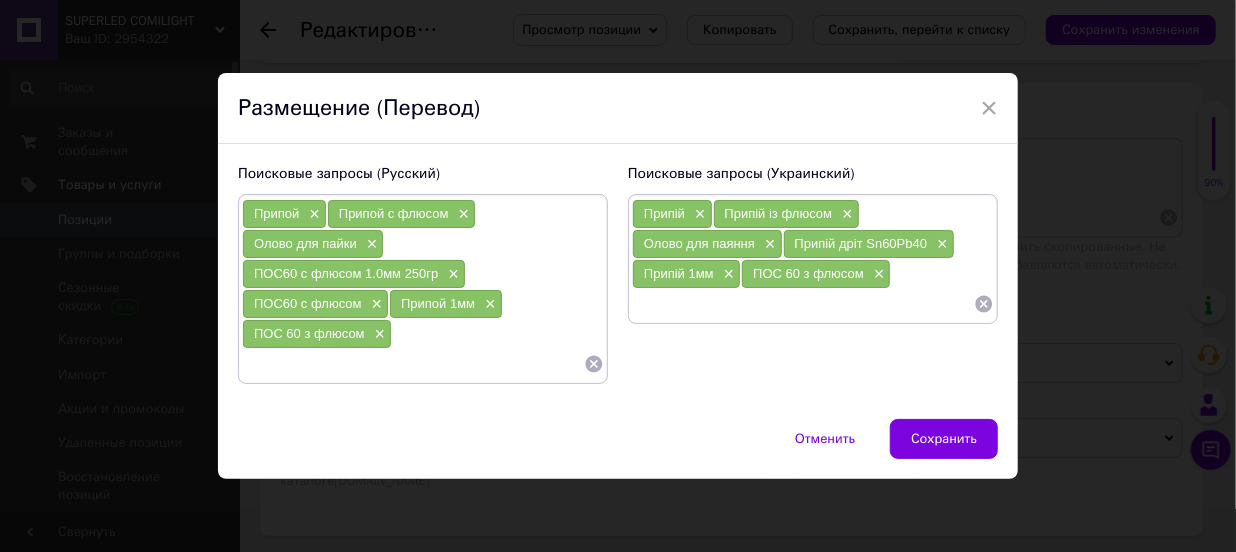 paste on "ПОС 60 з флюсом" 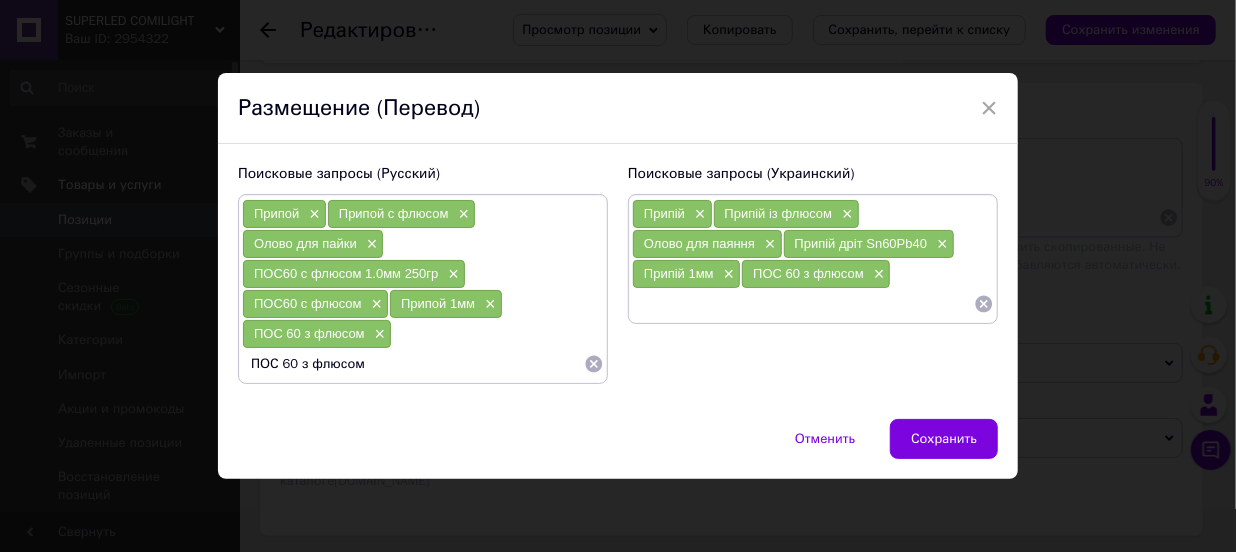 click on "×" at bounding box center (378, 334) 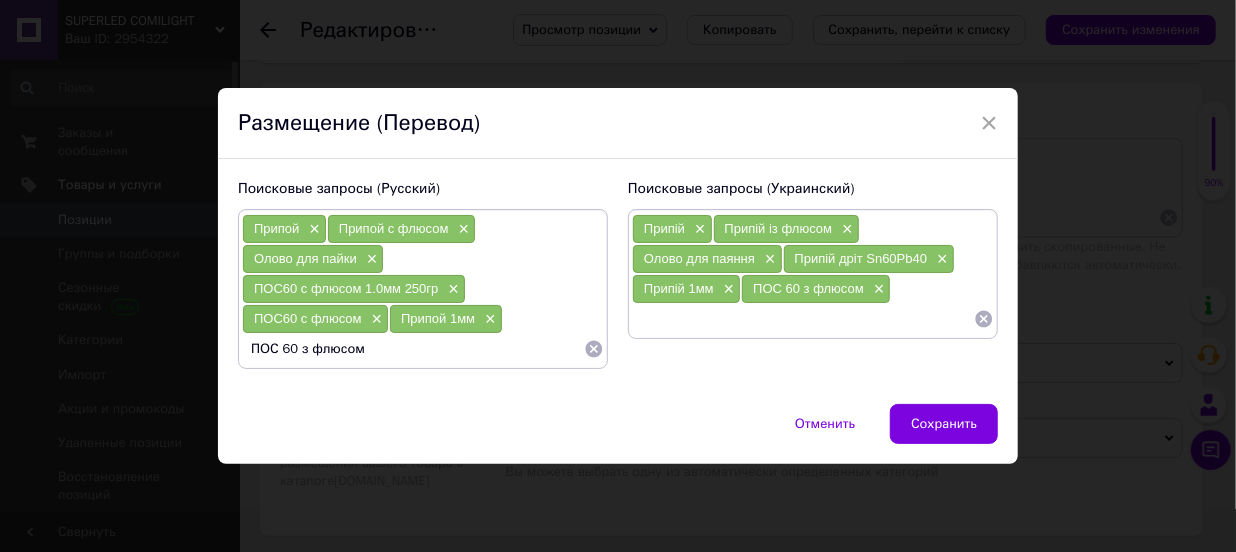 click on "ПОС 60 з флюсом" at bounding box center [413, 349] 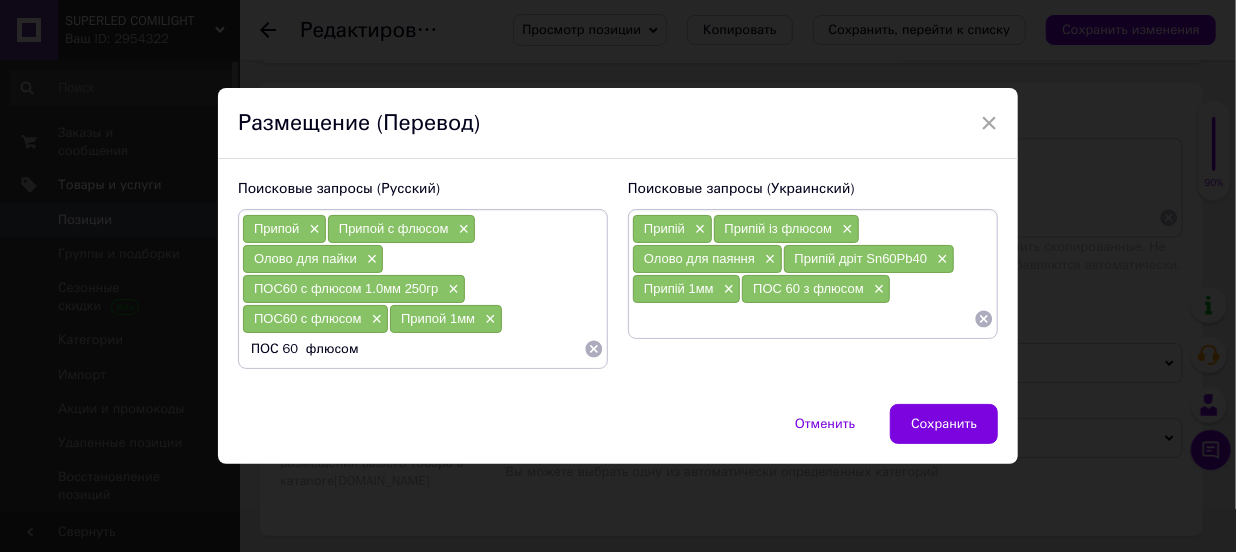 type on "ПОС 60 с флюсом" 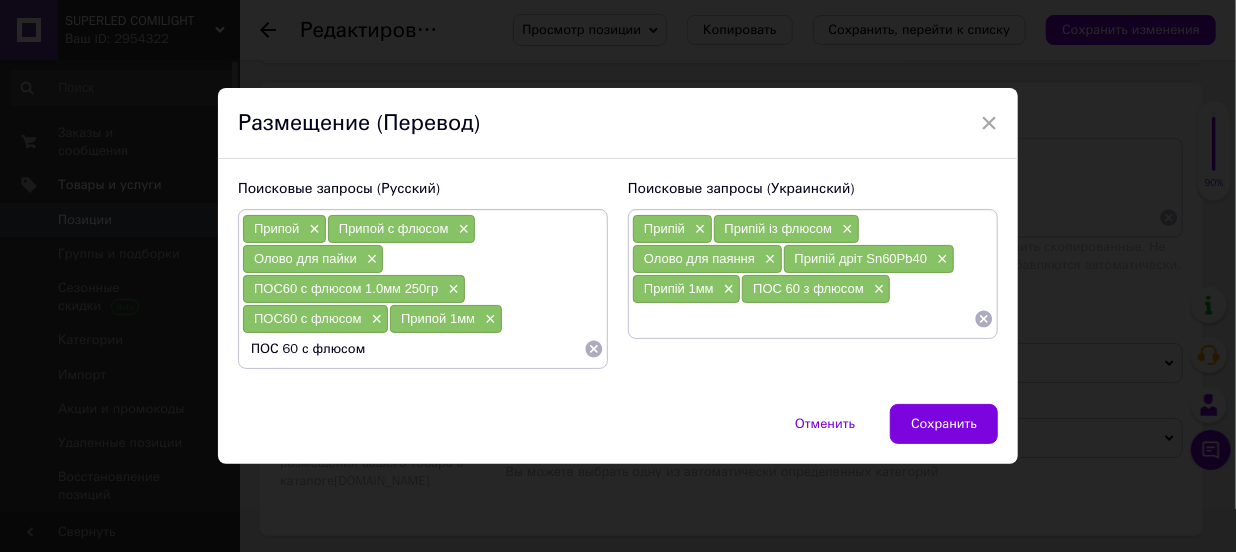 click on "ПОС 60 с флюсом" at bounding box center (413, 349) 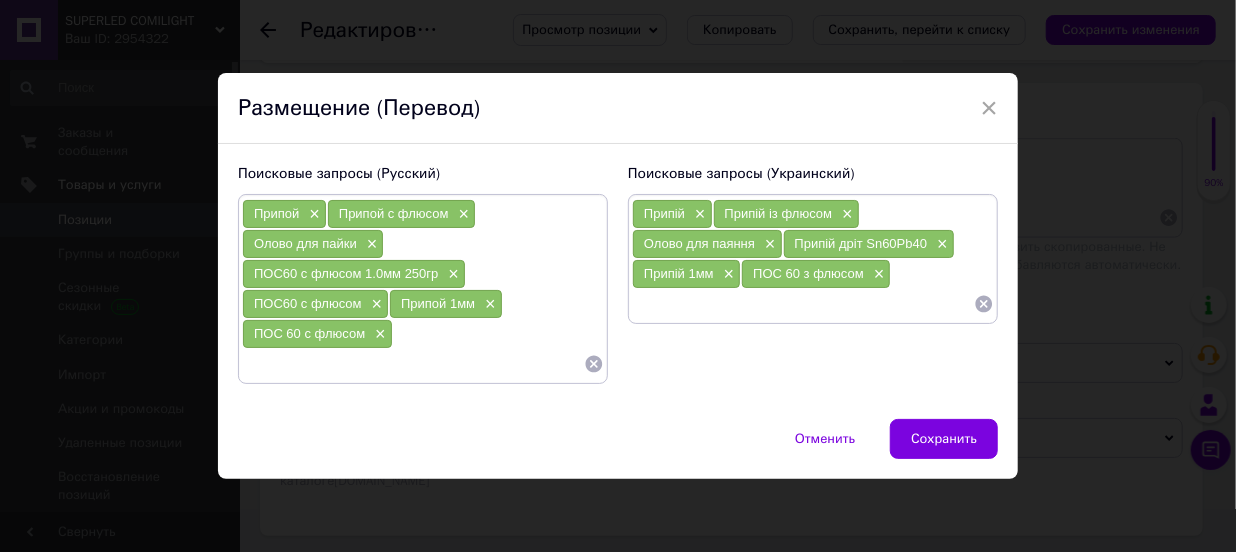 type 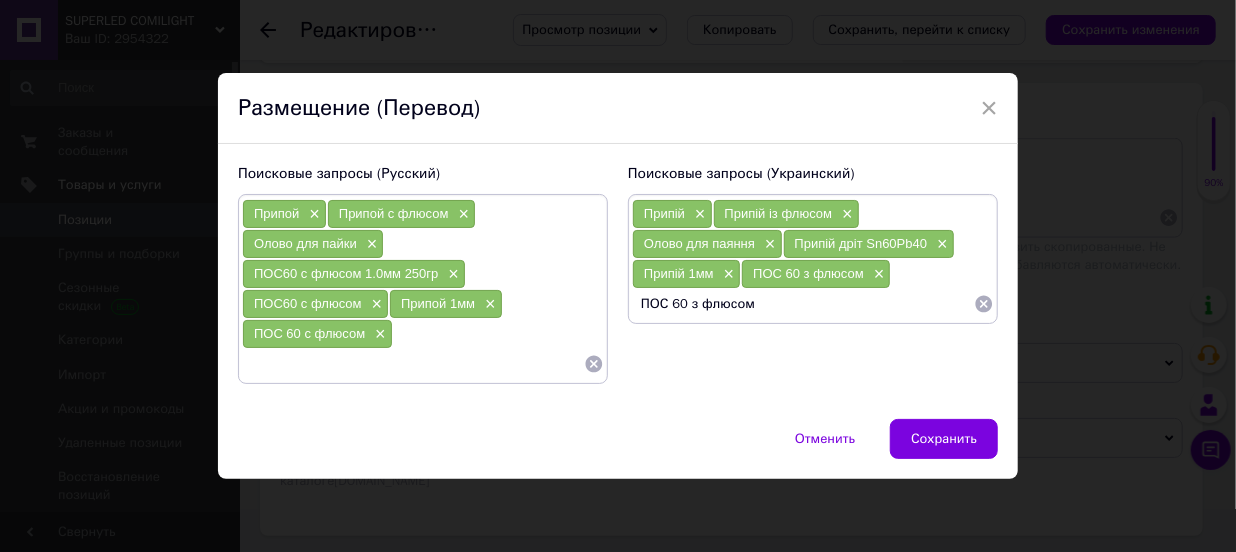 drag, startPoint x: 681, startPoint y: 303, endPoint x: 785, endPoint y: 303, distance: 104 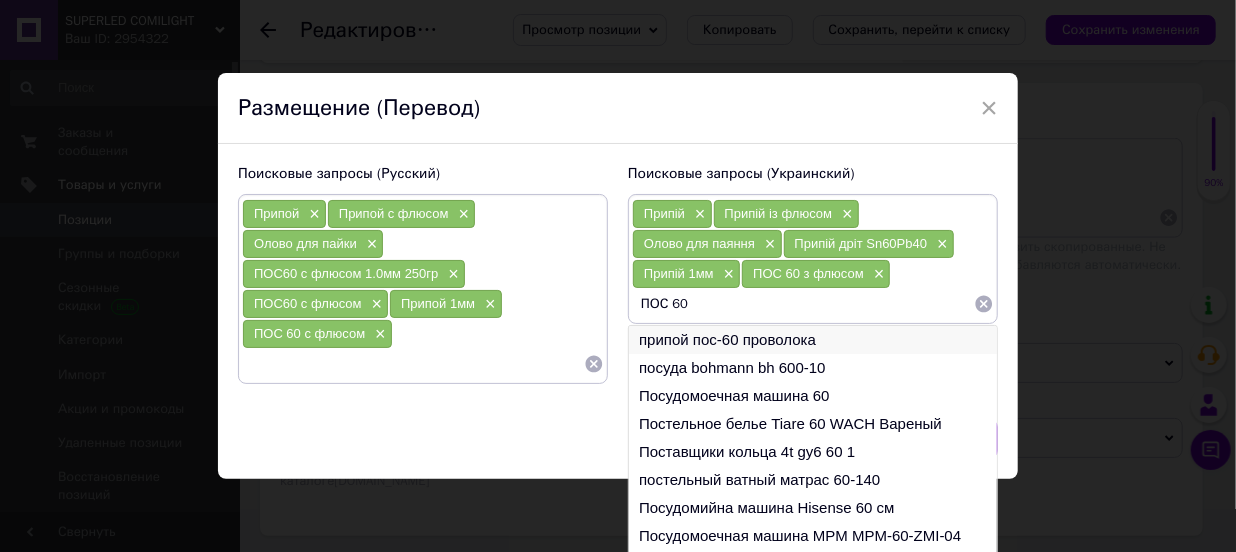 type 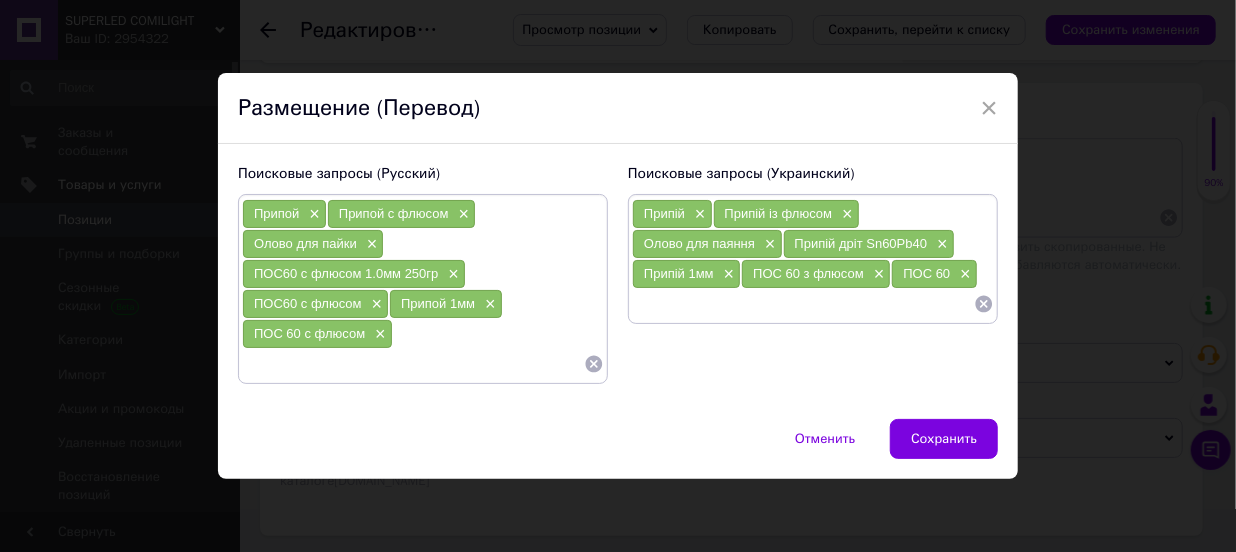 click at bounding box center [413, 364] 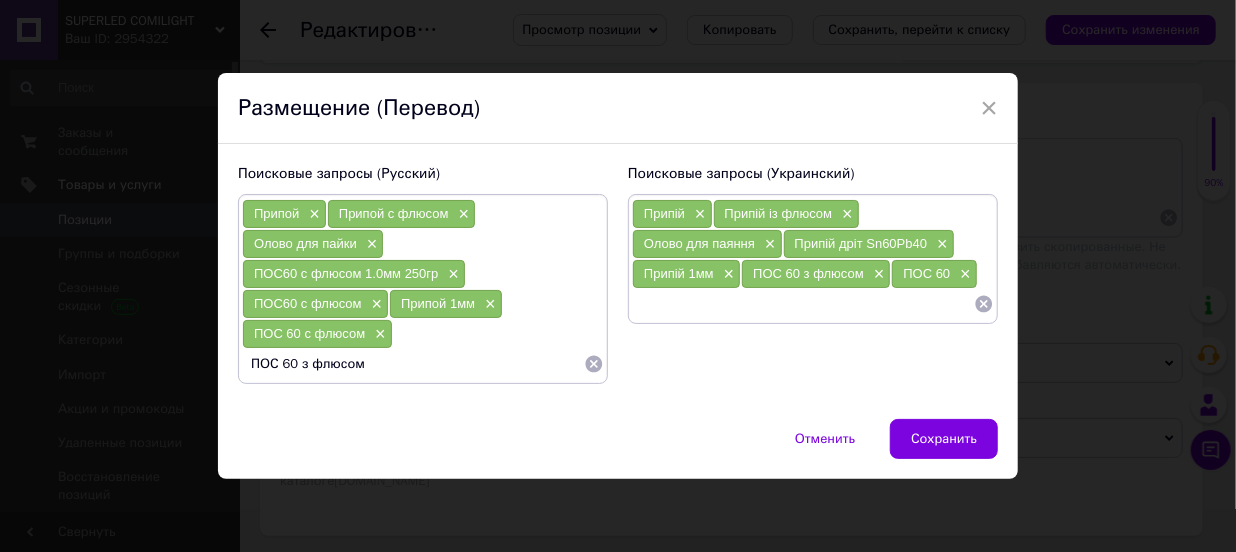 drag, startPoint x: 296, startPoint y: 363, endPoint x: 395, endPoint y: 363, distance: 99 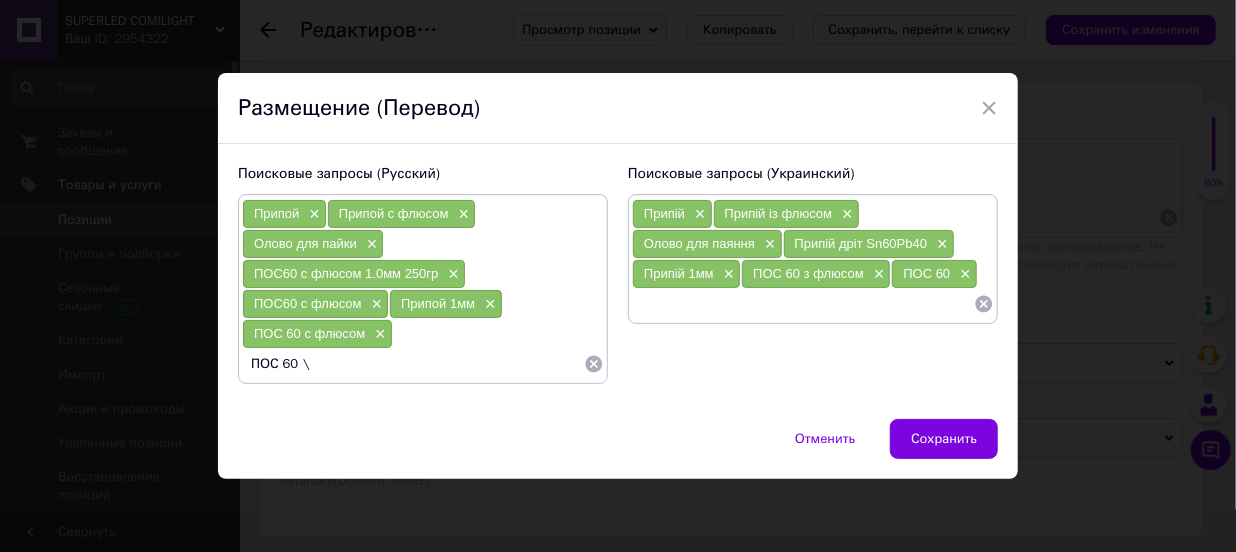type 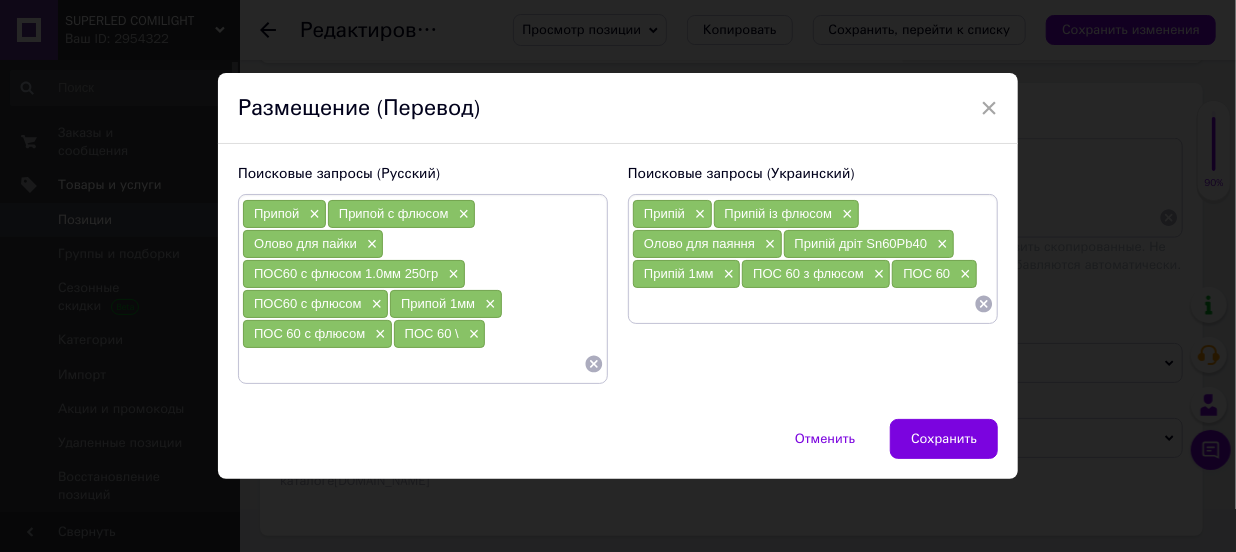 click at bounding box center (803, 304) 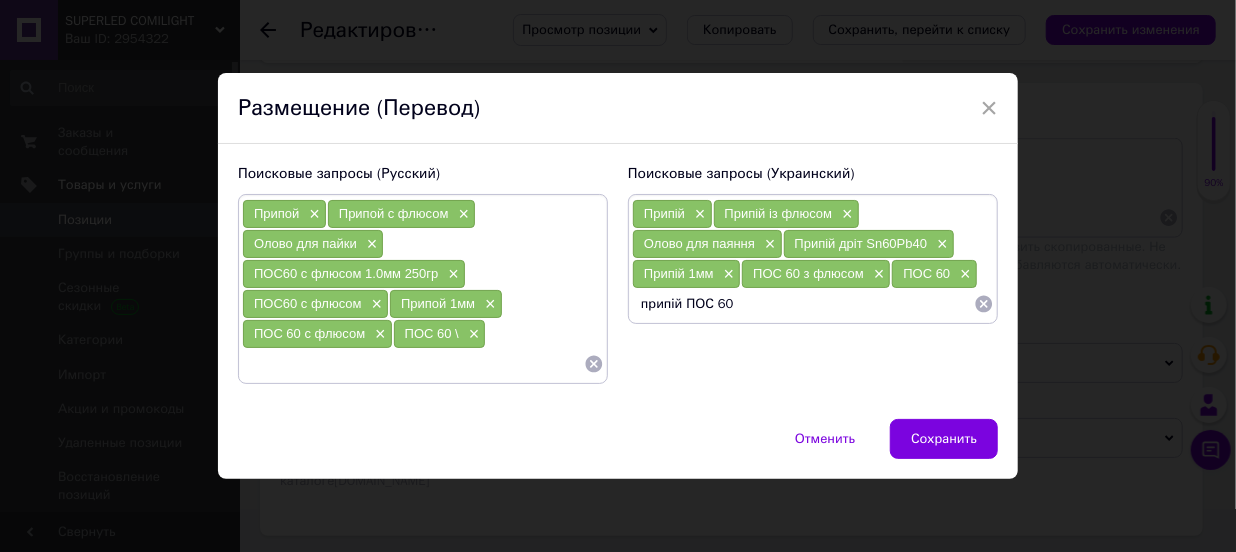 type 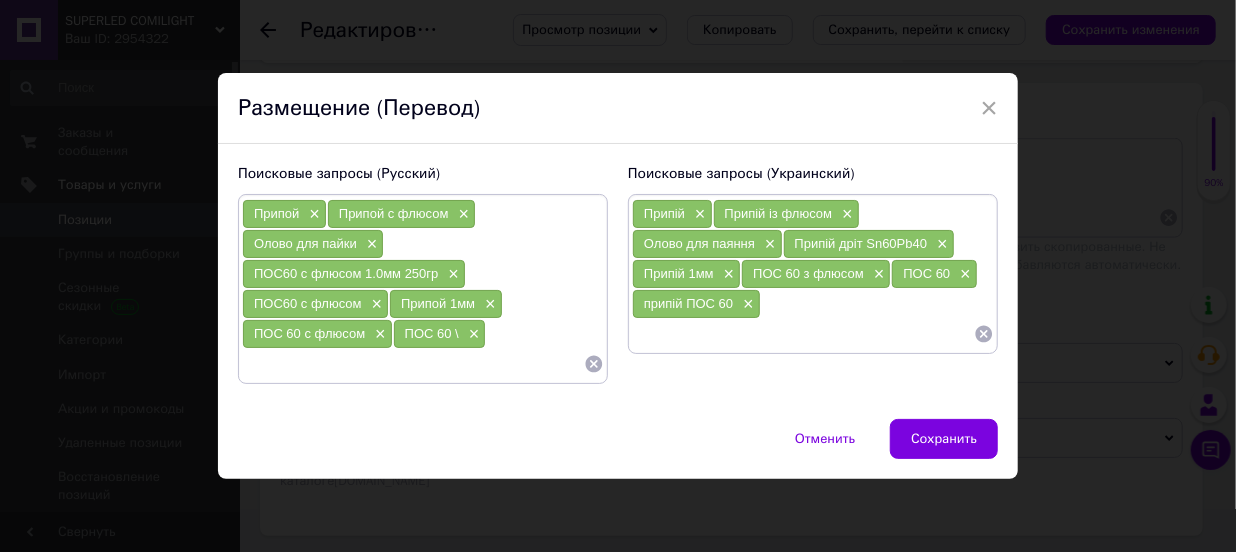click at bounding box center (413, 364) 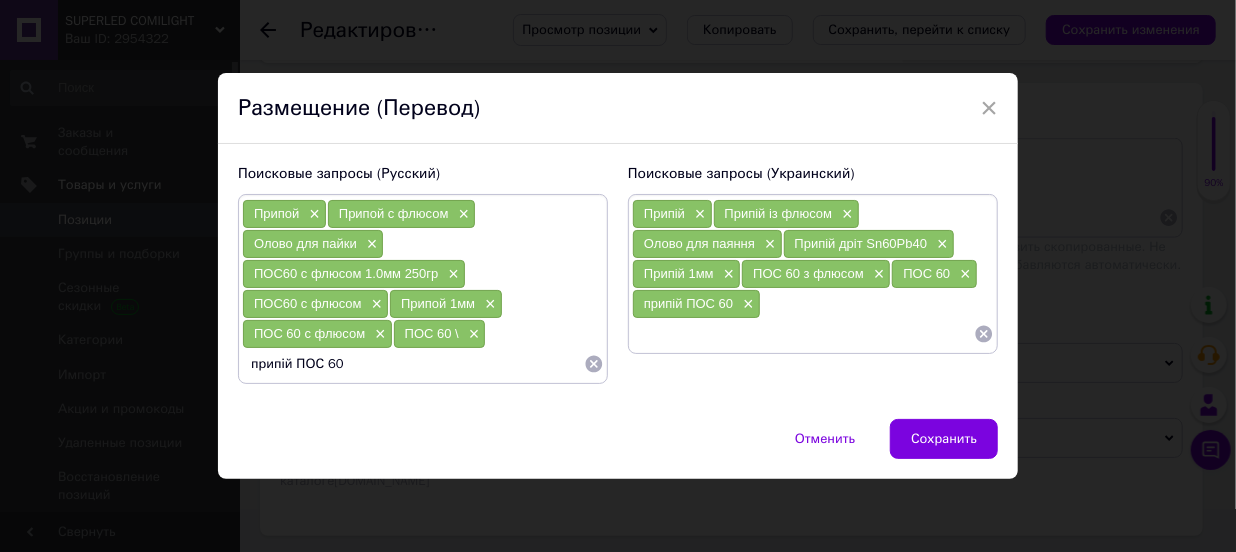 click on "припій ПОС 60" at bounding box center (413, 364) 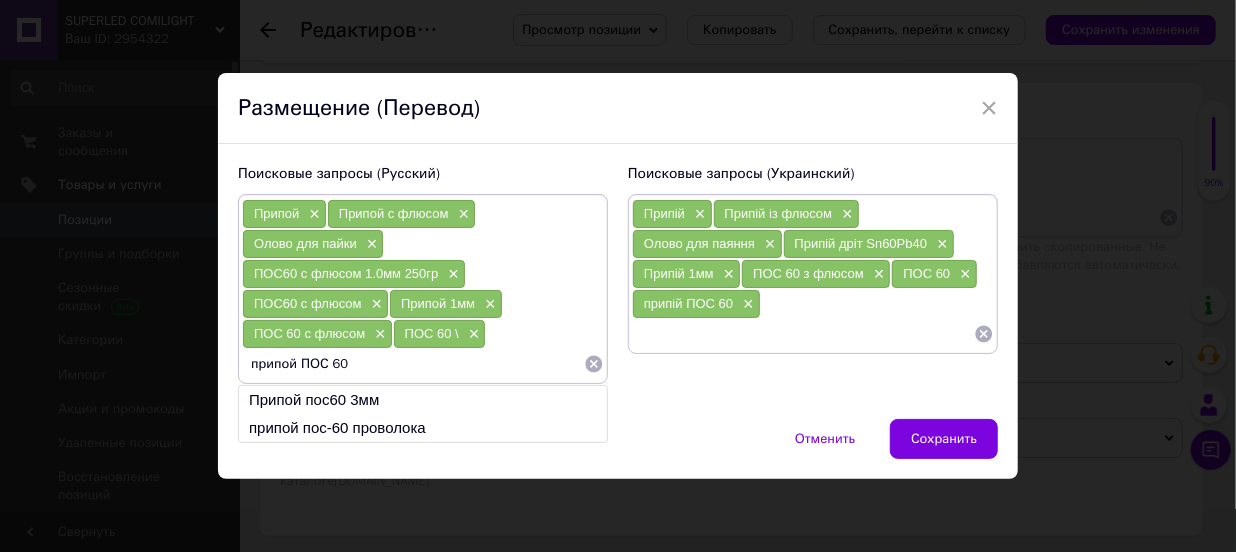 click on "припой ПОС 60" at bounding box center (413, 364) 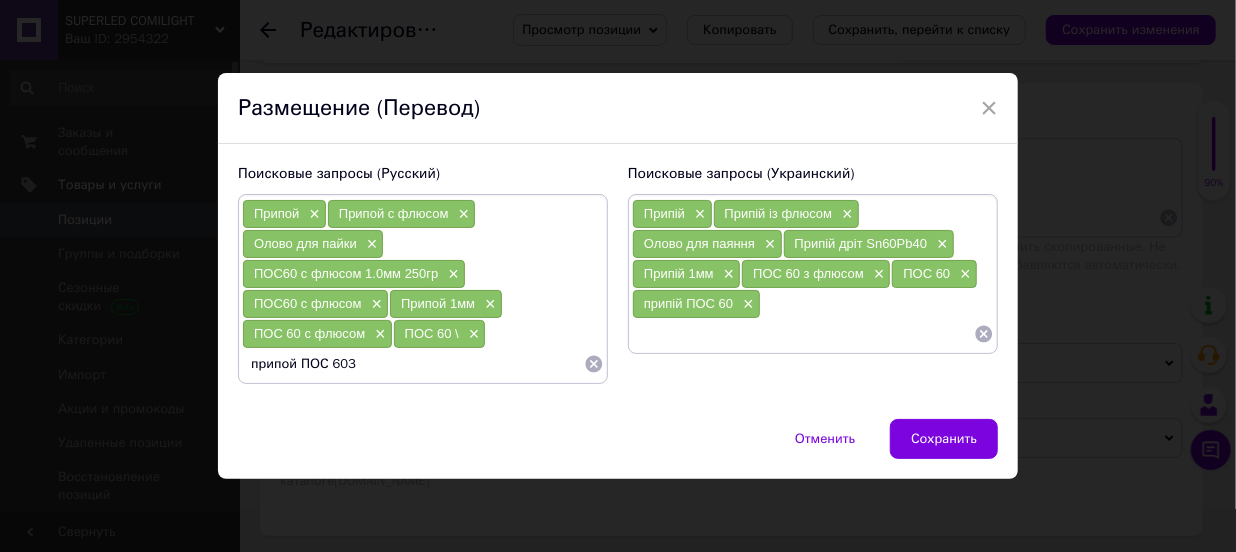 type on "припой ПОС 60" 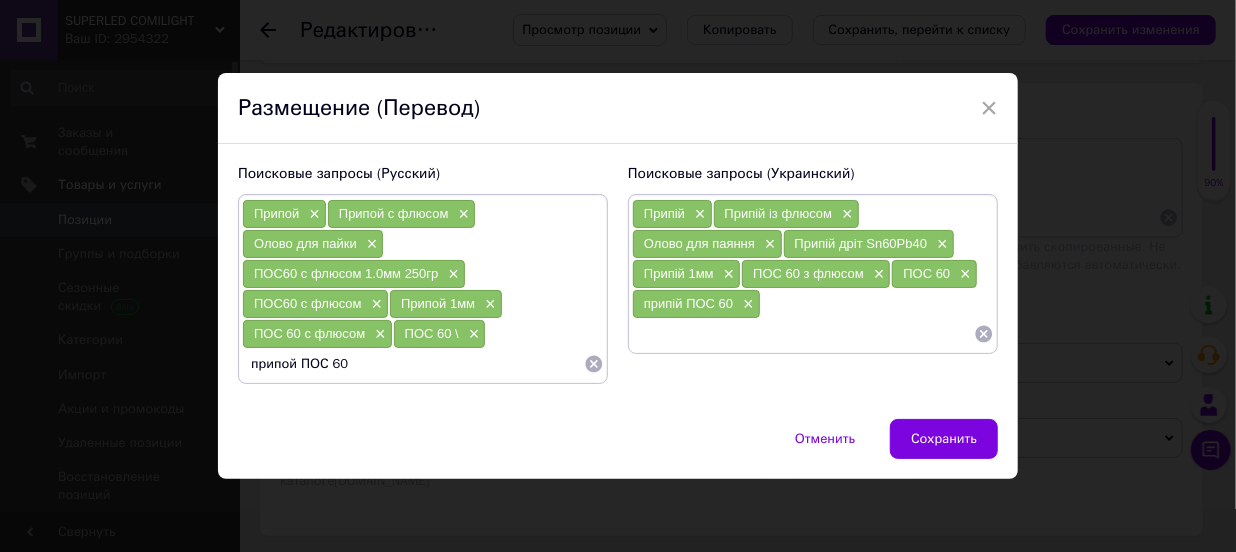 type 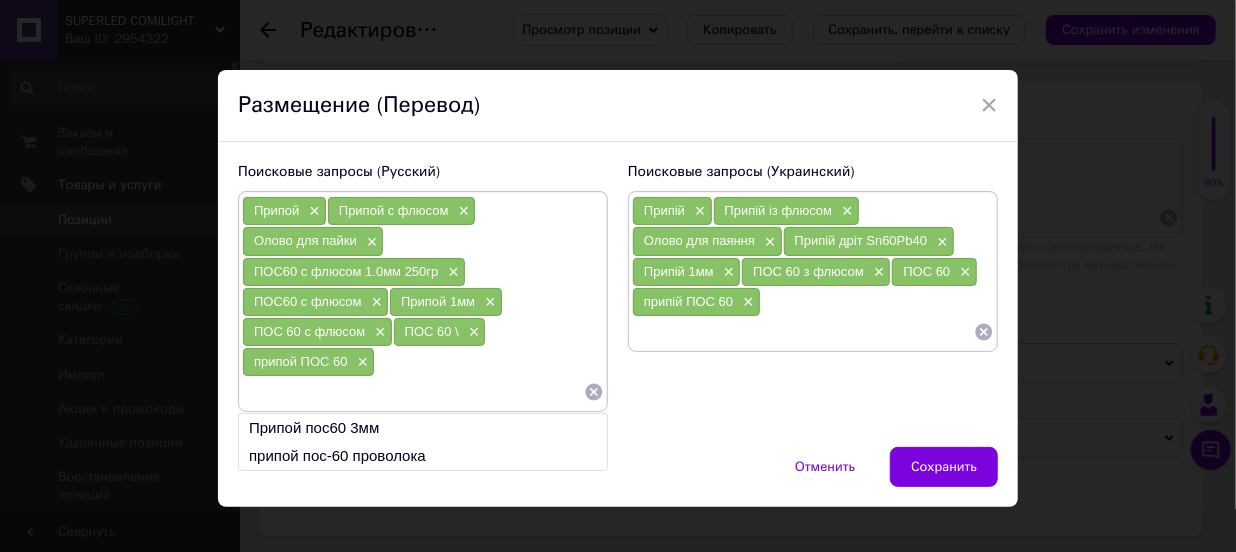 click at bounding box center (803, 332) 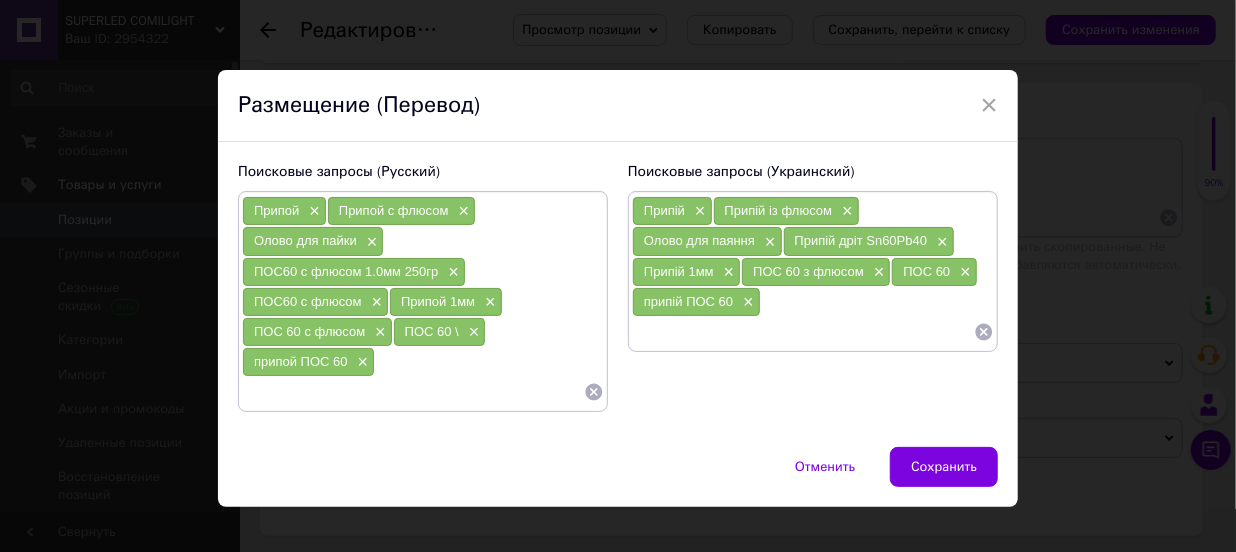 paste on "припій ПОС 60" 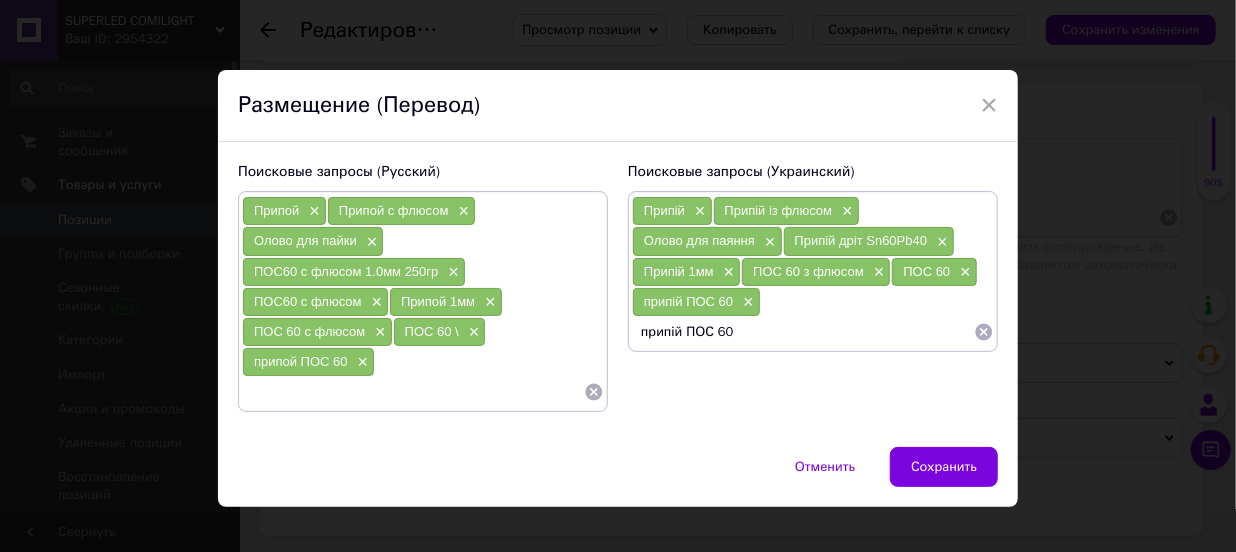drag, startPoint x: 710, startPoint y: 327, endPoint x: 756, endPoint y: 329, distance: 46.043457 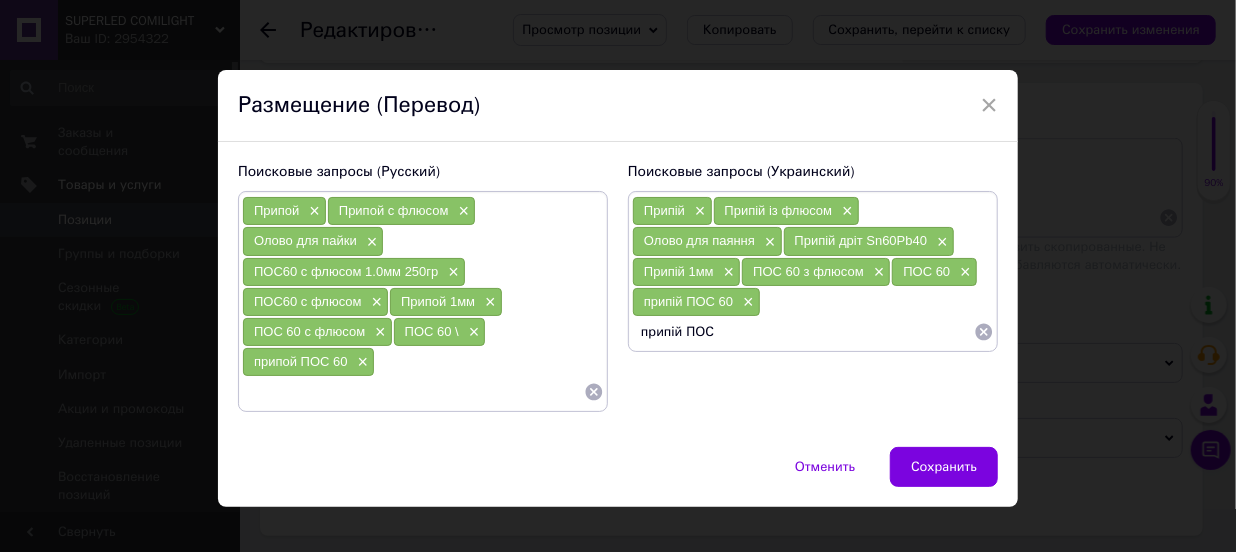 type 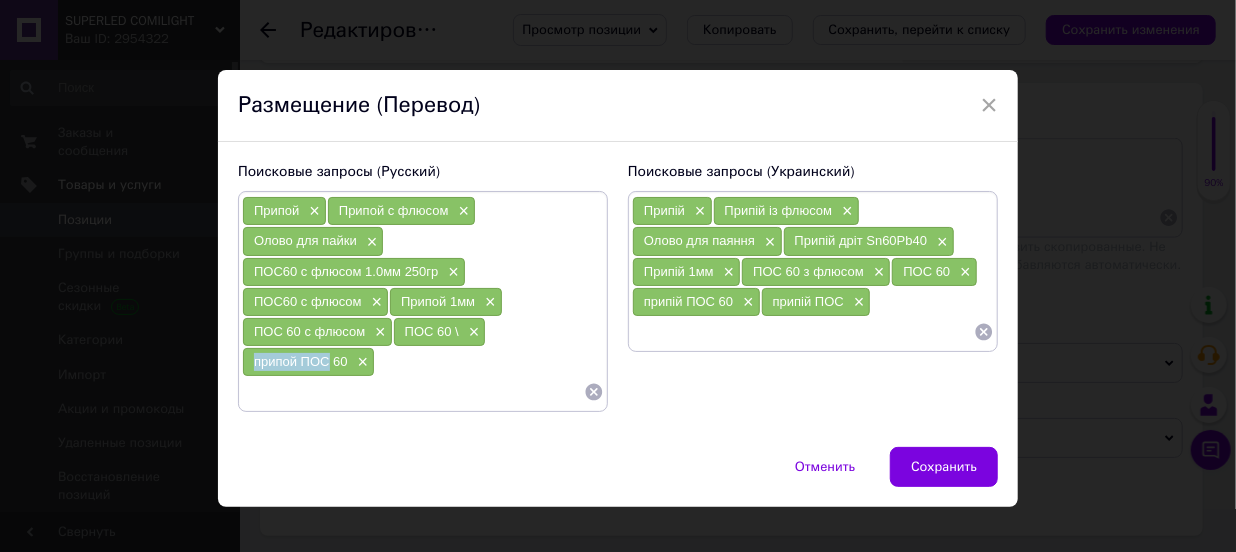 drag, startPoint x: 326, startPoint y: 360, endPoint x: 249, endPoint y: 363, distance: 77.05842 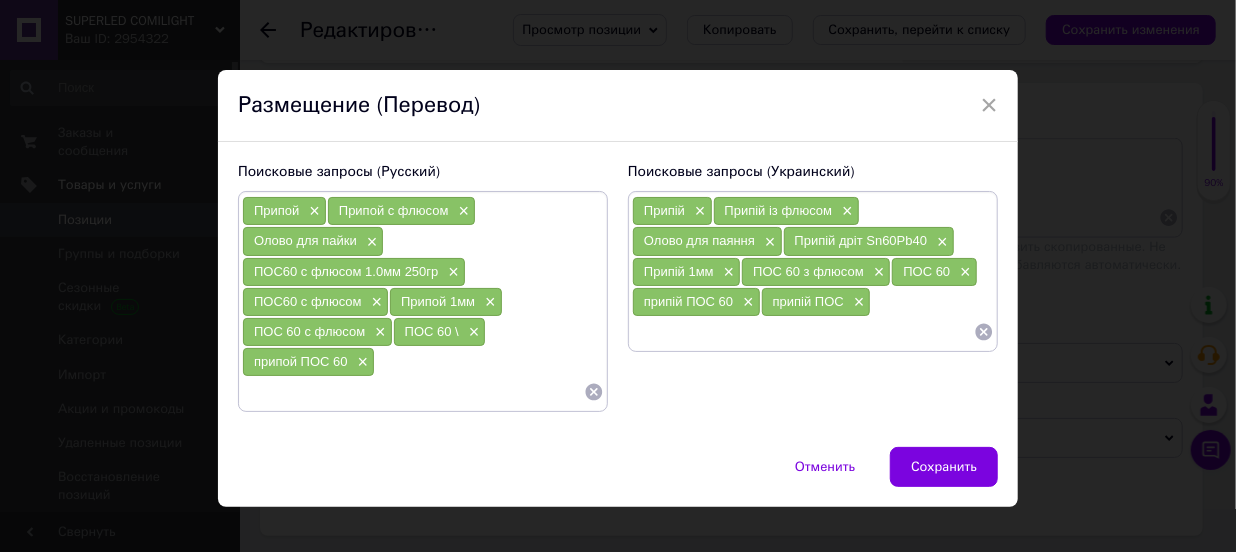 click at bounding box center (413, 392) 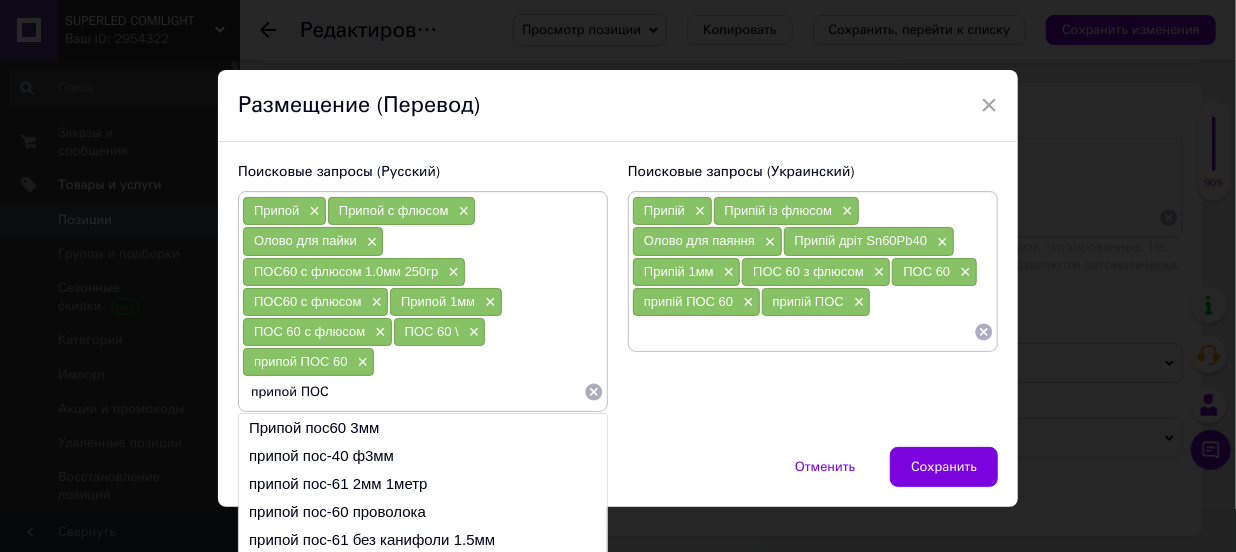 type 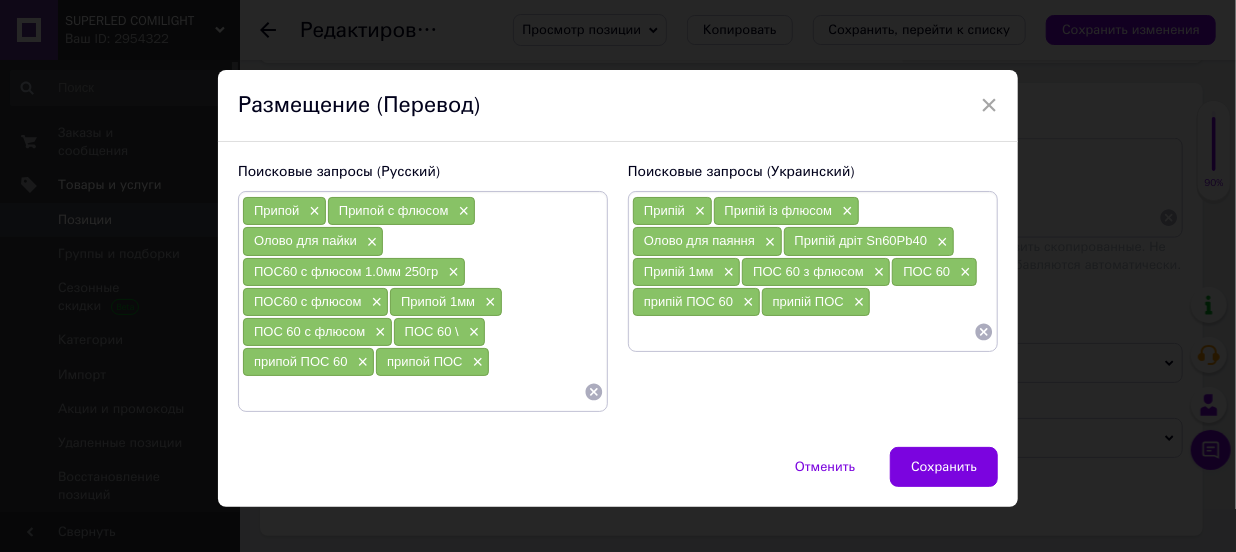 click on "Сохранить" at bounding box center (944, 467) 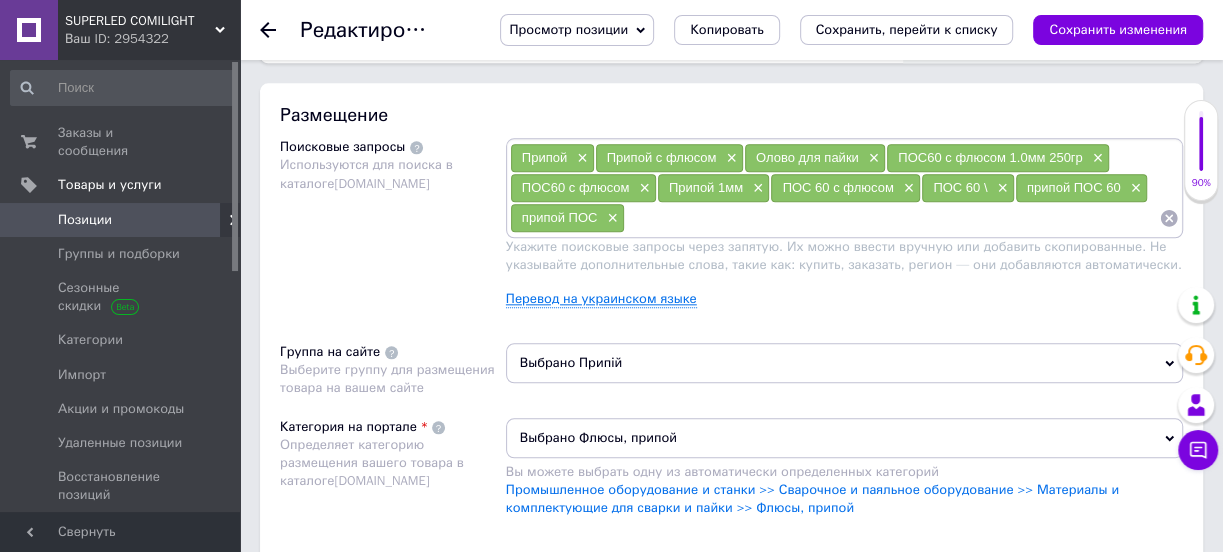 click on "Перевод на украинском языке" at bounding box center [601, 299] 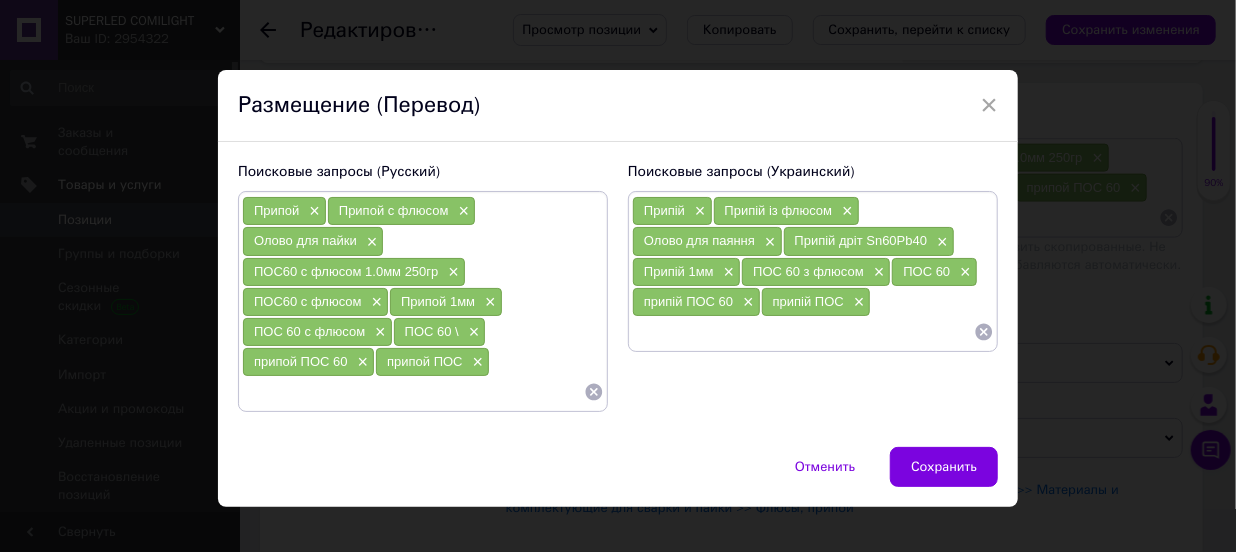 click at bounding box center [803, 332] 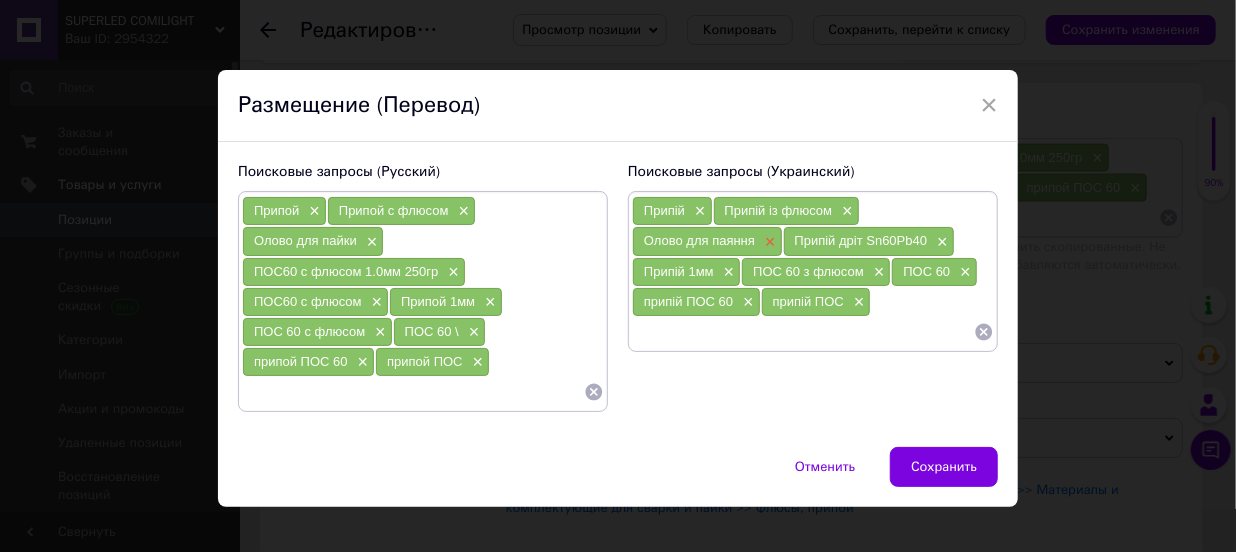 click on "×" at bounding box center [768, 242] 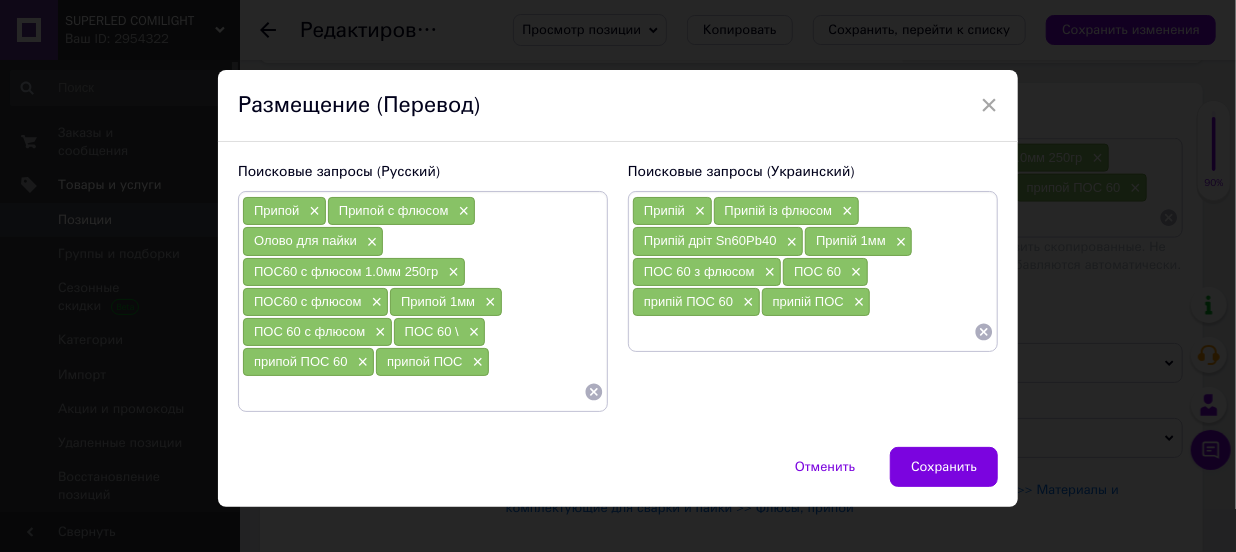 click at bounding box center (803, 332) 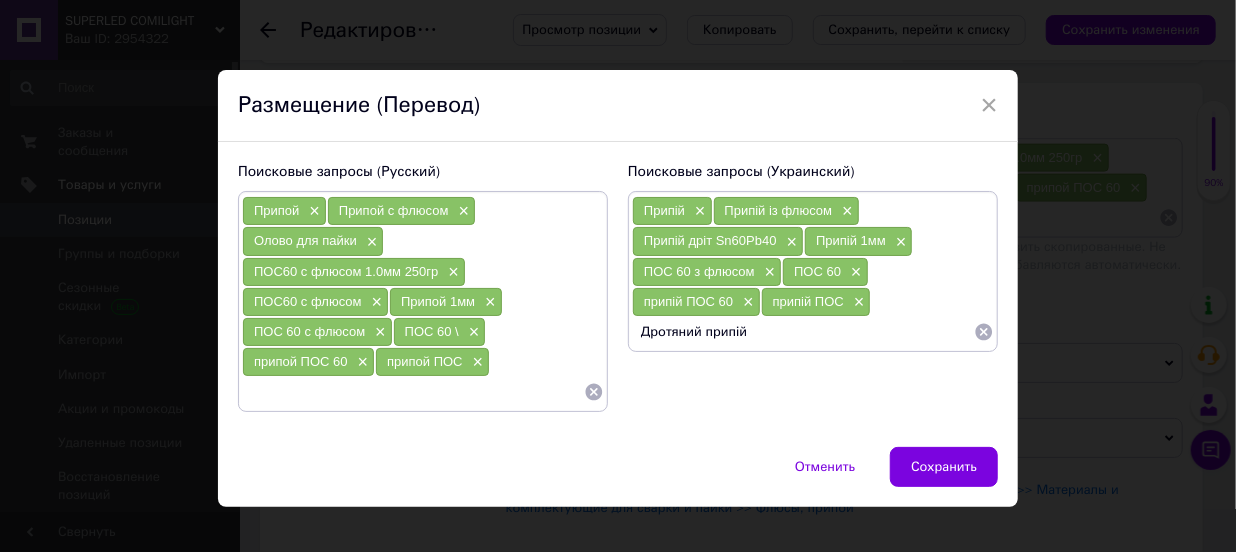 type 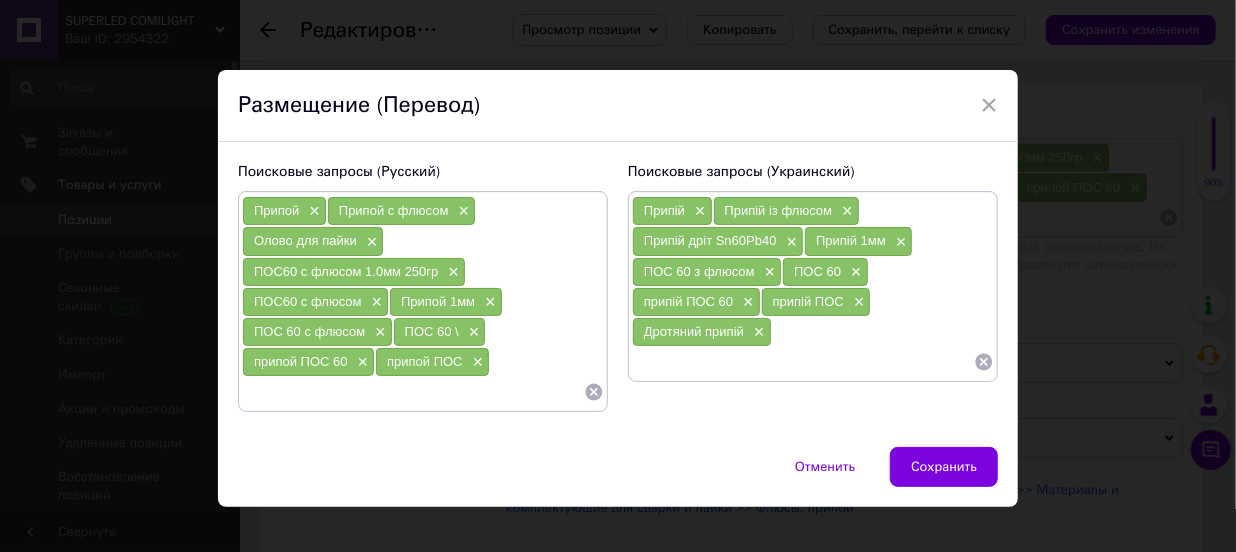 click at bounding box center [413, 392] 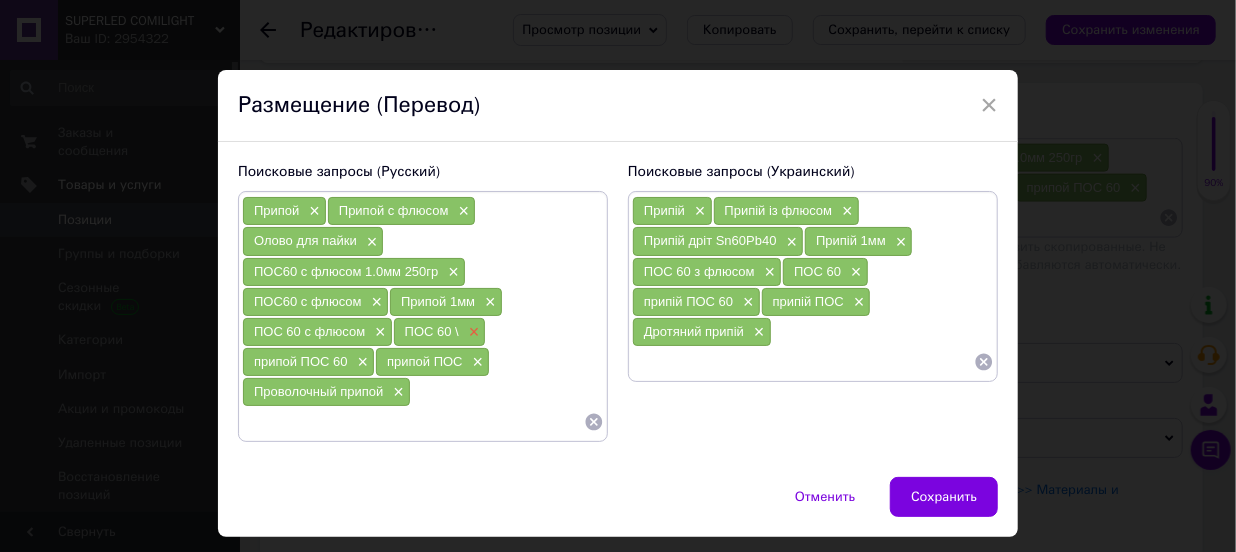 click on "×" at bounding box center [472, 332] 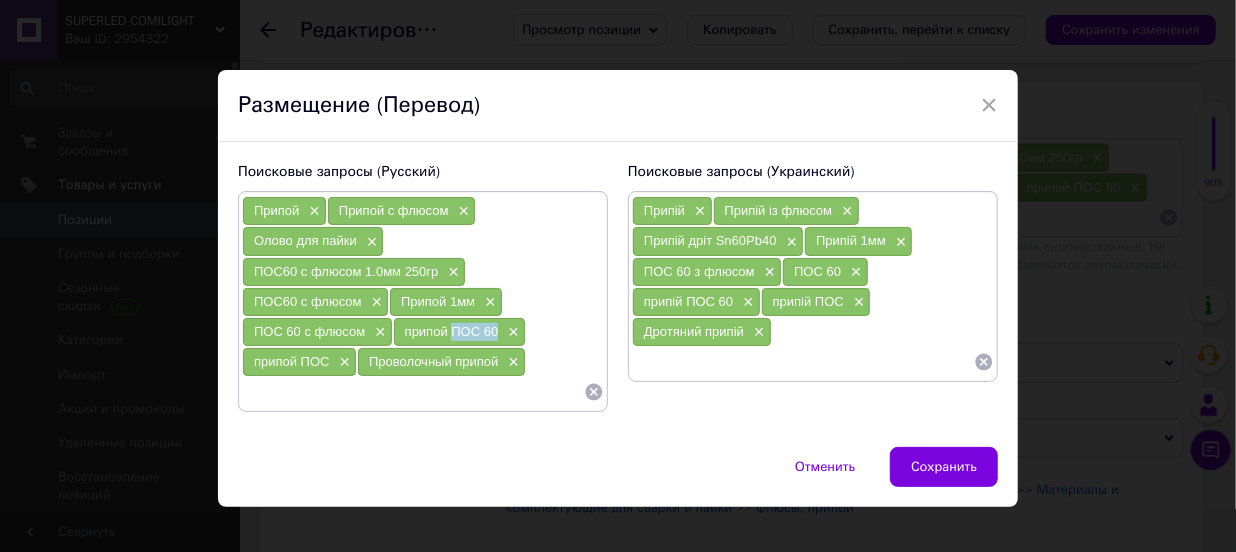 drag, startPoint x: 496, startPoint y: 330, endPoint x: 448, endPoint y: 328, distance: 48.04165 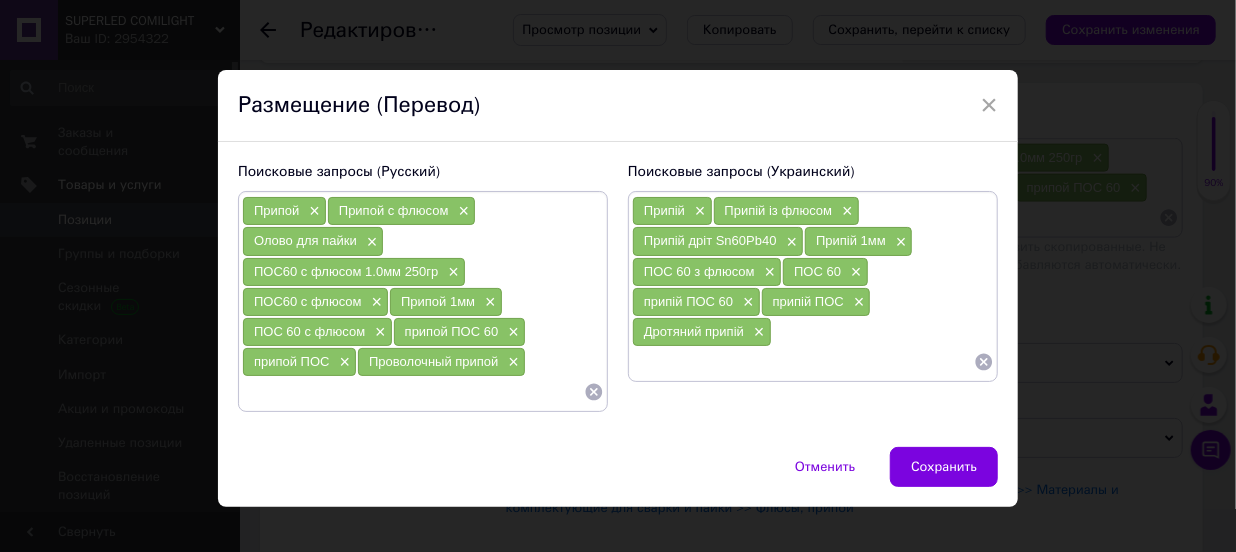 click at bounding box center (413, 392) 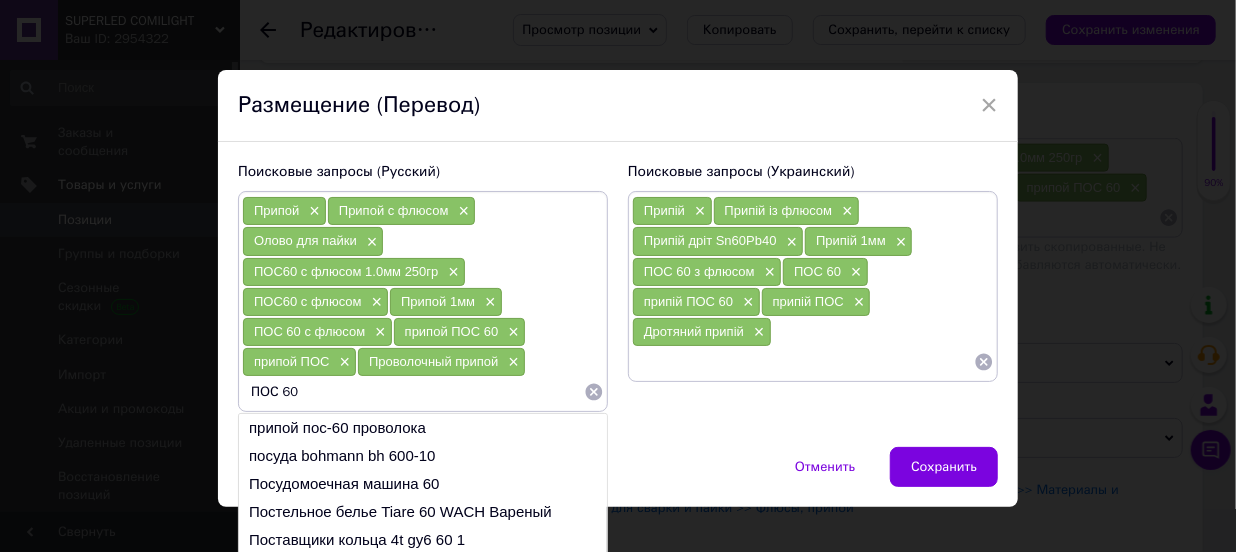 click on "ПОС 60" at bounding box center [413, 392] 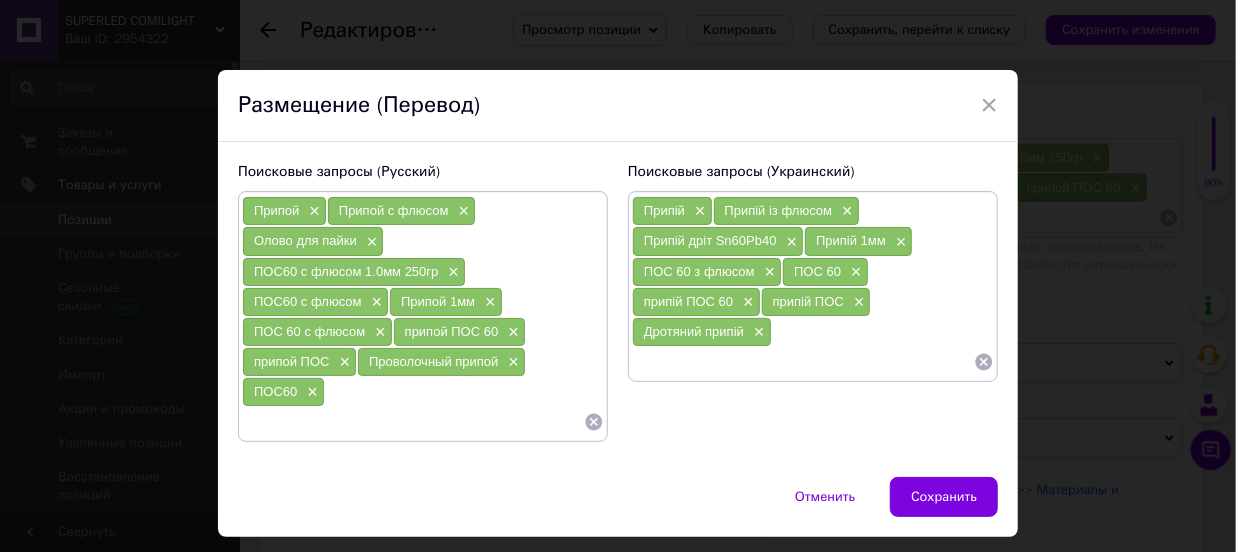 click at bounding box center [413, 422] 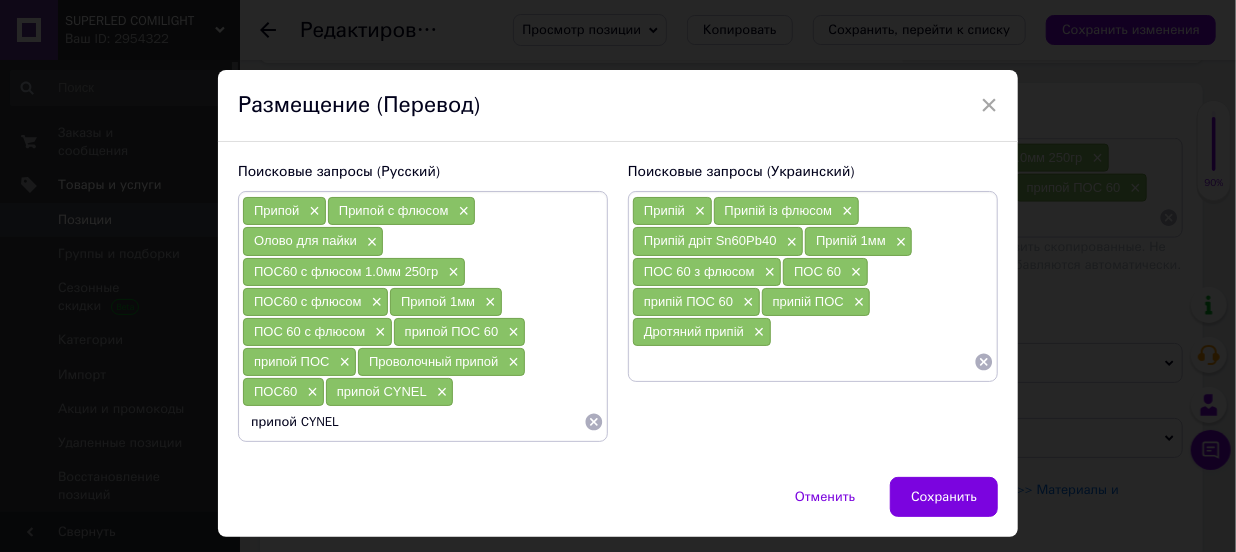 type 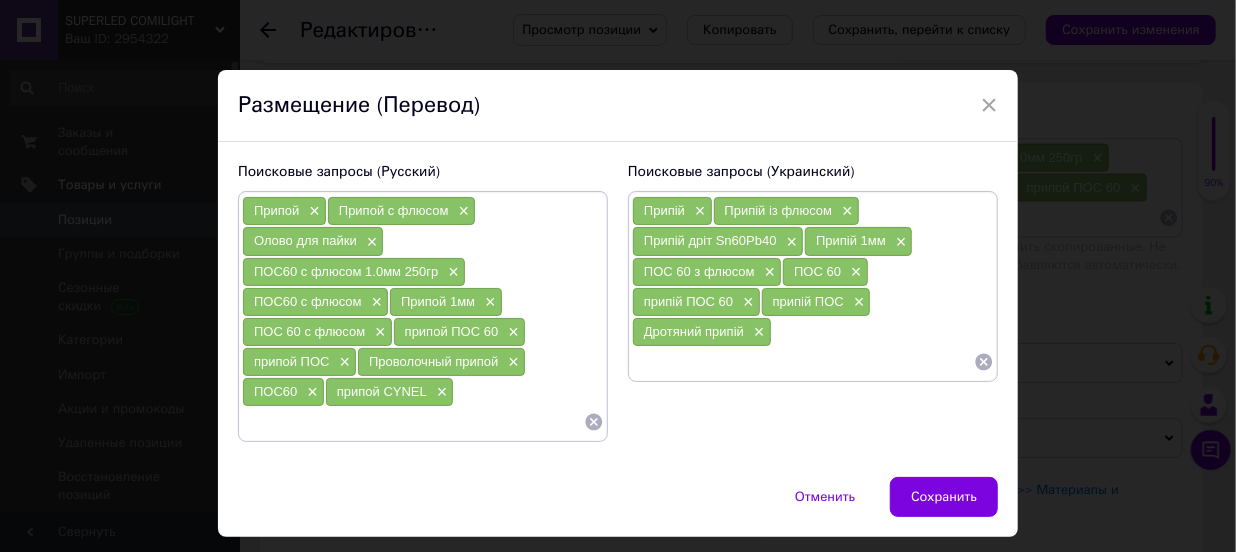 click at bounding box center (803, 362) 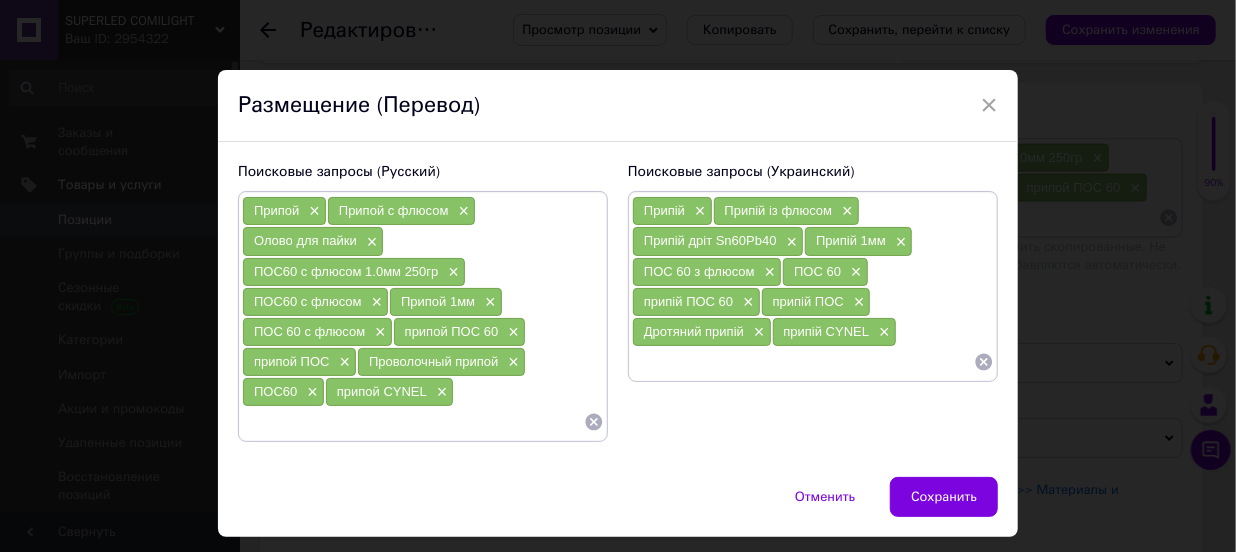 paste on "припій CYNEL з флюсом" 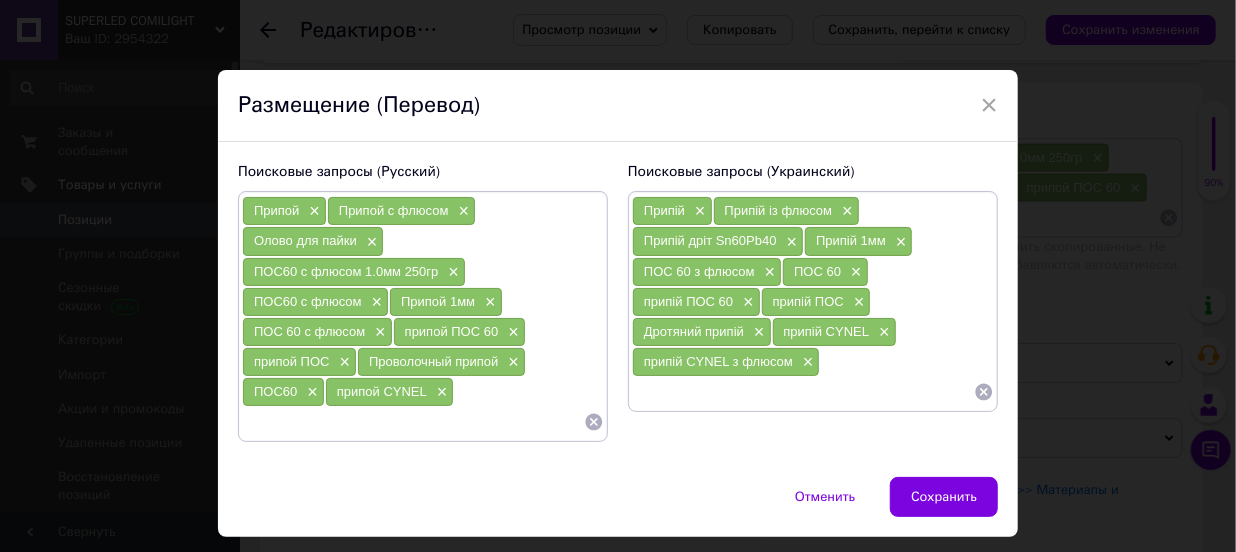 paste on "припій припой SN60PB40CYNEL с флюсом" 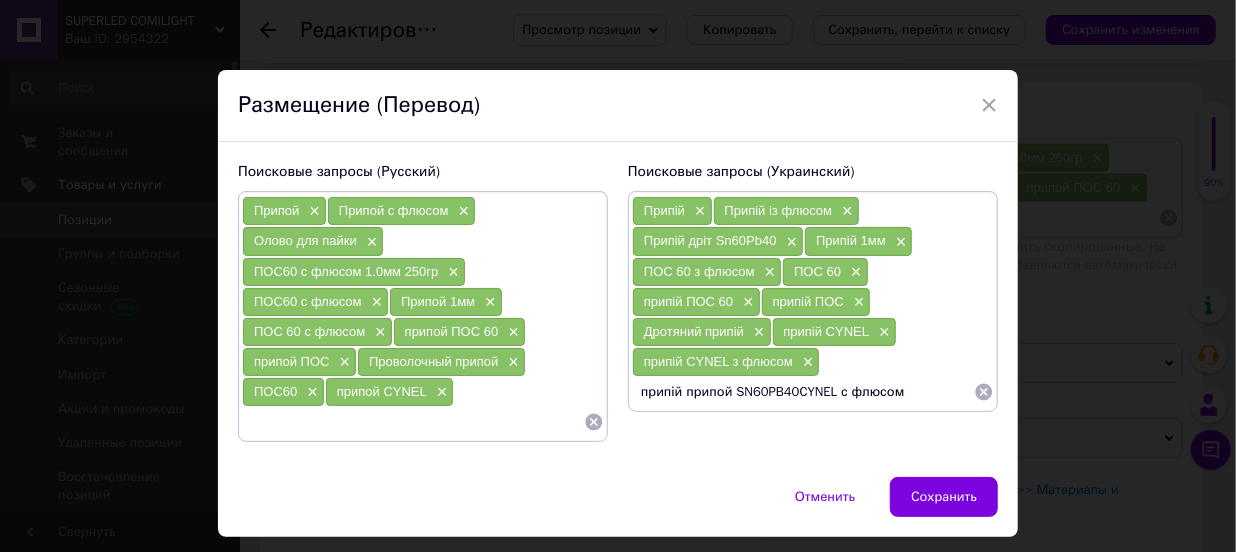 drag, startPoint x: 789, startPoint y: 386, endPoint x: 685, endPoint y: 389, distance: 104.04326 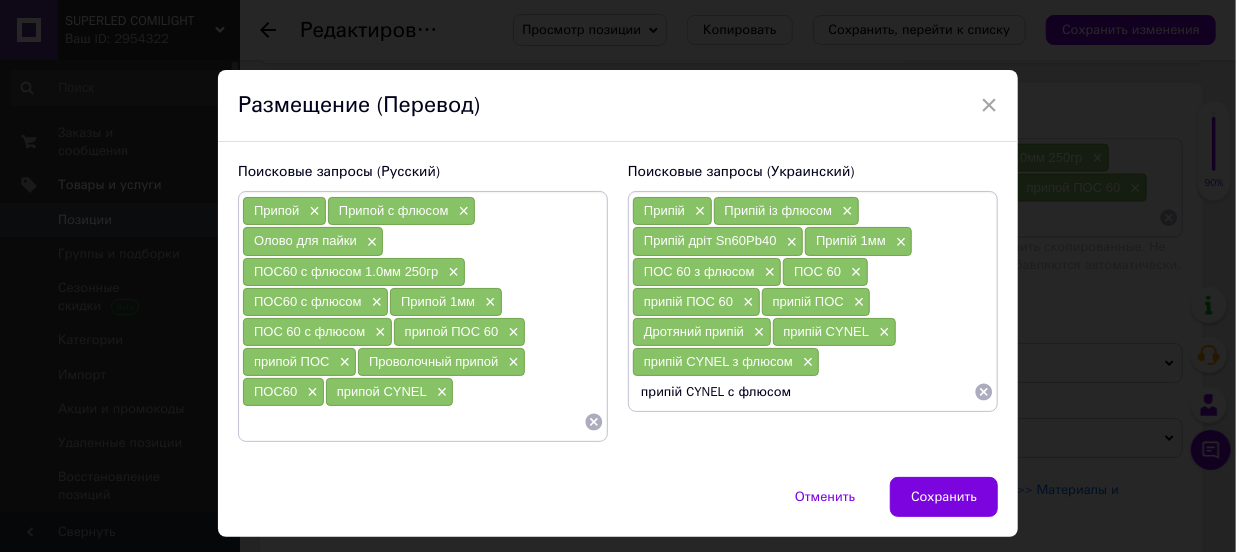 click on "припій CYNEL с флюсом" at bounding box center [803, 392] 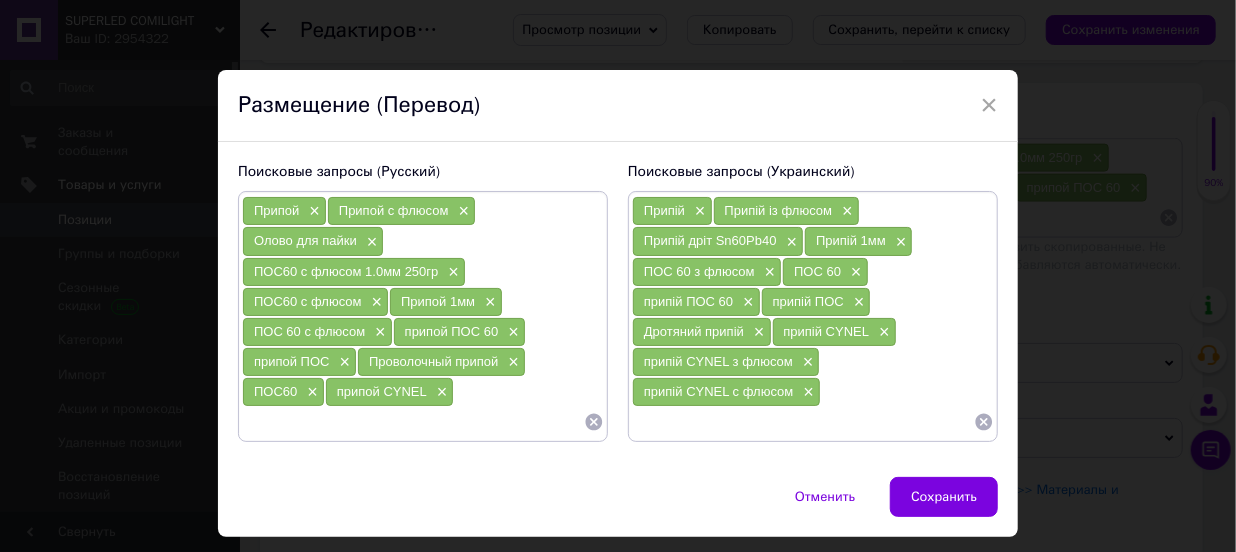 click at bounding box center [413, 422] 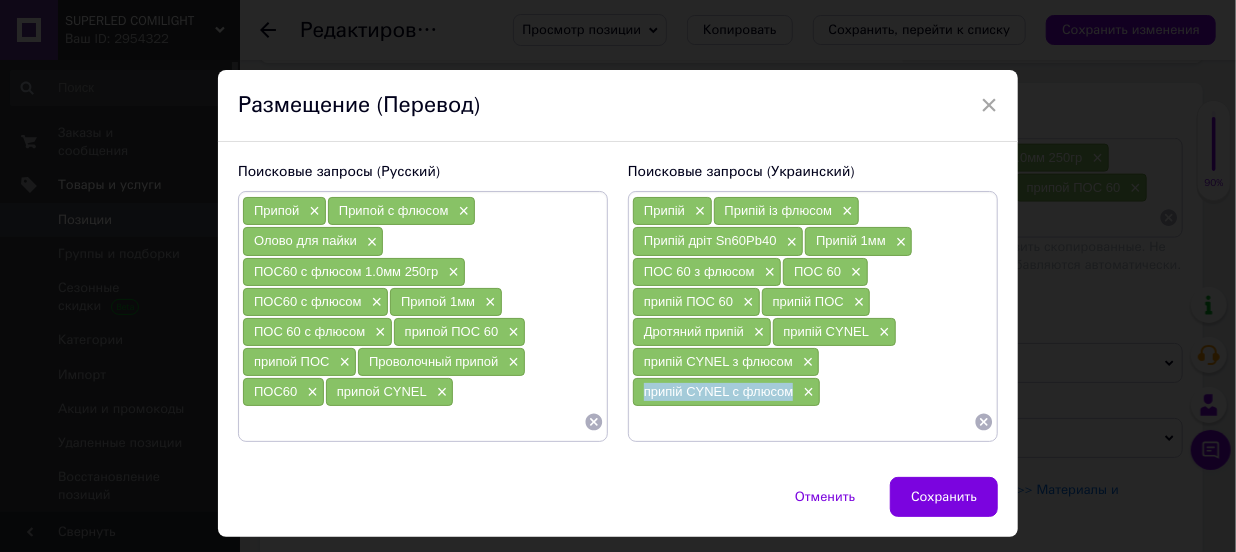 drag, startPoint x: 793, startPoint y: 393, endPoint x: 642, endPoint y: 390, distance: 151.0298 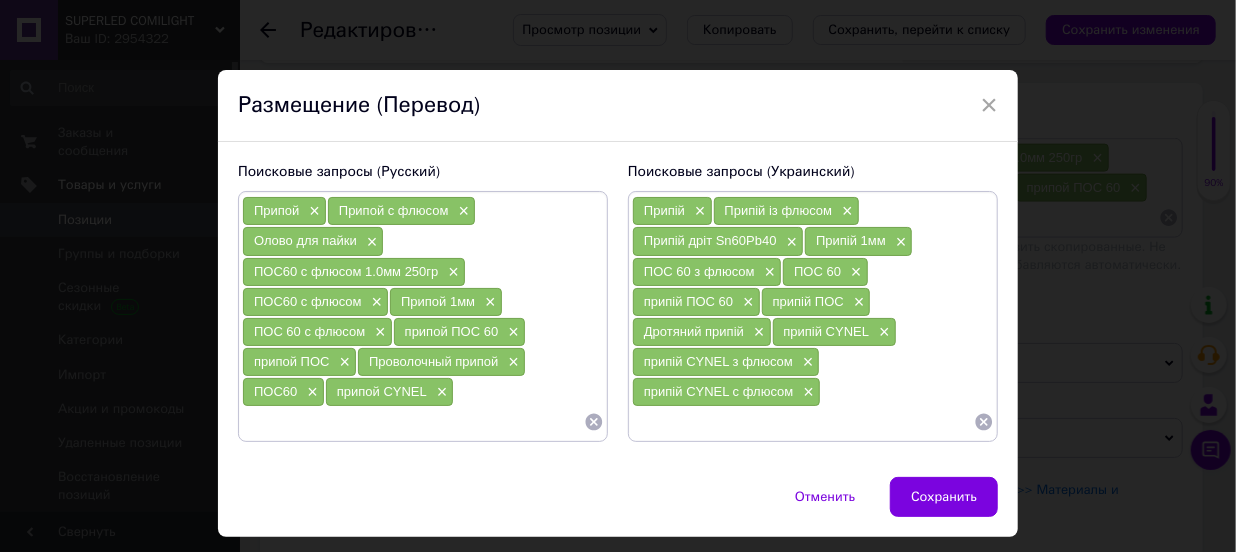 click at bounding box center [413, 422] 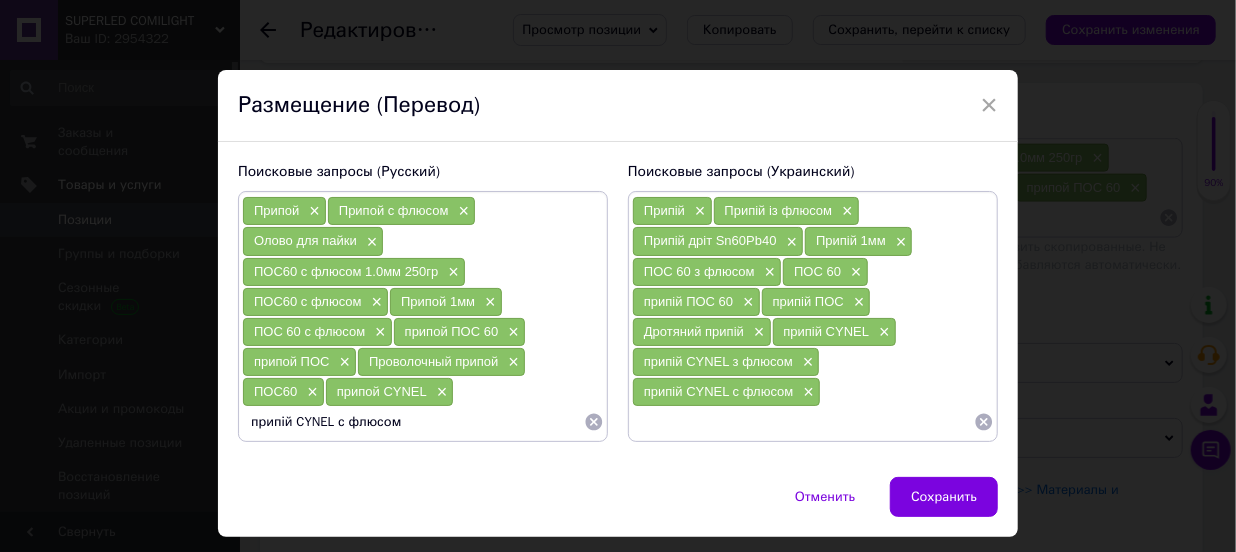 click on "припій CYNEL с флюсом" at bounding box center (413, 422) 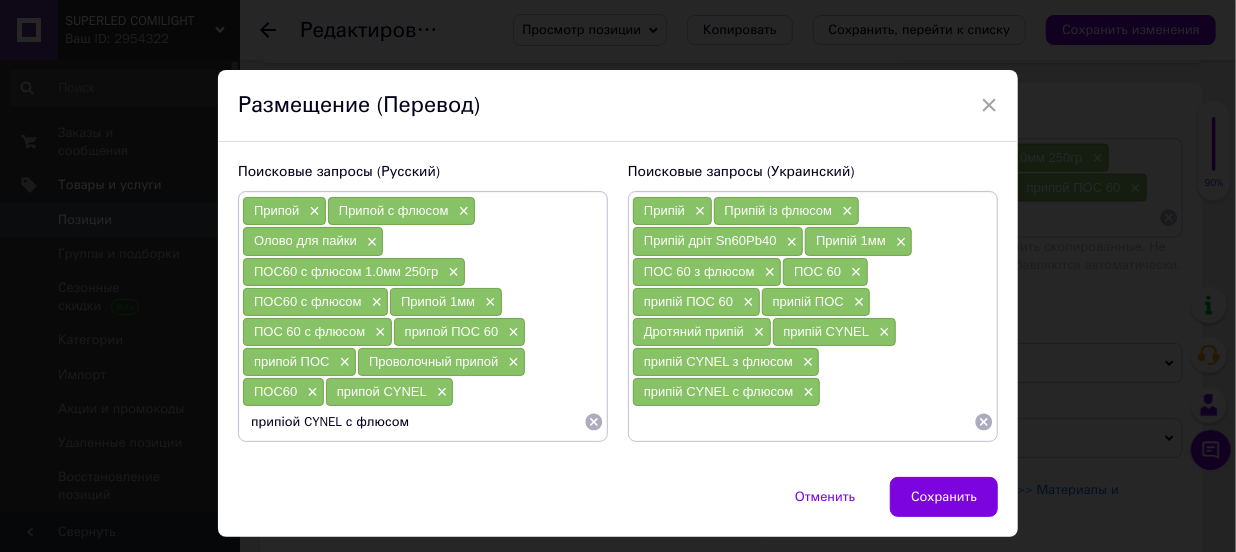 type on "припой [PERSON_NAME] с флюсом" 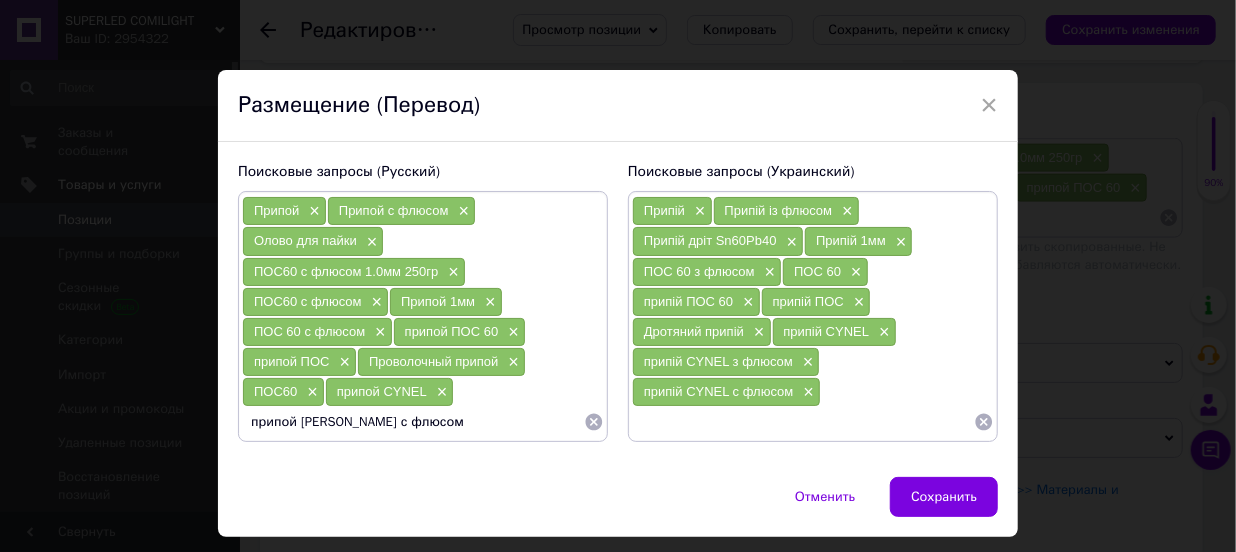 click on "припой [PERSON_NAME] с флюсом" at bounding box center (413, 422) 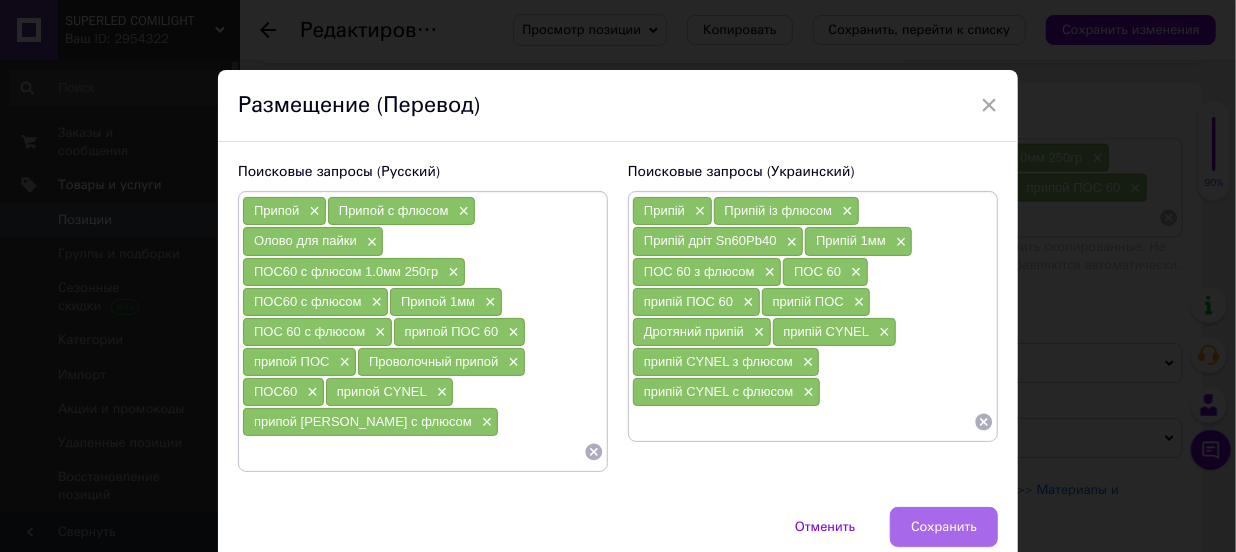 click on "Сохранить" at bounding box center [944, 527] 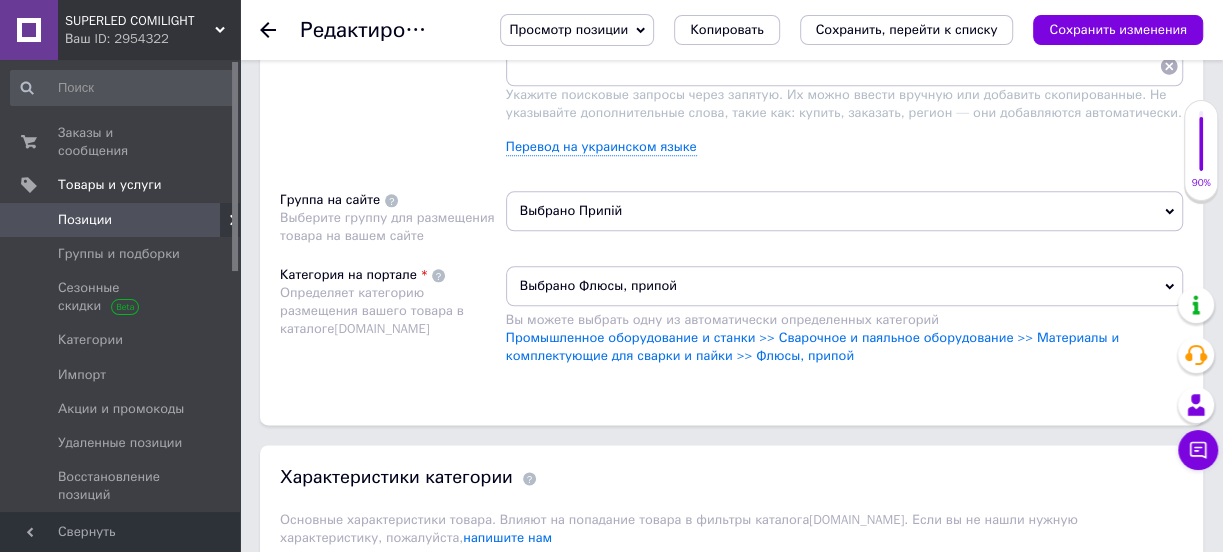 scroll, scrollTop: 1000, scrollLeft: 0, axis: vertical 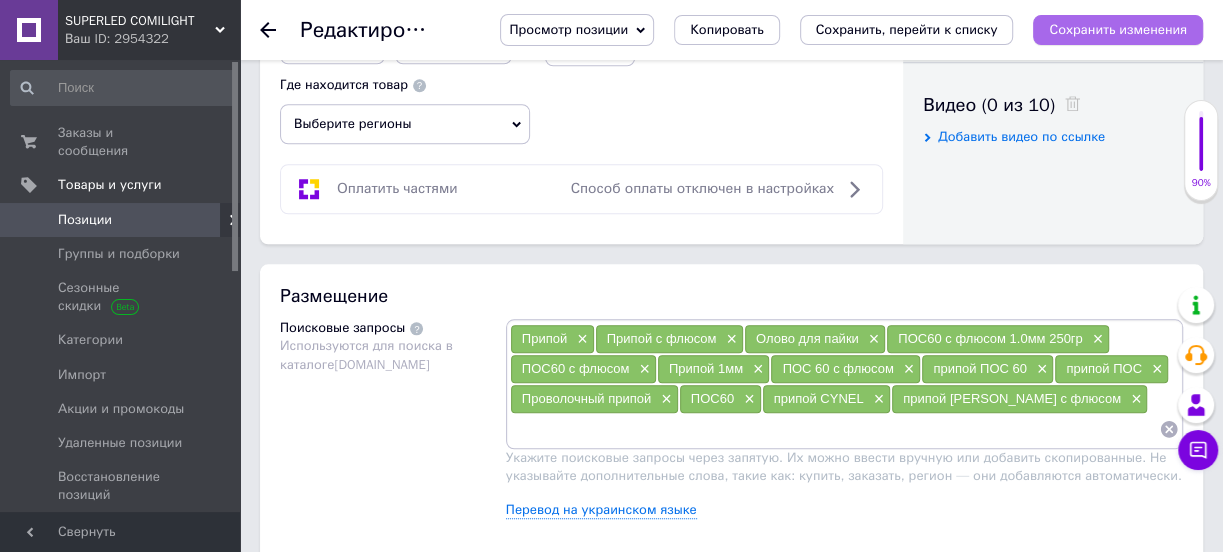 click on "Сохранить изменения" at bounding box center (1118, 30) 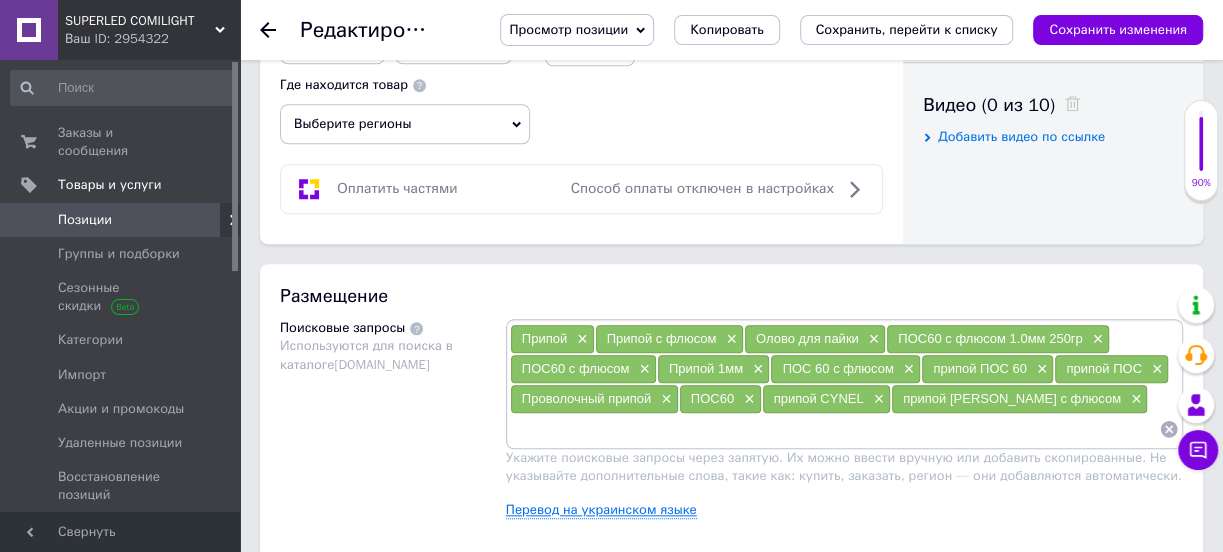 click on "Перевод на украинском языке" at bounding box center (601, 510) 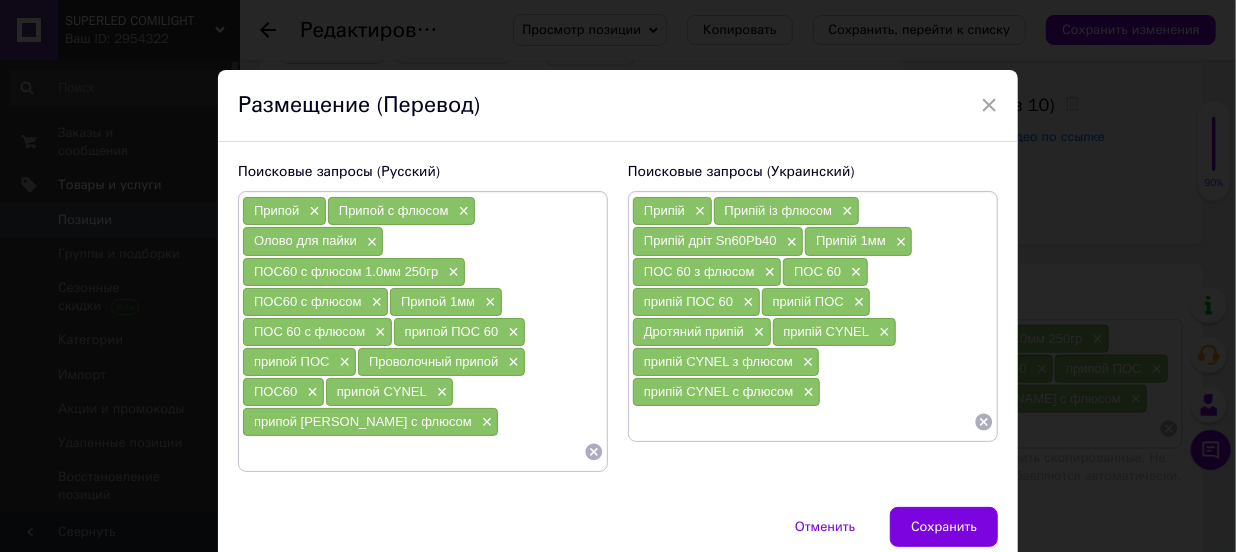 click at bounding box center [803, 422] 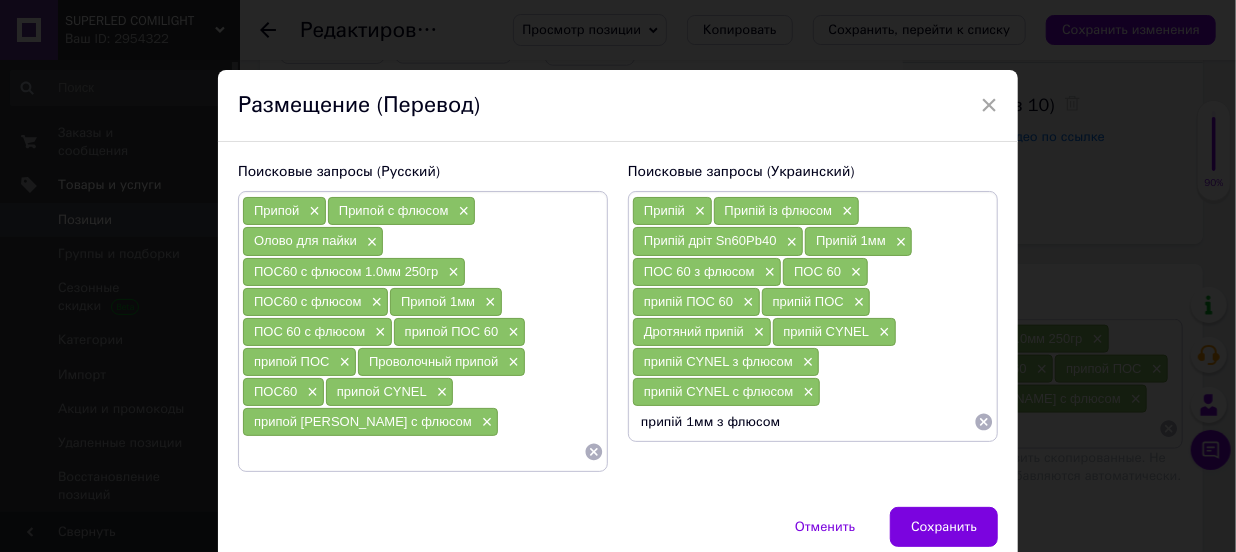 type 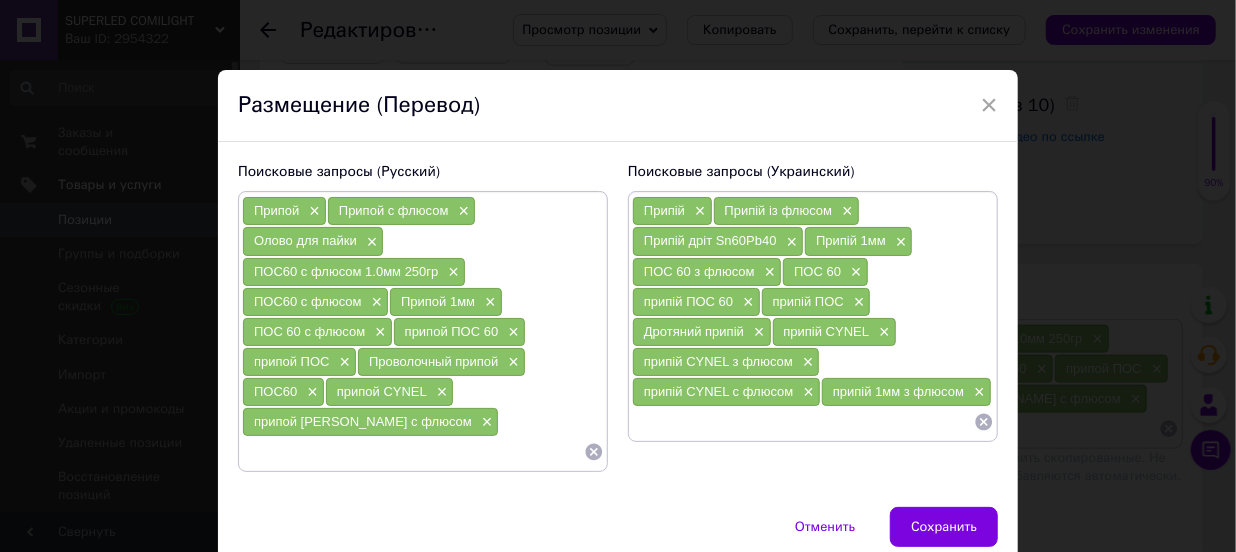 click at bounding box center [413, 452] 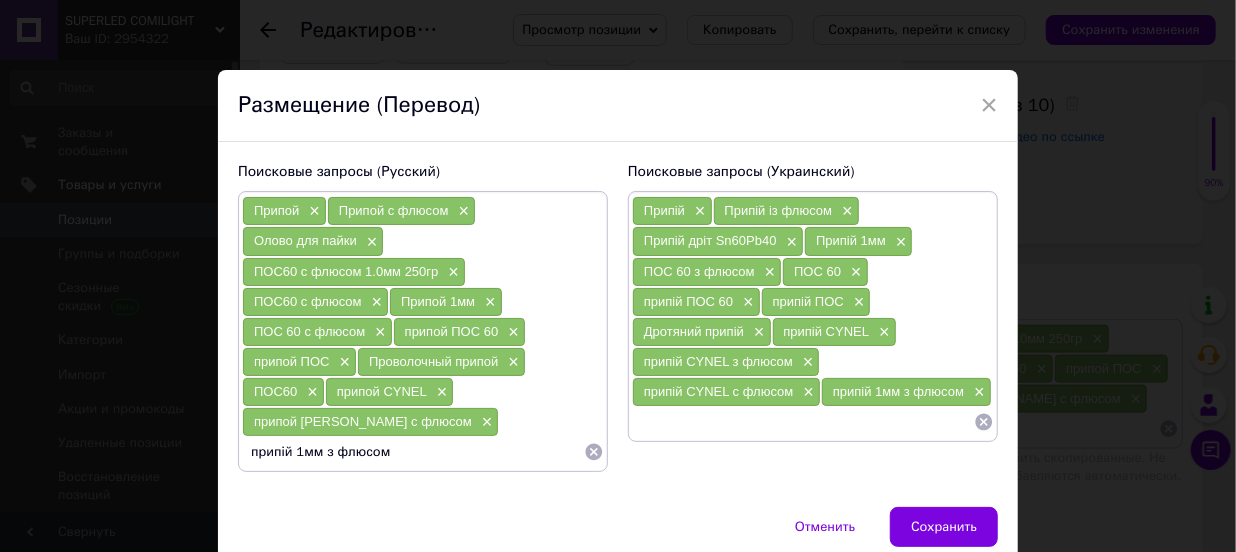 click on "припій 1мм з флюсом" at bounding box center (413, 452) 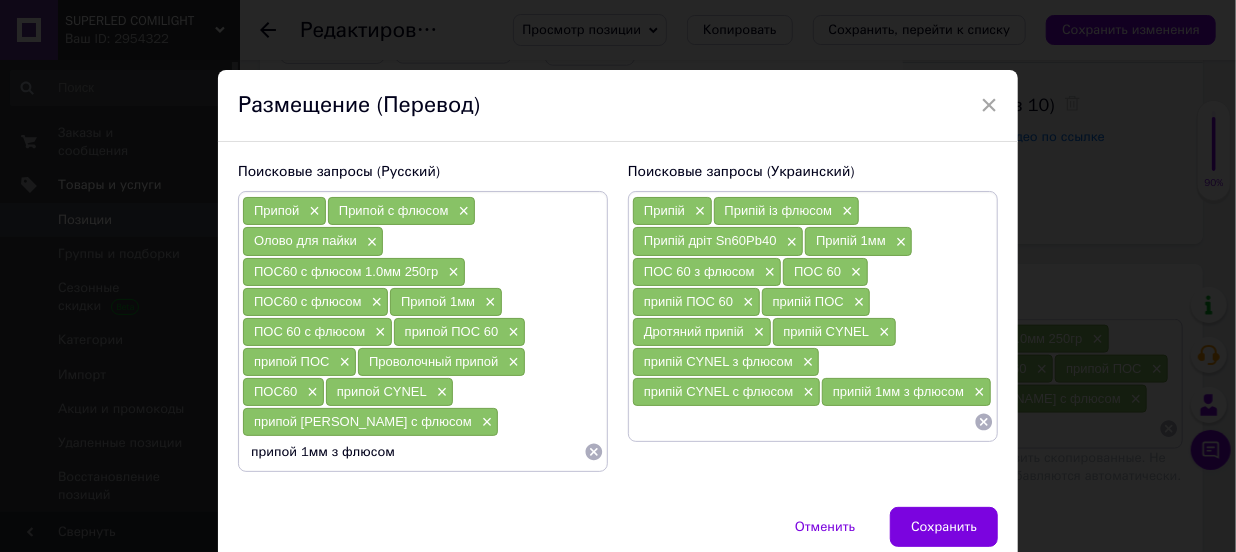 click on "припой 1мм з флюсом" at bounding box center (413, 452) 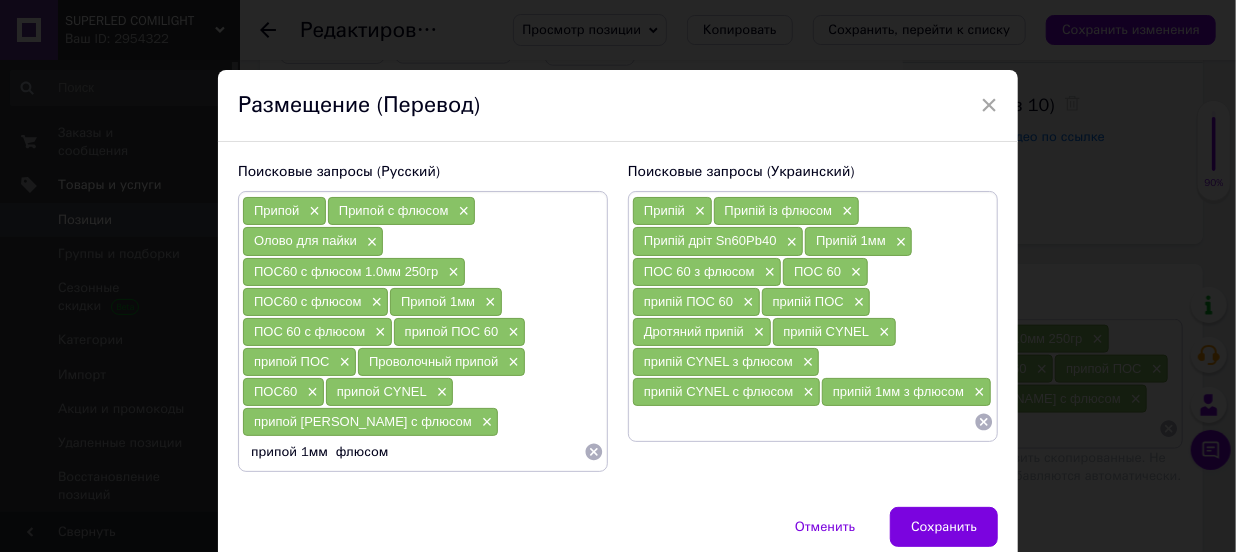 type on "припой 1мм с флюсом" 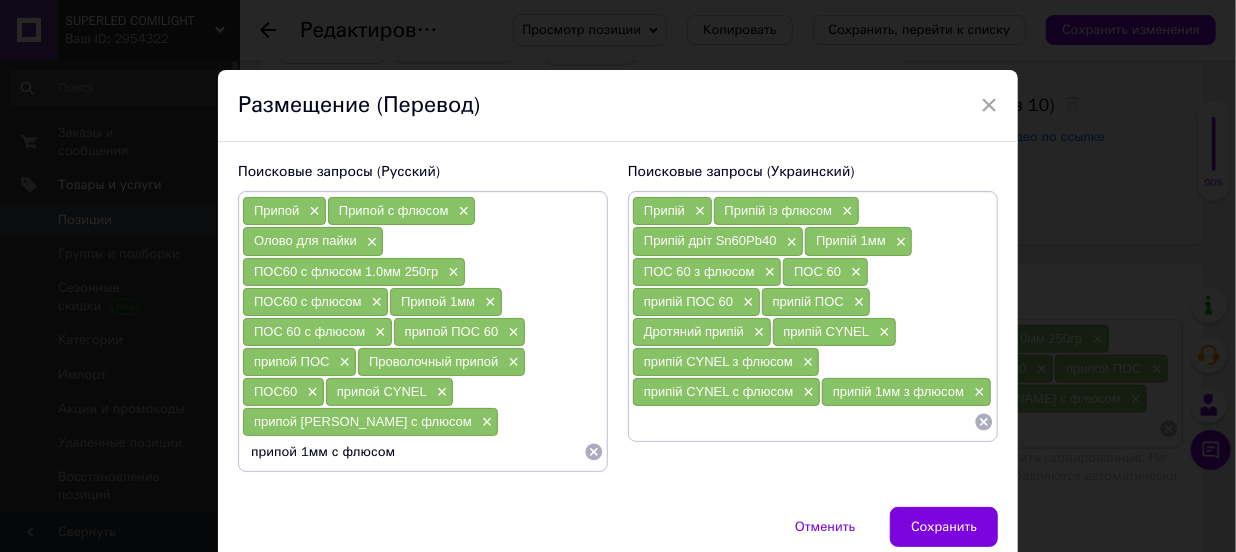 click on "припой 1мм с флюсом" at bounding box center [413, 452] 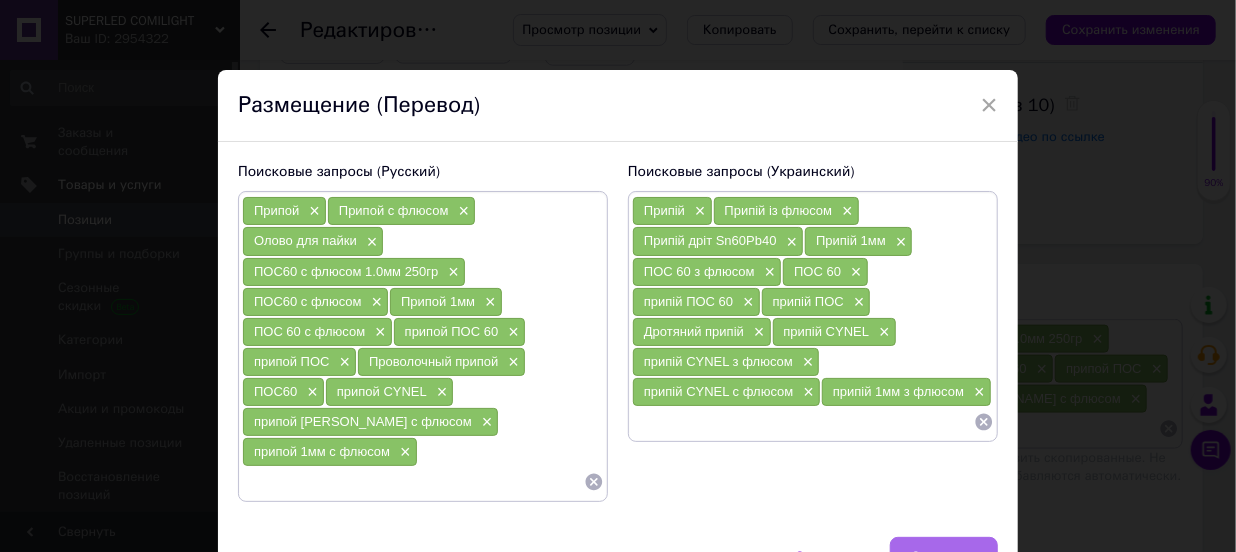 click on "Сохранить" at bounding box center [944, 557] 